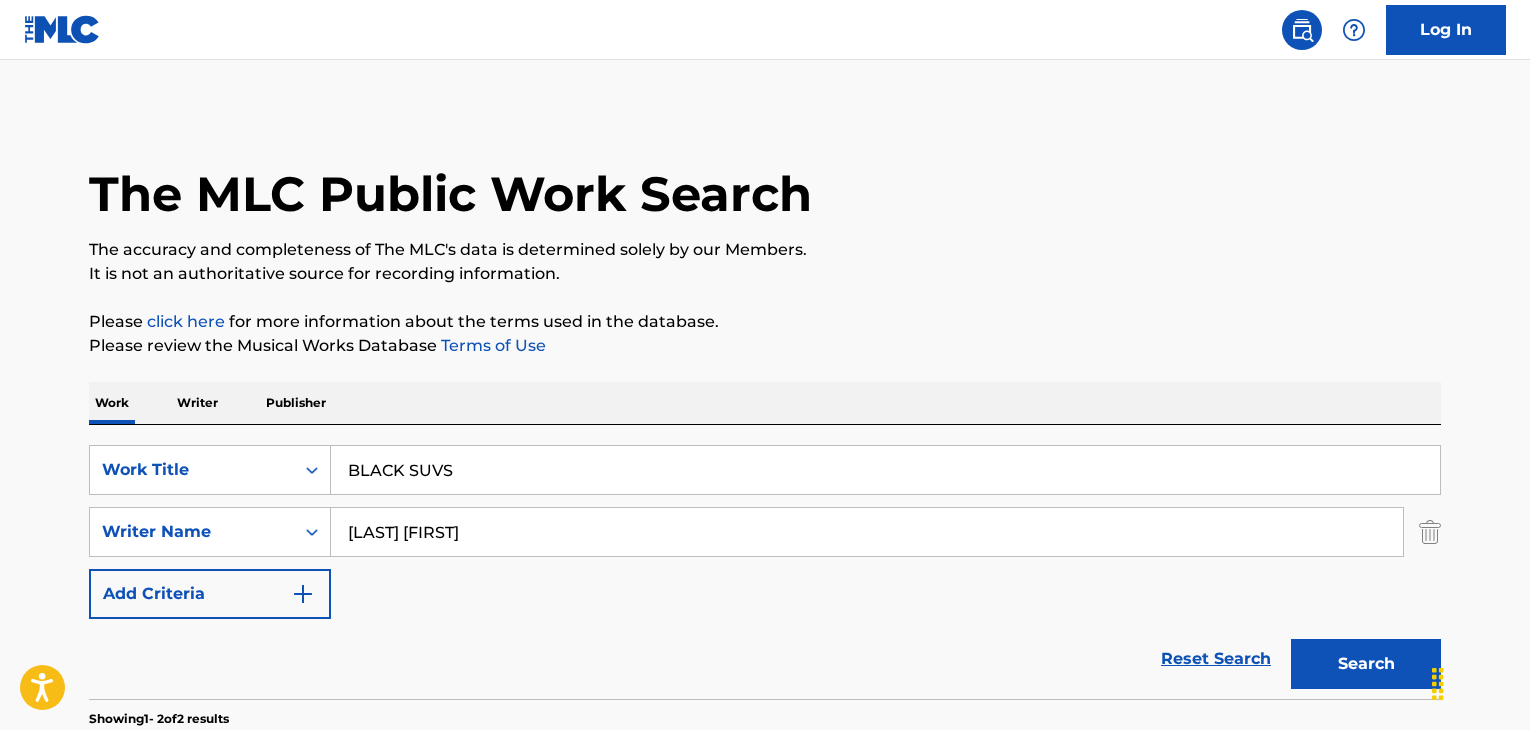 scroll, scrollTop: 358, scrollLeft: 0, axis: vertical 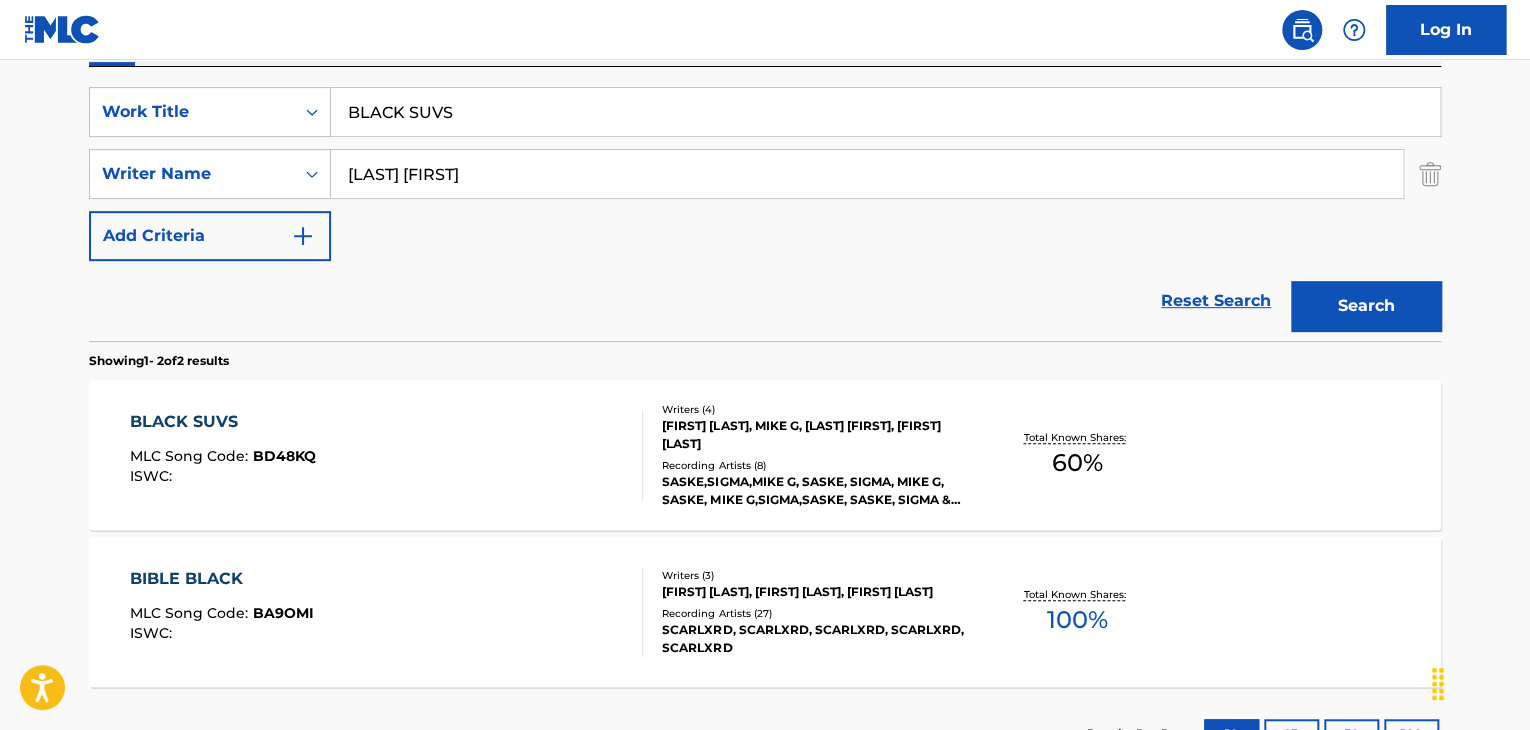 drag, startPoint x: 669, startPoint y: 181, endPoint x: 0, endPoint y: 208, distance: 669.5446 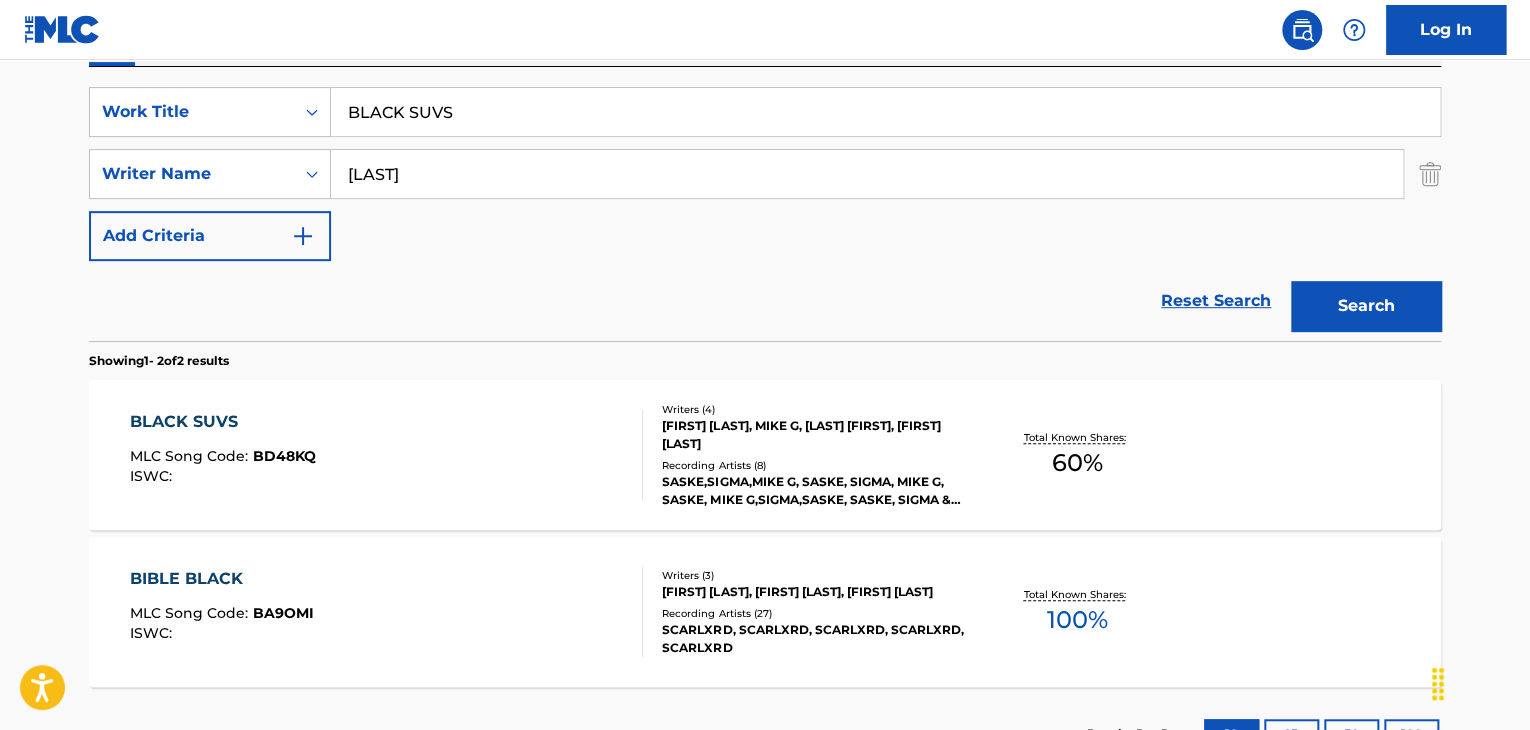 click on "Search" at bounding box center [1366, 306] 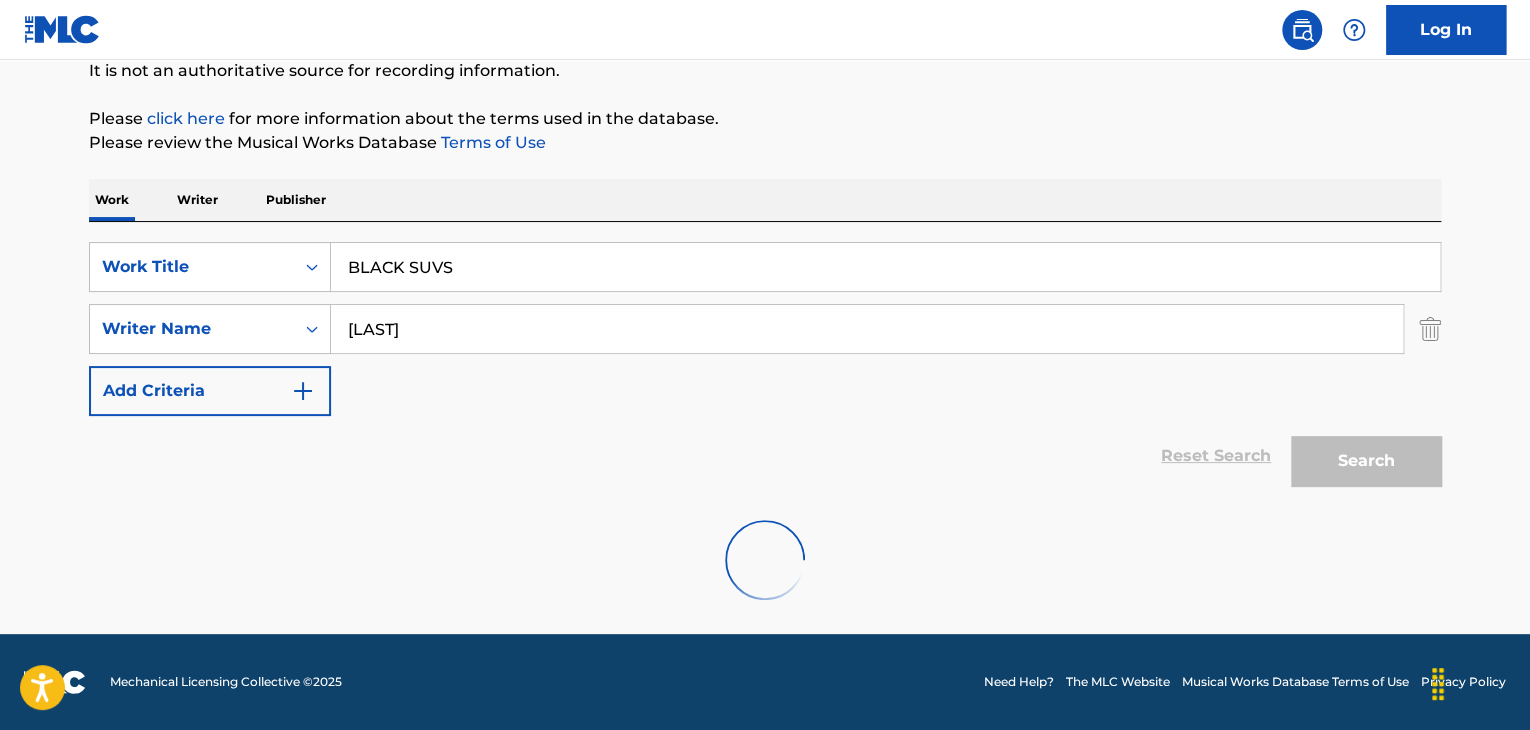 scroll, scrollTop: 358, scrollLeft: 0, axis: vertical 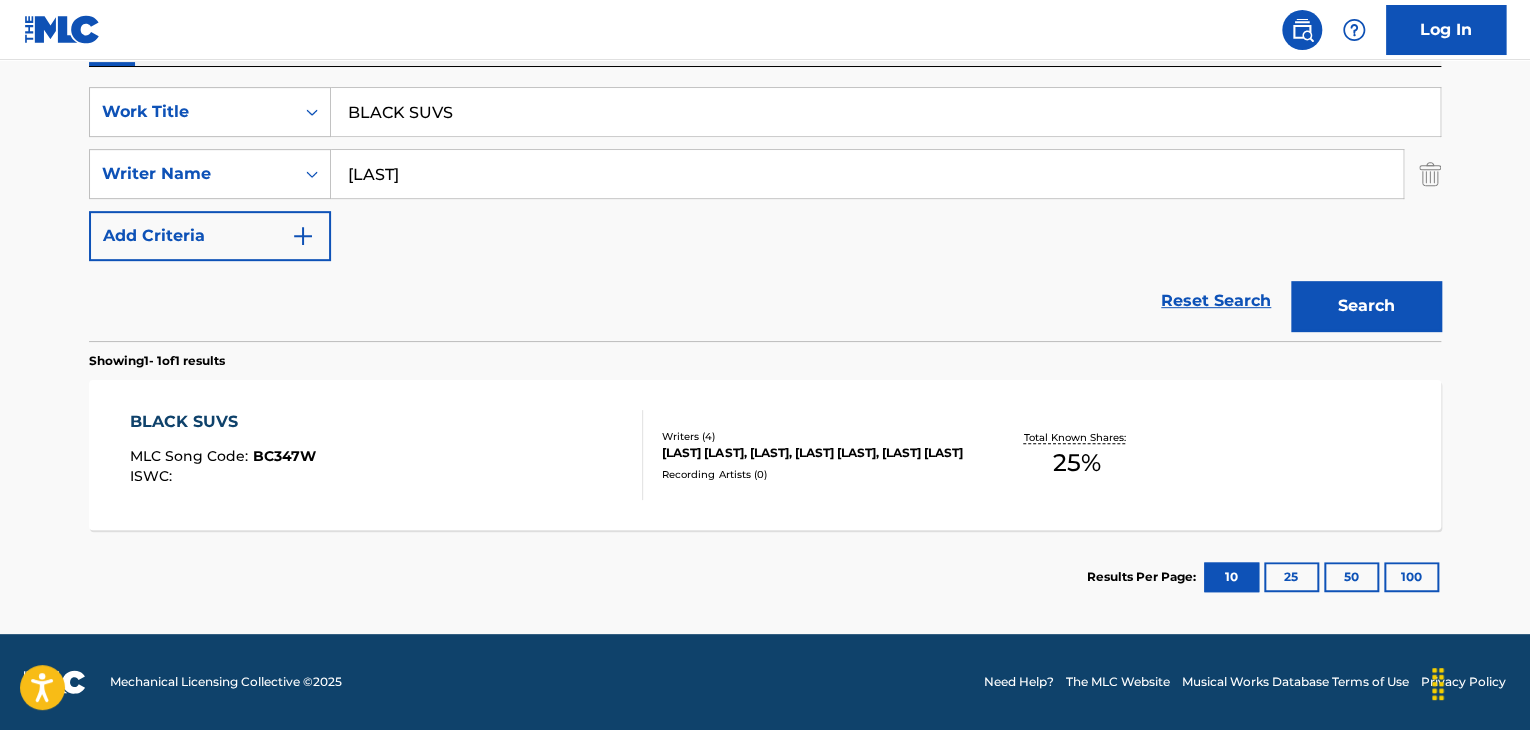 drag, startPoint x: 740, startPoint y: 173, endPoint x: 0, endPoint y: 172, distance: 740.0007 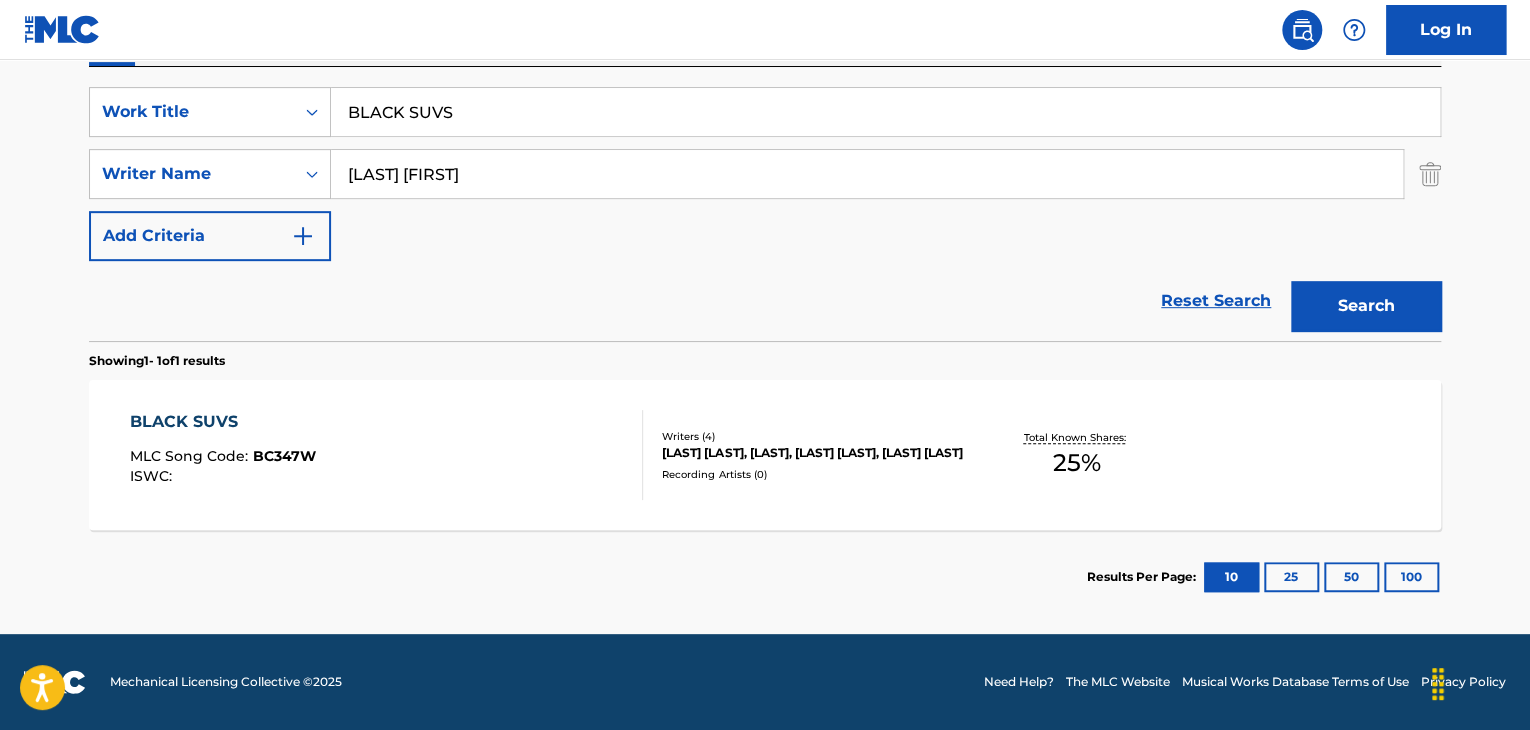 click on "Search" at bounding box center [1366, 306] 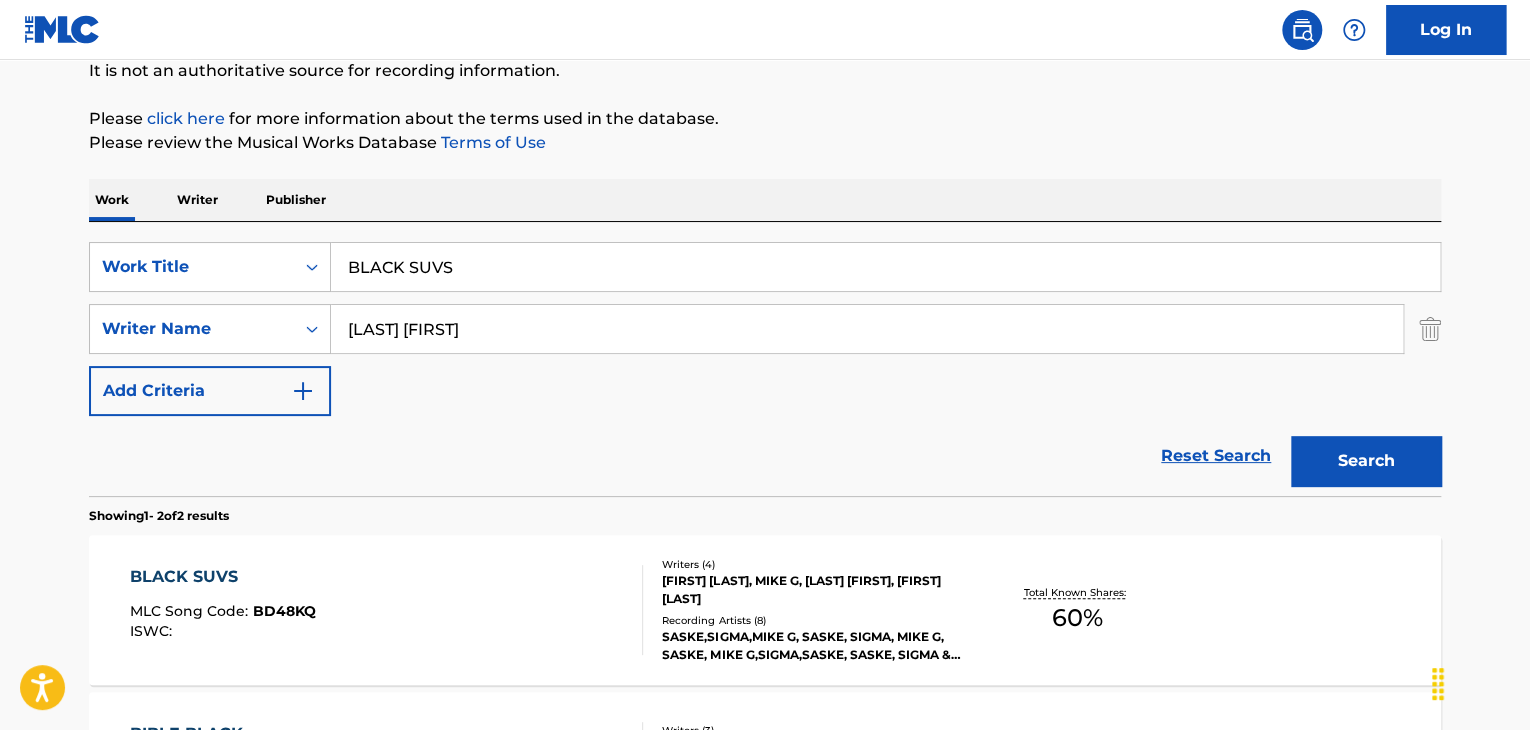 scroll, scrollTop: 358, scrollLeft: 0, axis: vertical 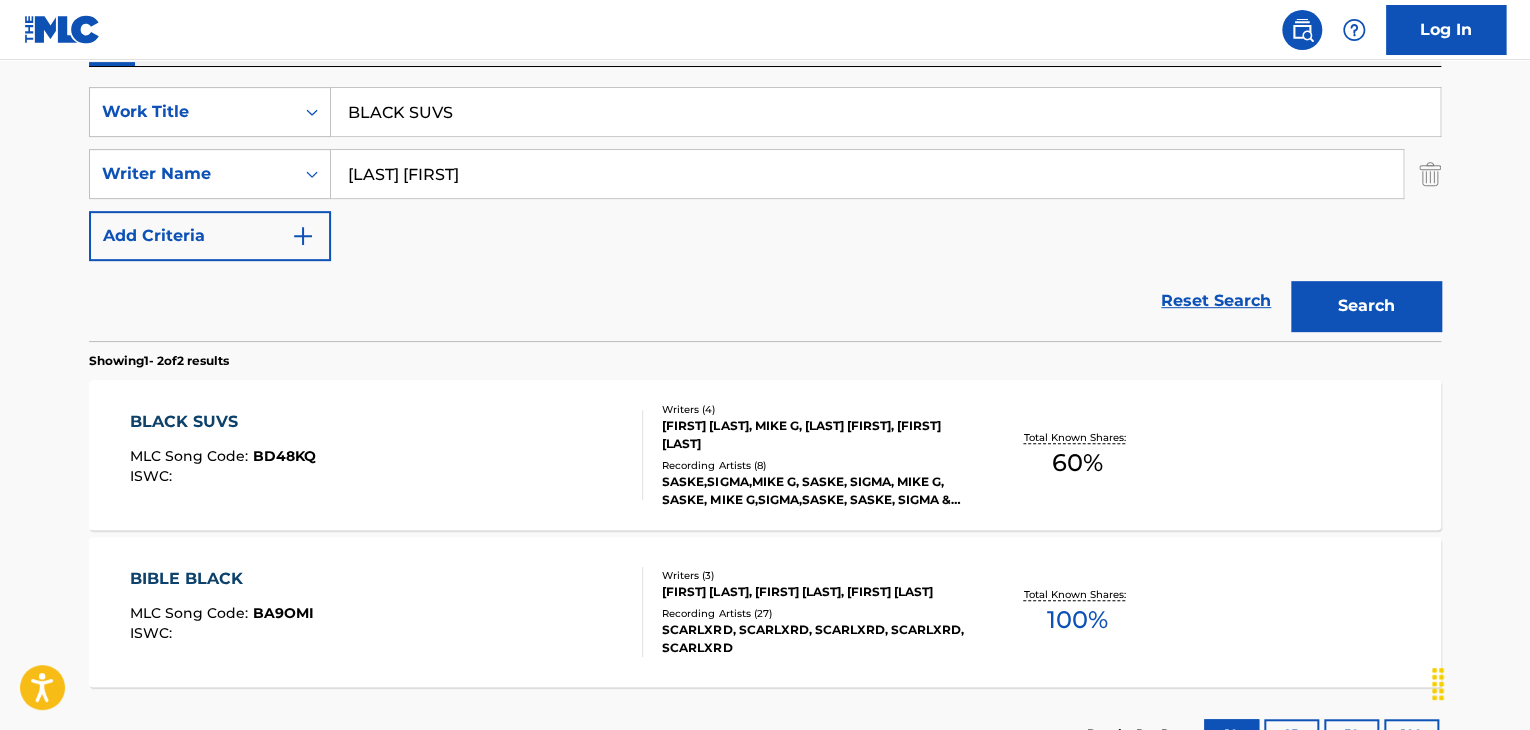 drag, startPoint x: 548, startPoint y: 180, endPoint x: 0, endPoint y: 177, distance: 548.00824 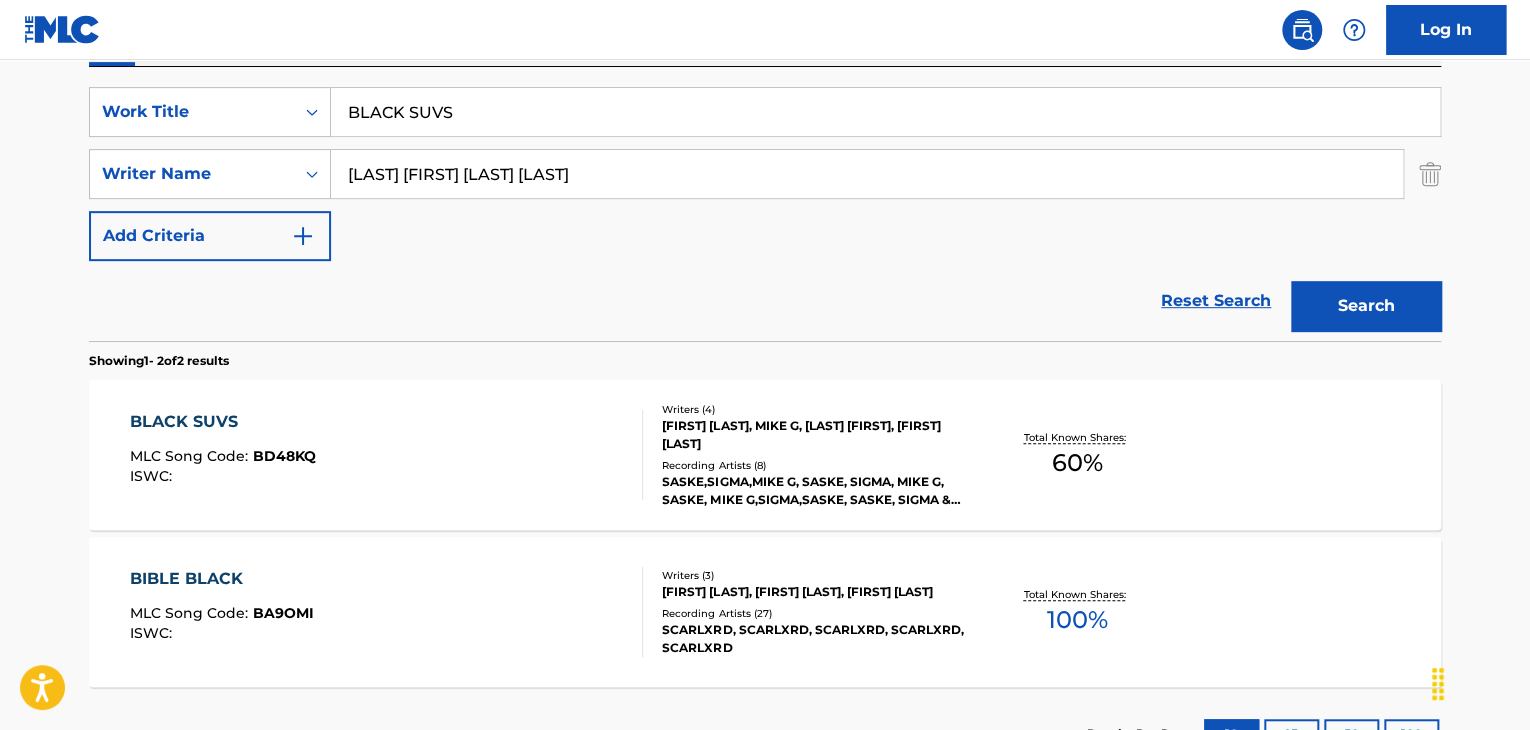drag, startPoint x: 503, startPoint y: 172, endPoint x: 395, endPoint y: 175, distance: 108.04166 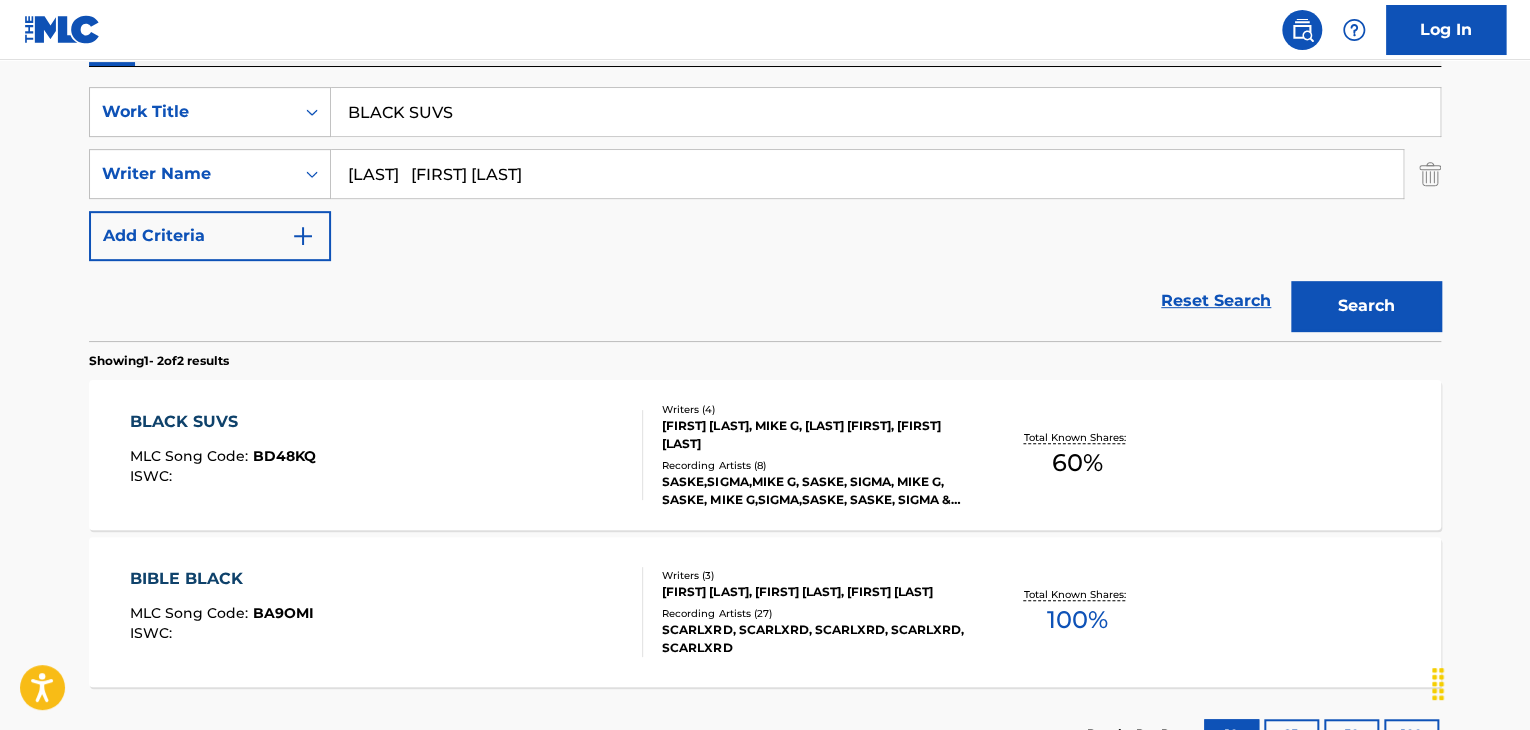 drag, startPoint x: 404, startPoint y: 169, endPoint x: 0, endPoint y: 195, distance: 404.83575 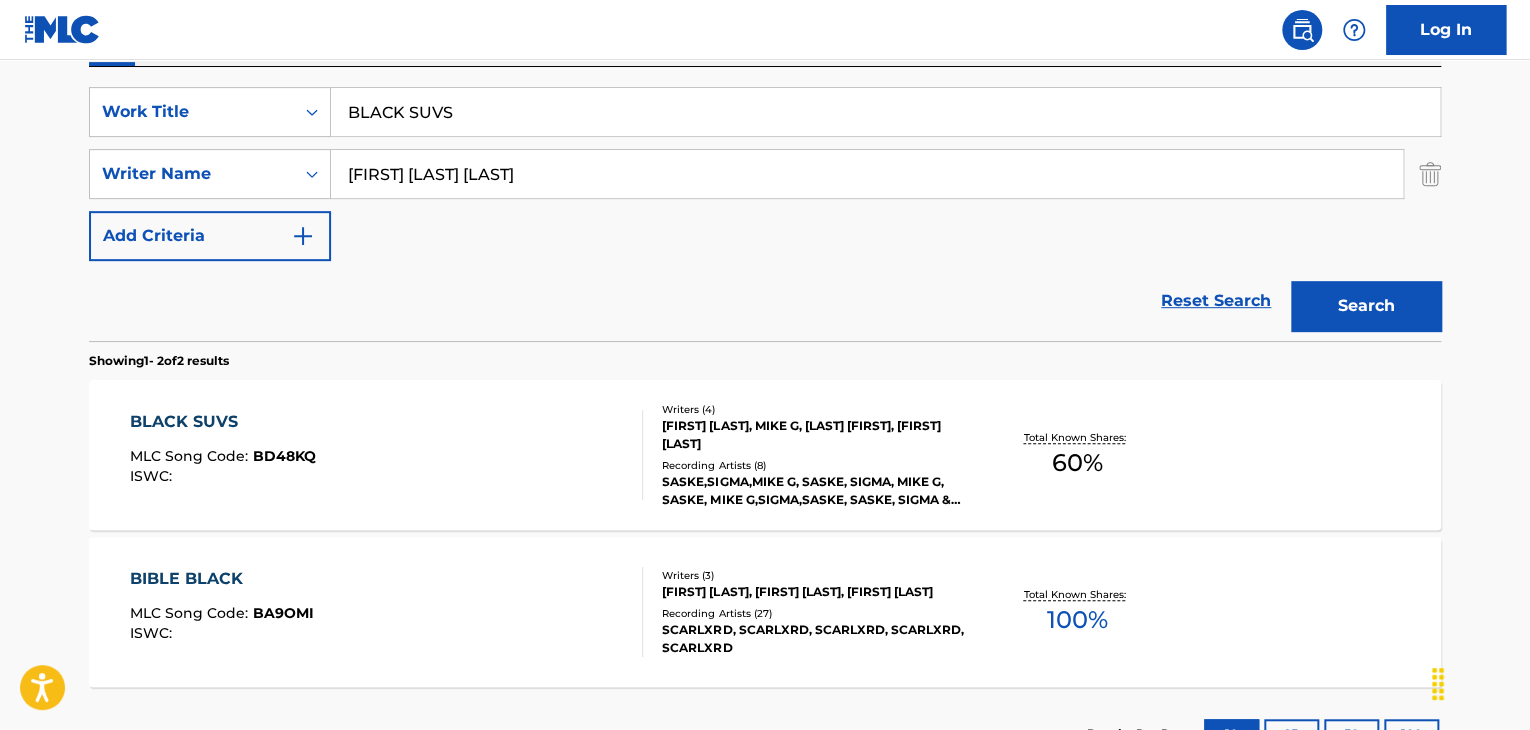 click on "Search" at bounding box center [1366, 306] 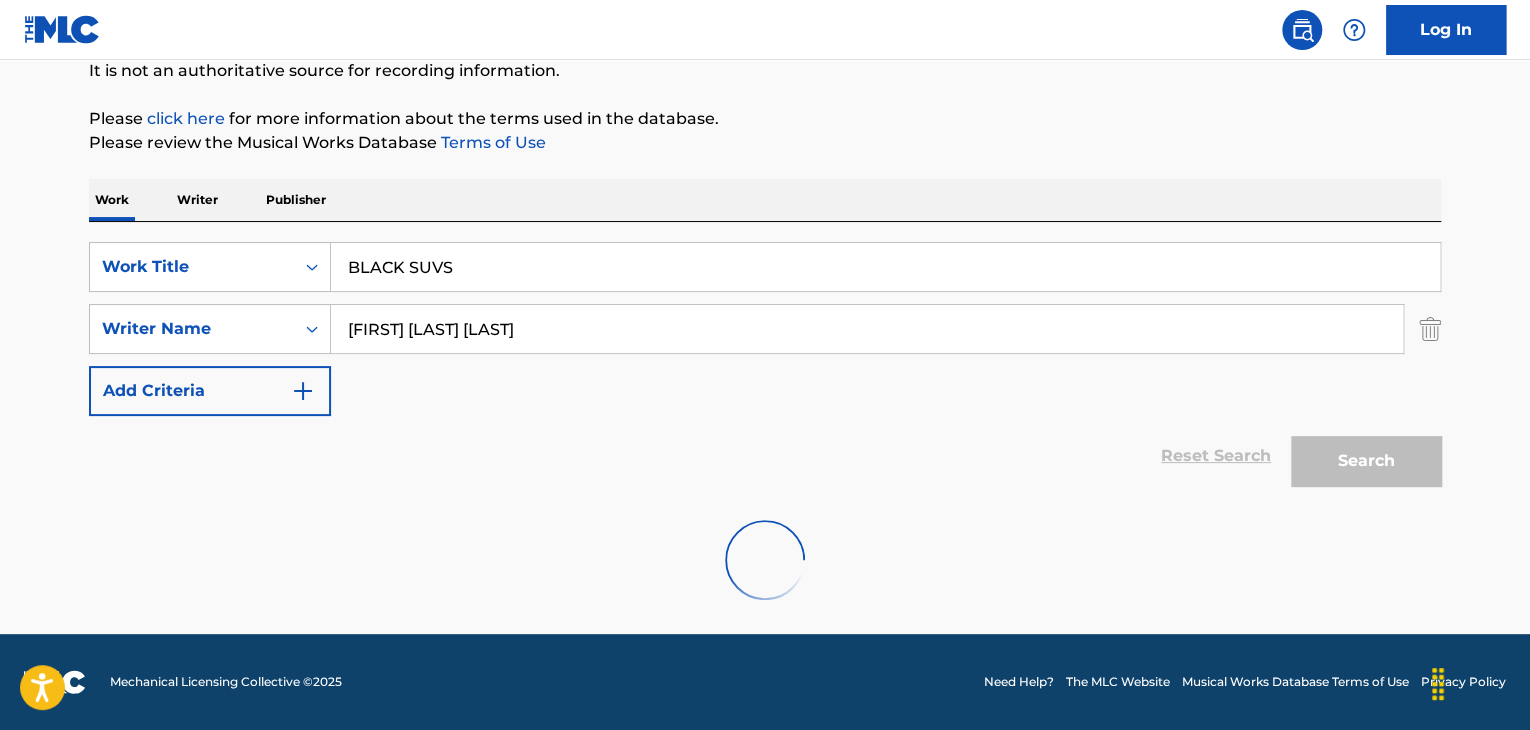 scroll, scrollTop: 358, scrollLeft: 0, axis: vertical 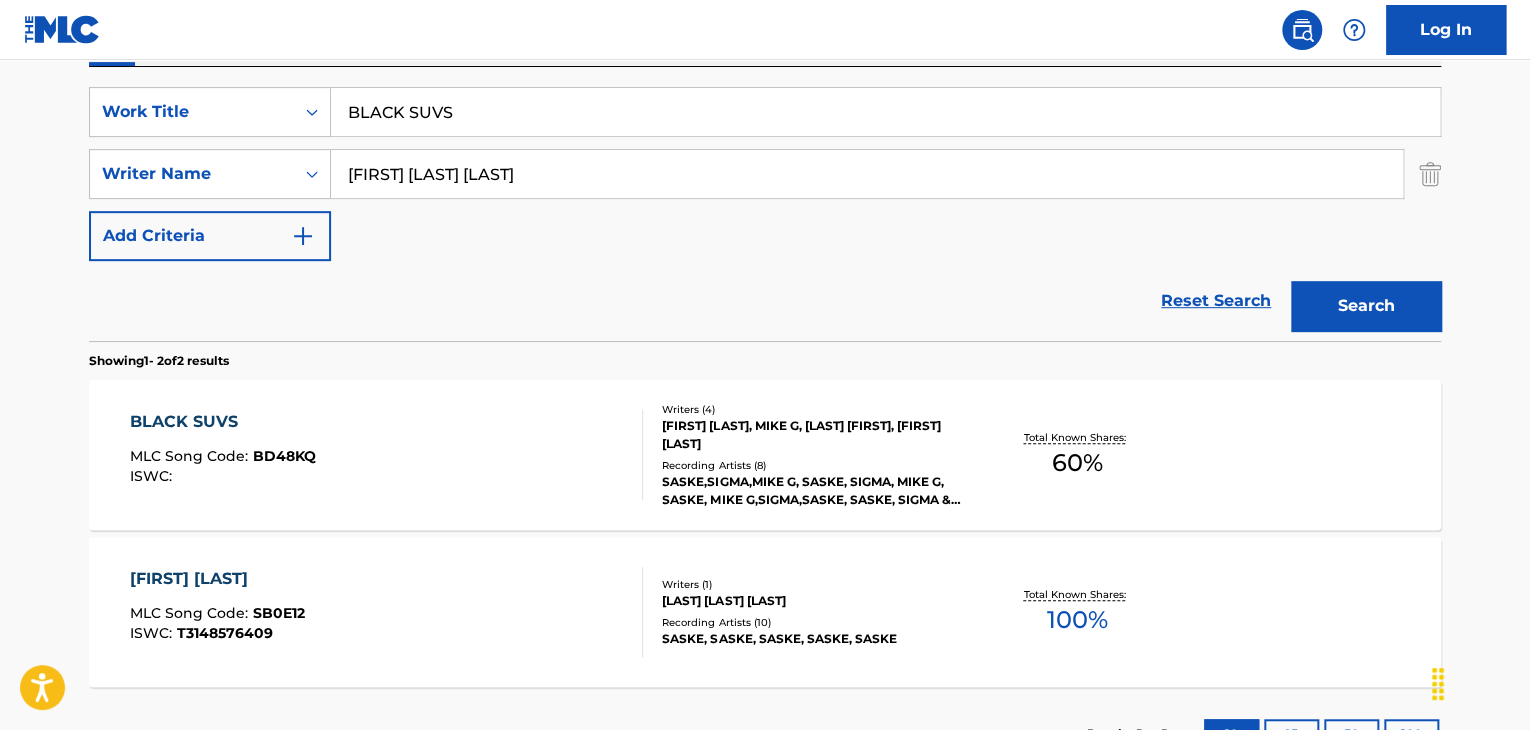 drag, startPoint x: 625, startPoint y: 185, endPoint x: 0, endPoint y: 81, distance: 633.5937 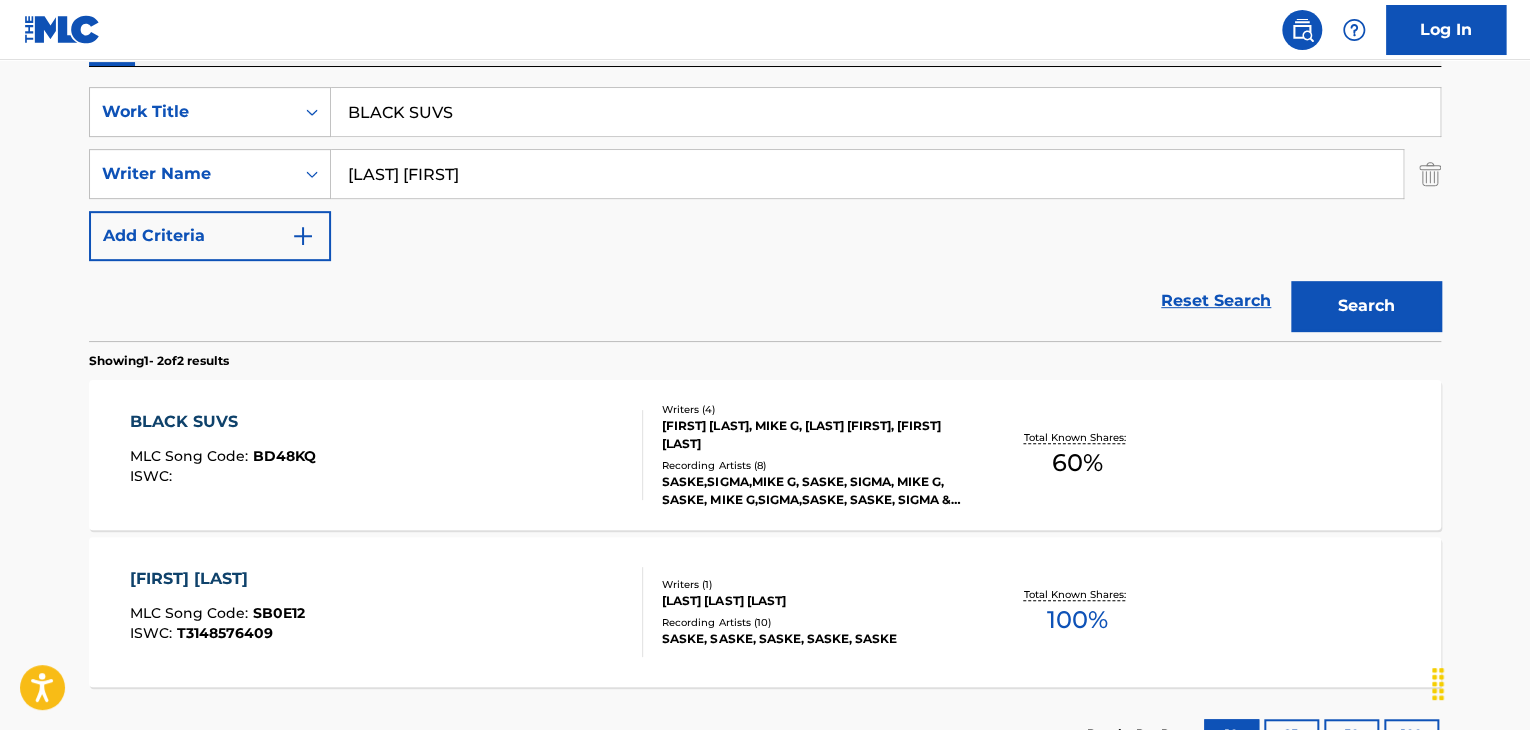 click on "Search" at bounding box center [1366, 306] 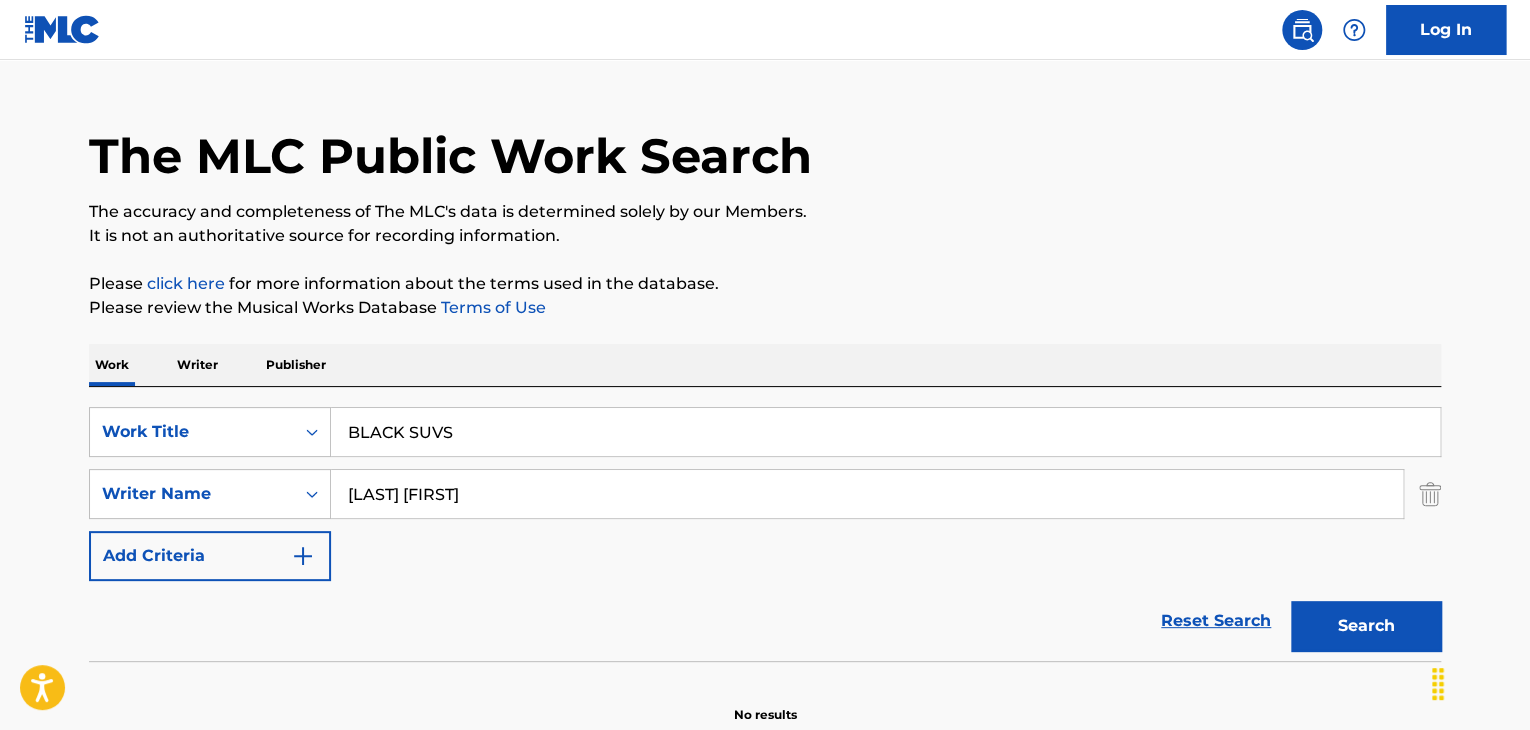 scroll, scrollTop: 138, scrollLeft: 0, axis: vertical 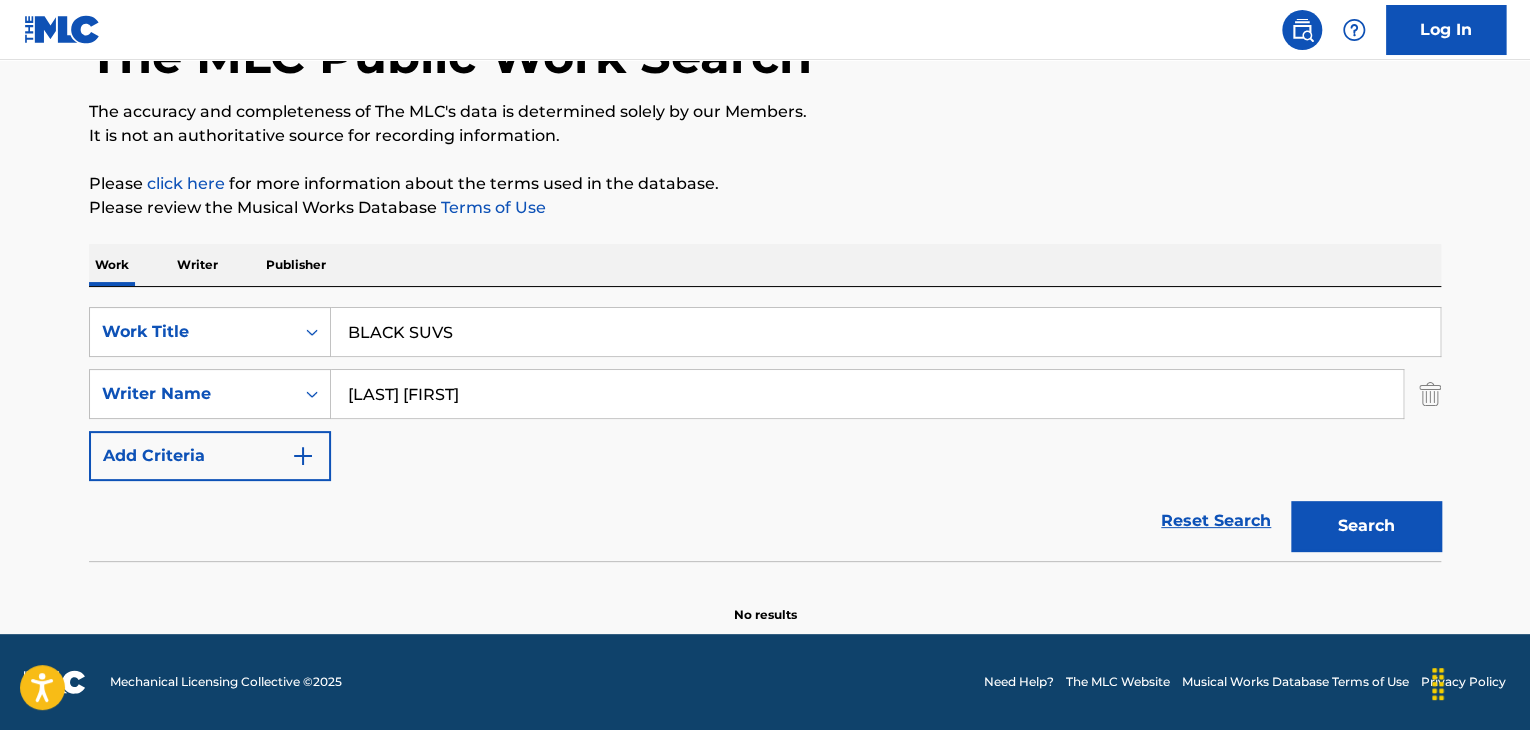 drag, startPoint x: 586, startPoint y: 390, endPoint x: 0, endPoint y: 376, distance: 586.16724 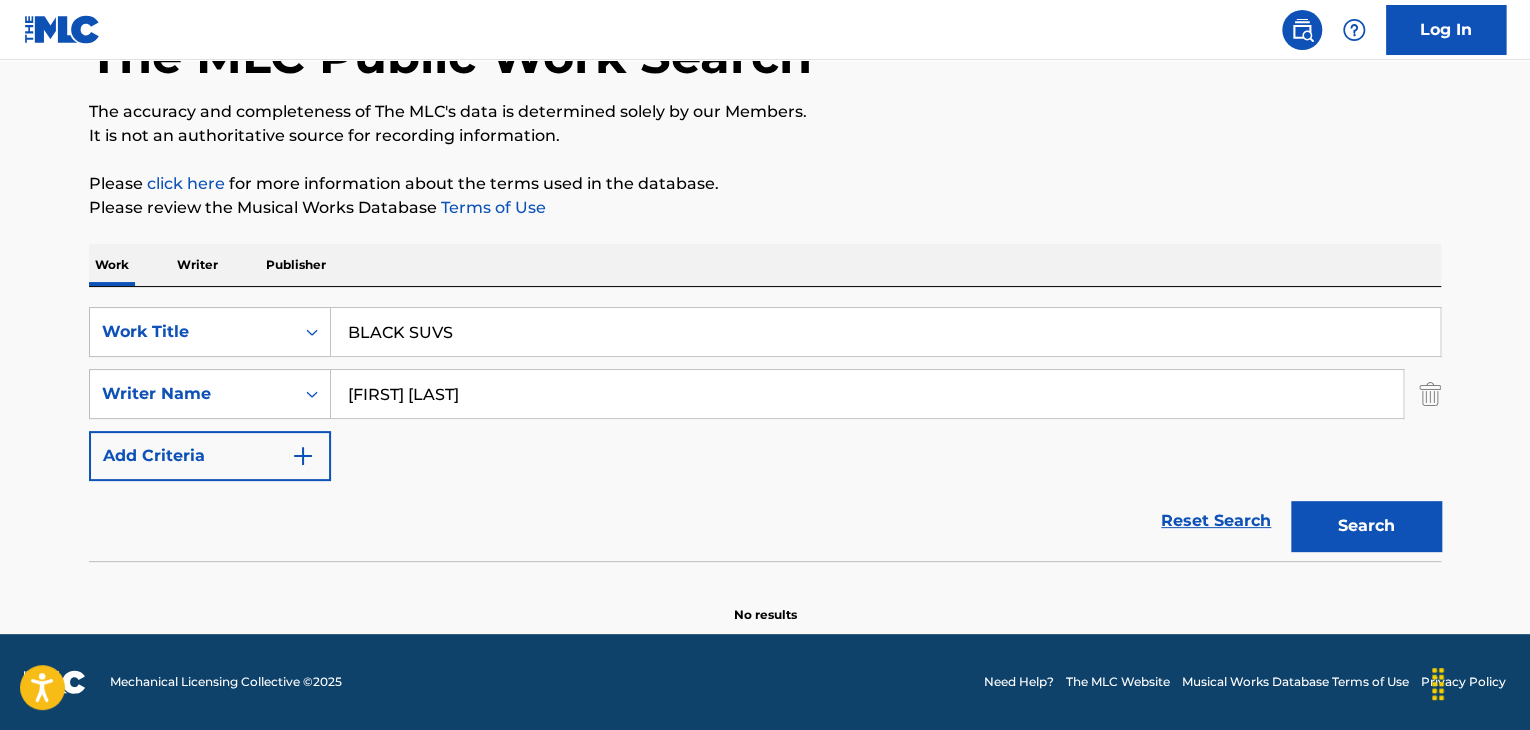 click on "Search" at bounding box center (1366, 526) 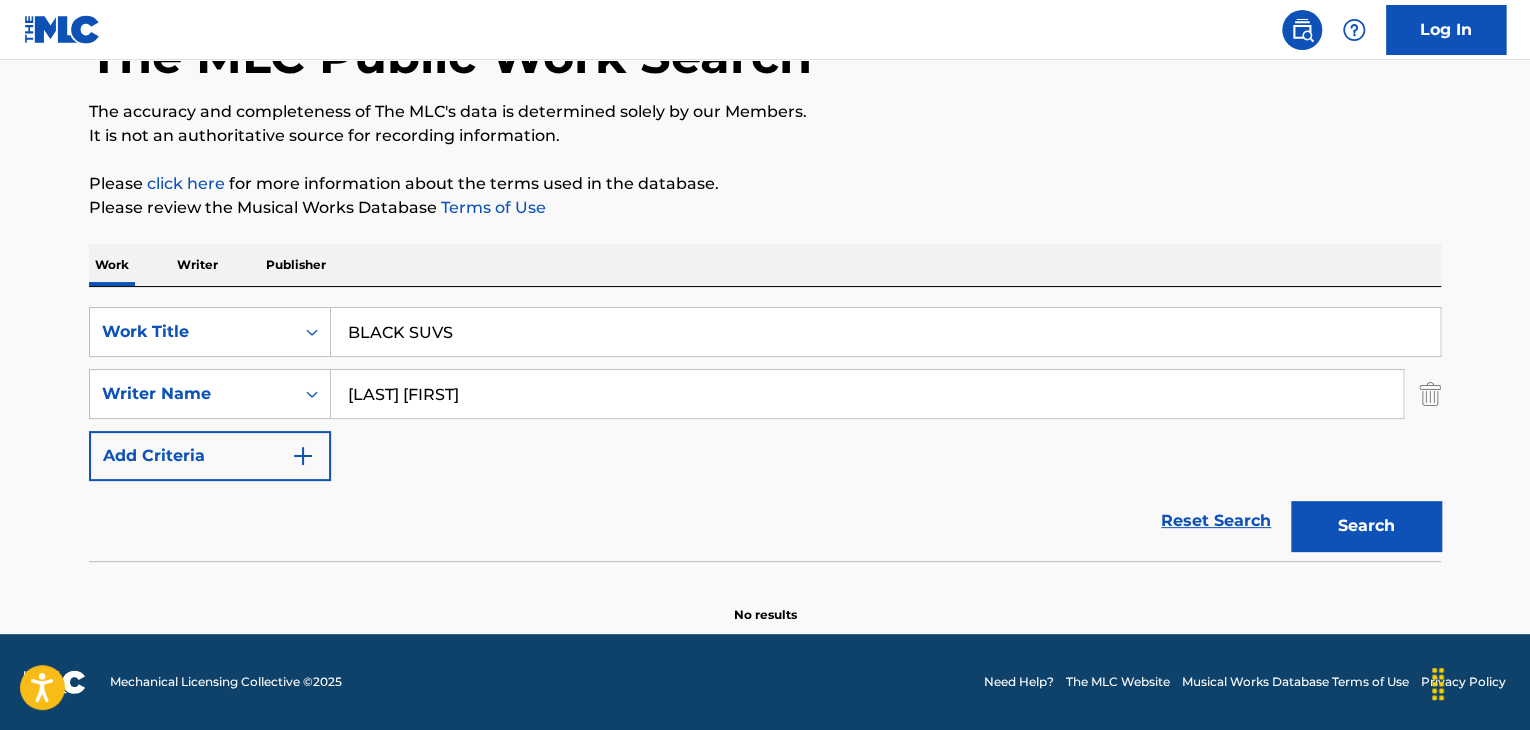 click on "Search" at bounding box center [1366, 526] 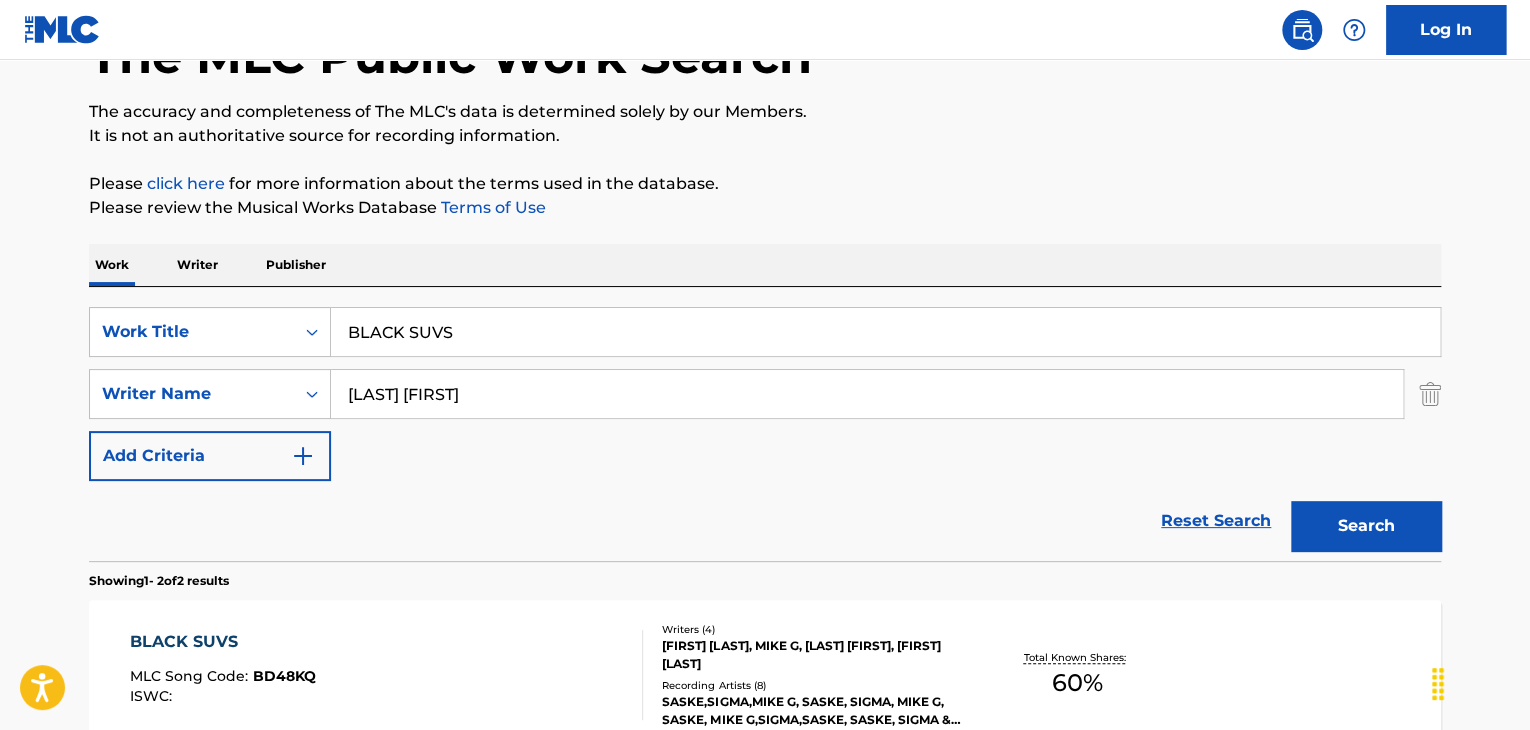 scroll, scrollTop: 338, scrollLeft: 0, axis: vertical 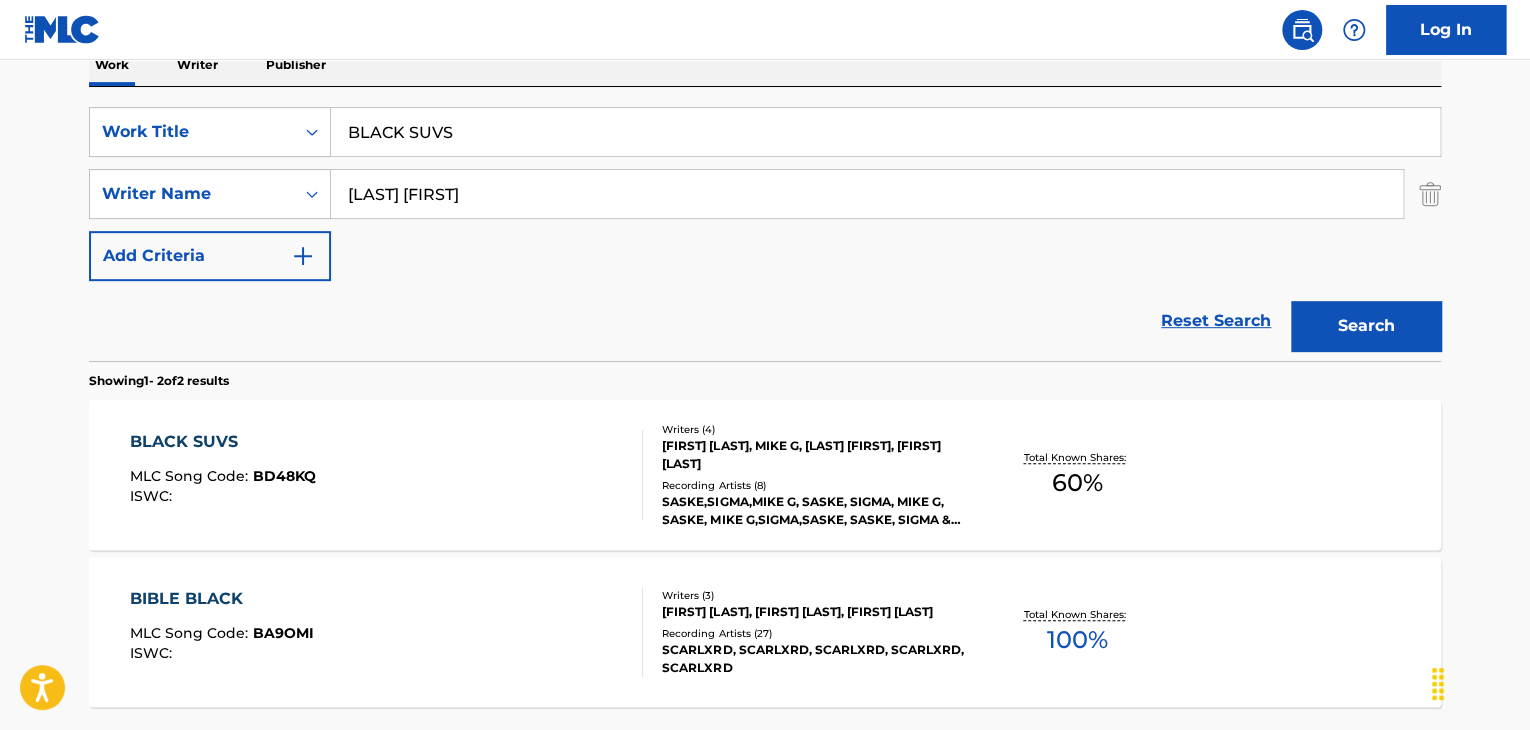 drag, startPoint x: 704, startPoint y: 199, endPoint x: 0, endPoint y: 203, distance: 704.01135 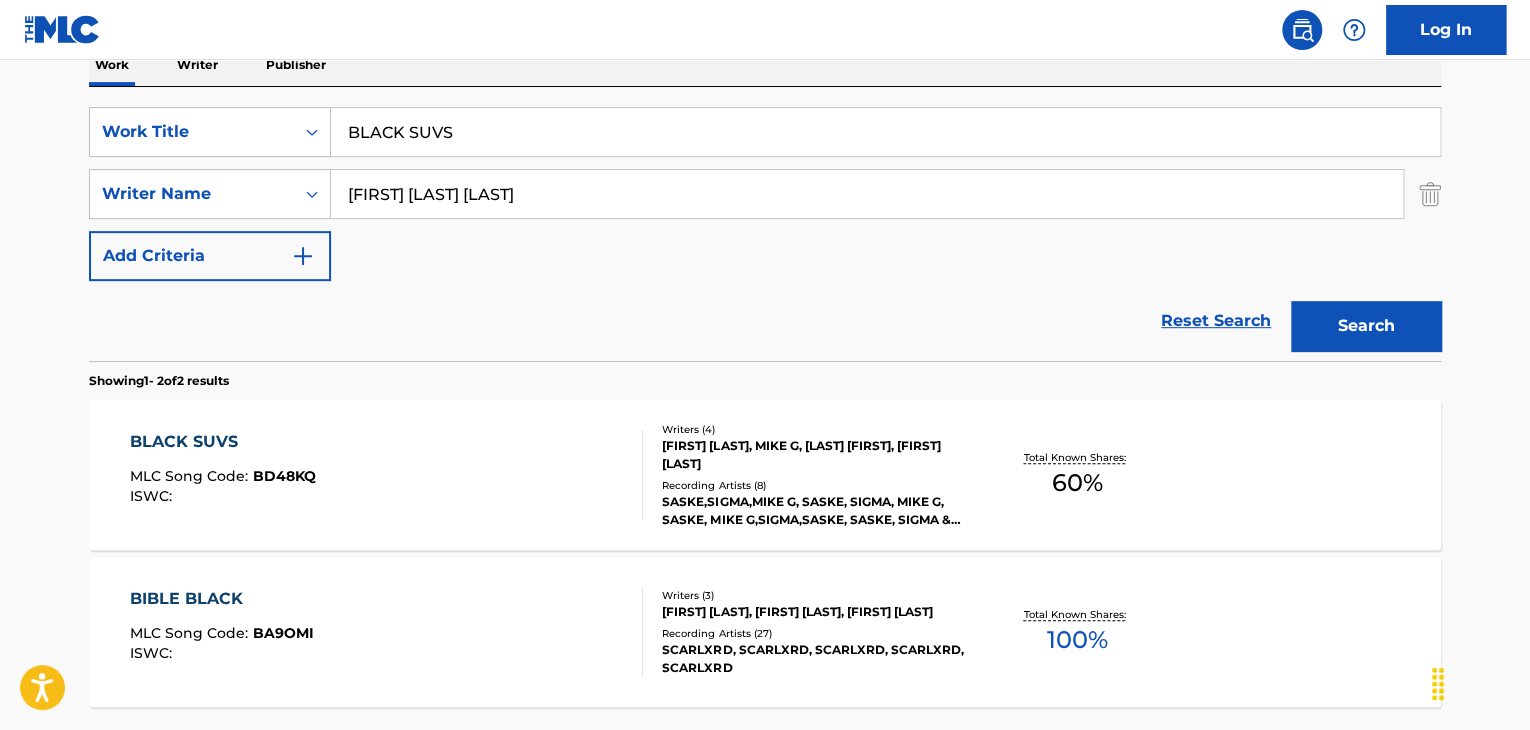 click on "Search" at bounding box center (1366, 326) 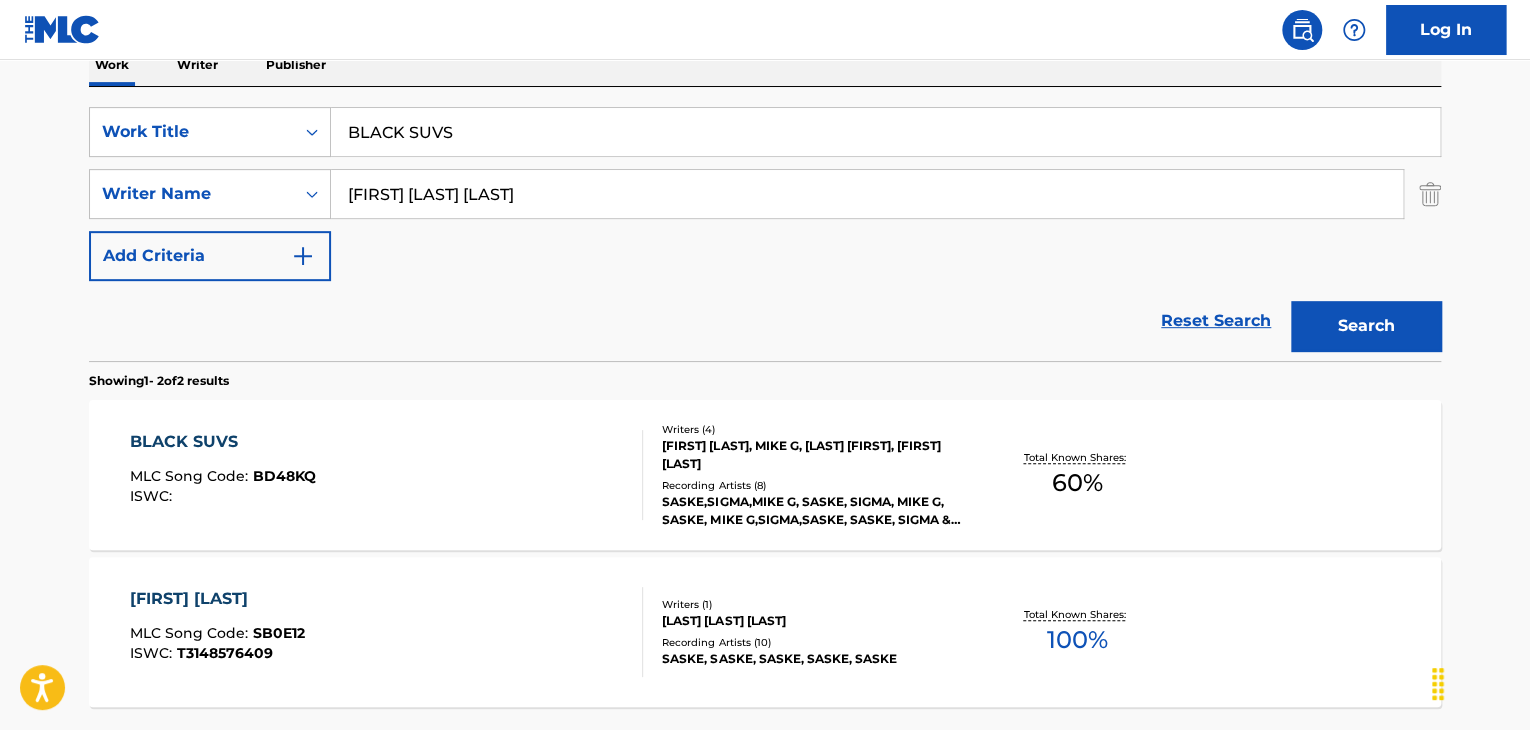 scroll, scrollTop: 438, scrollLeft: 0, axis: vertical 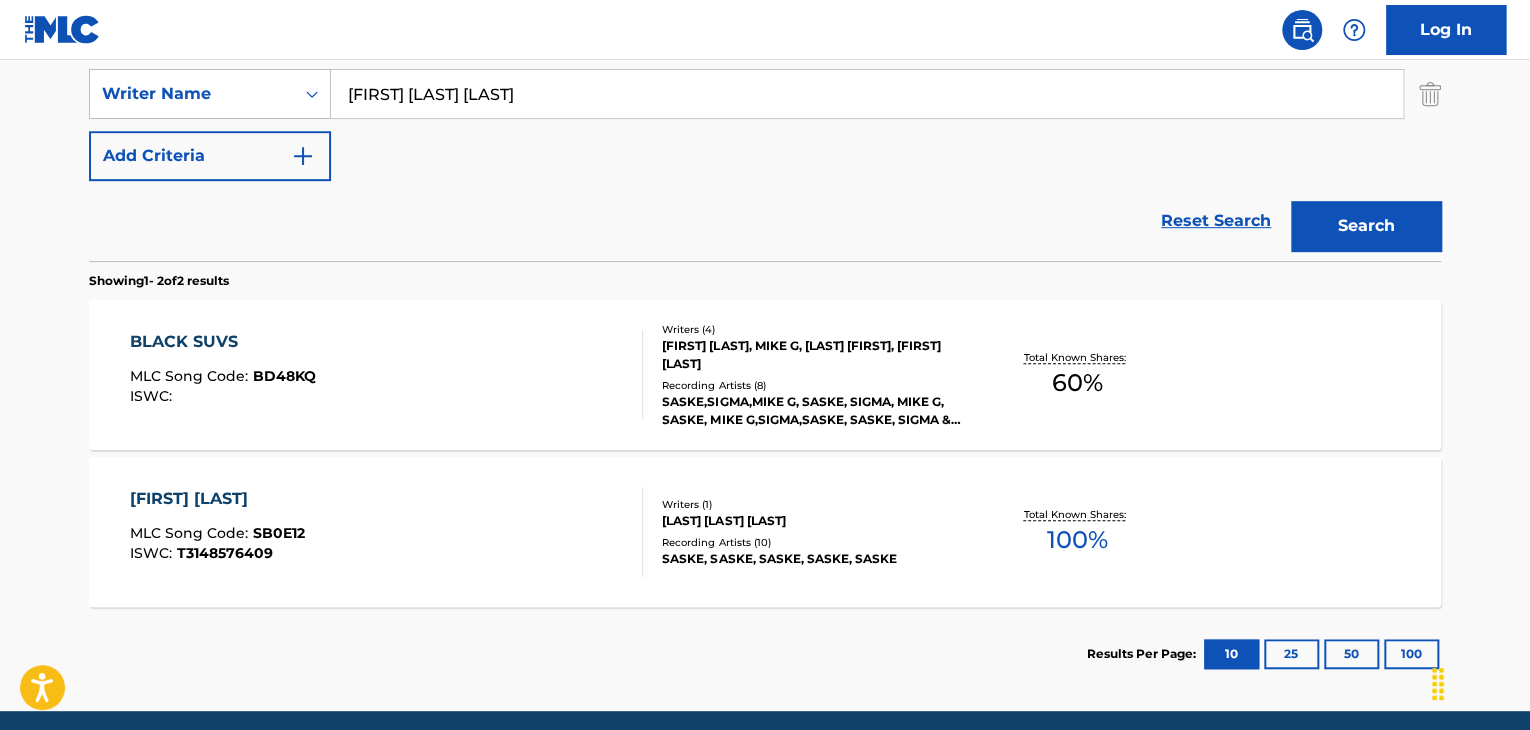 click on "[FIRST] [LAST] [LAST]" at bounding box center [867, 94] 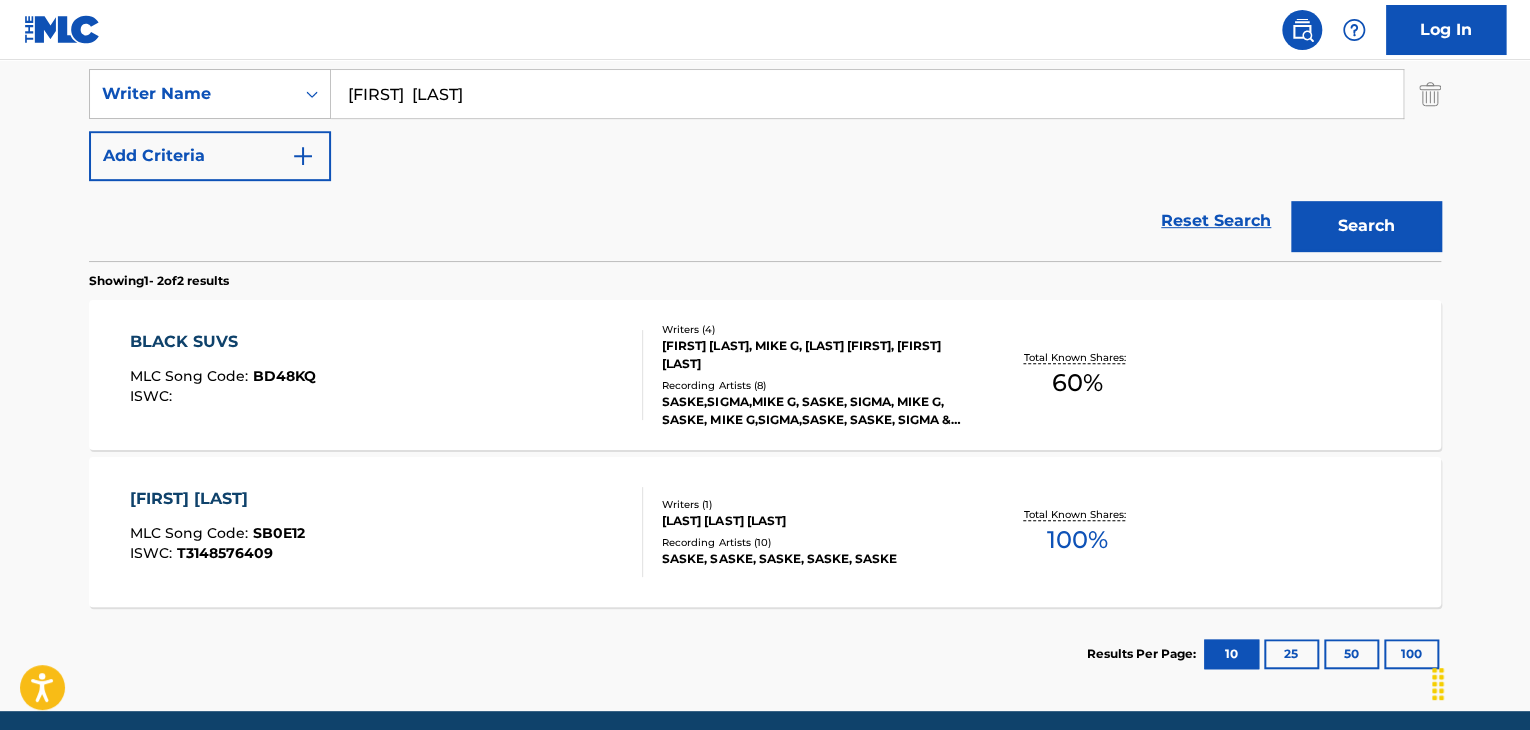 click on "[FIRST]  [LAST]" at bounding box center [867, 94] 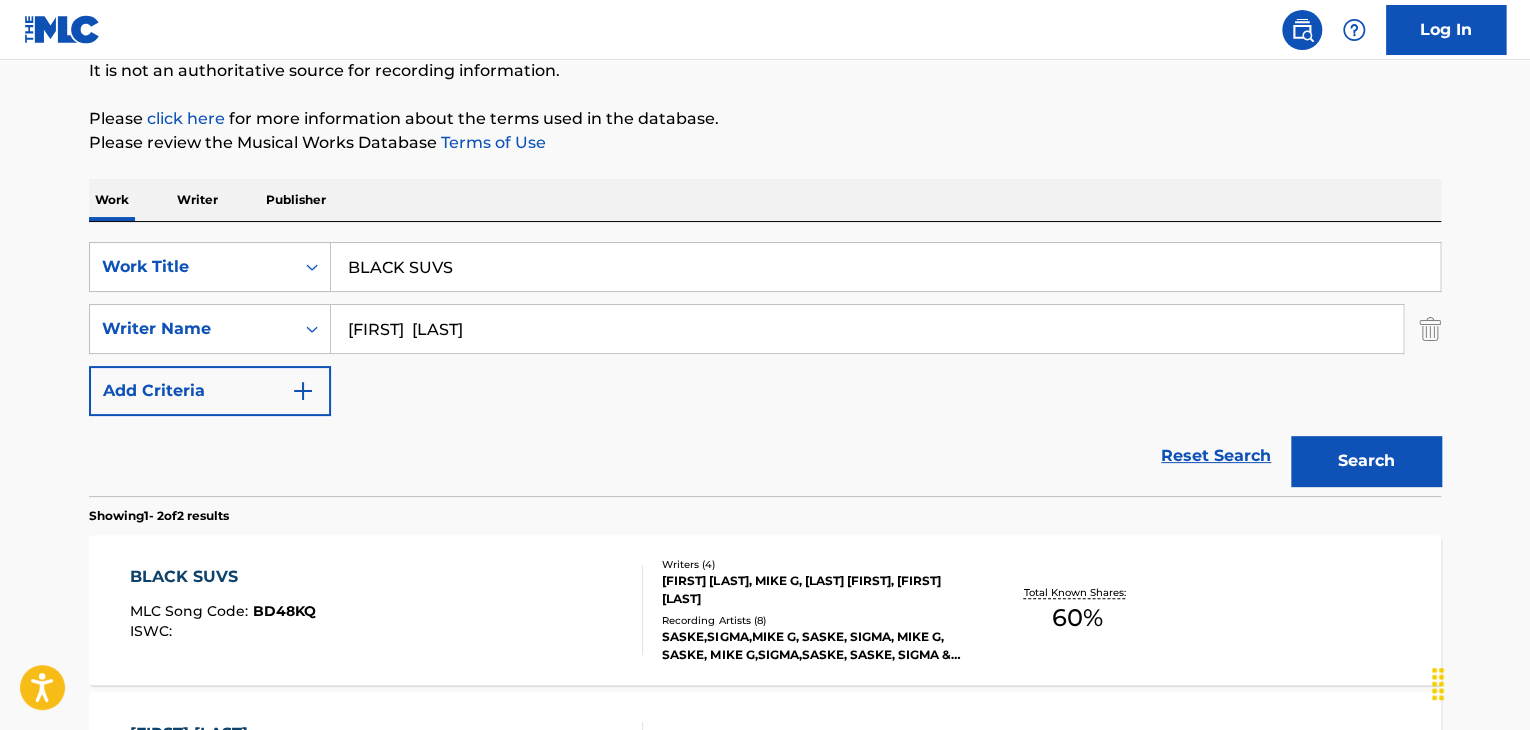 scroll, scrollTop: 438, scrollLeft: 0, axis: vertical 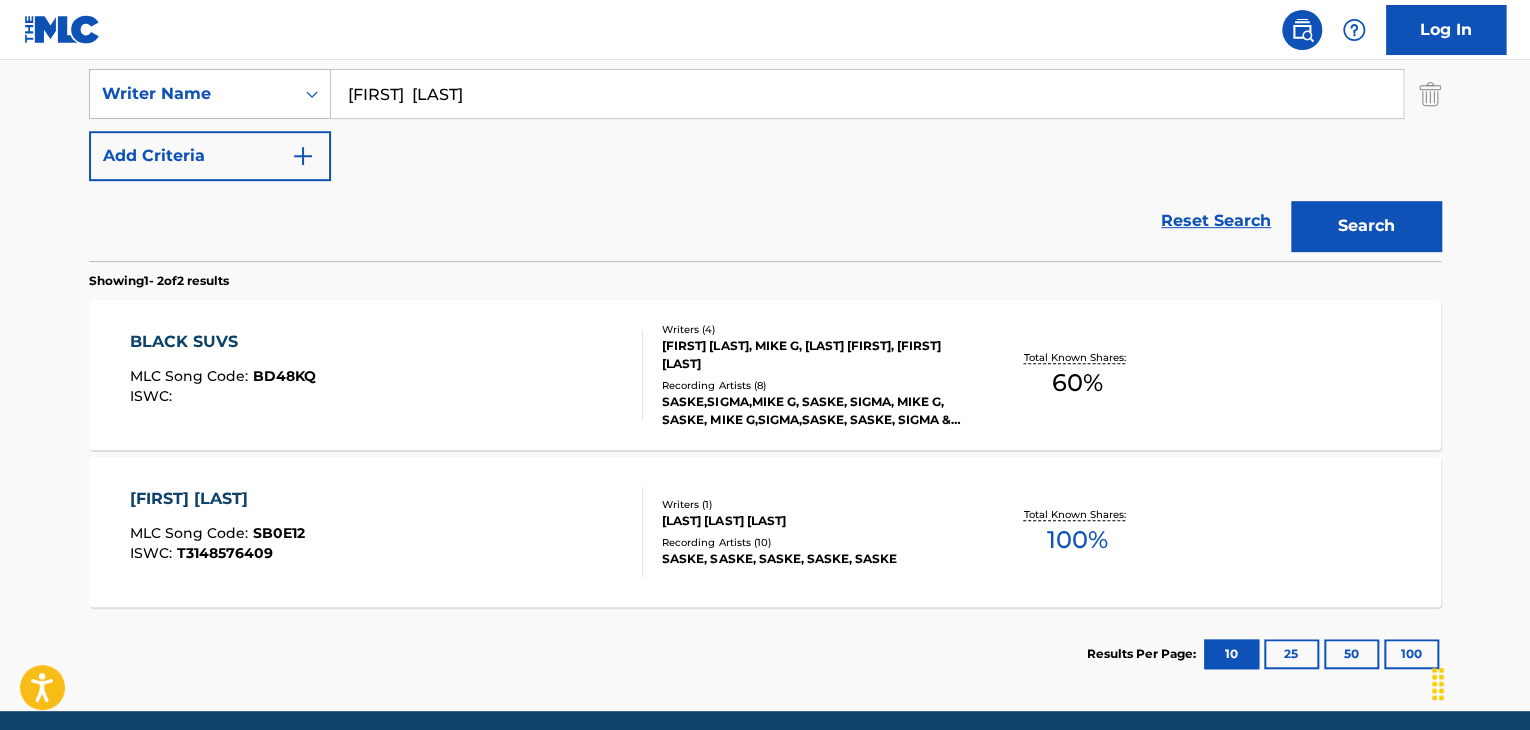 drag, startPoint x: 581, startPoint y: 89, endPoint x: 0, endPoint y: 116, distance: 581.627 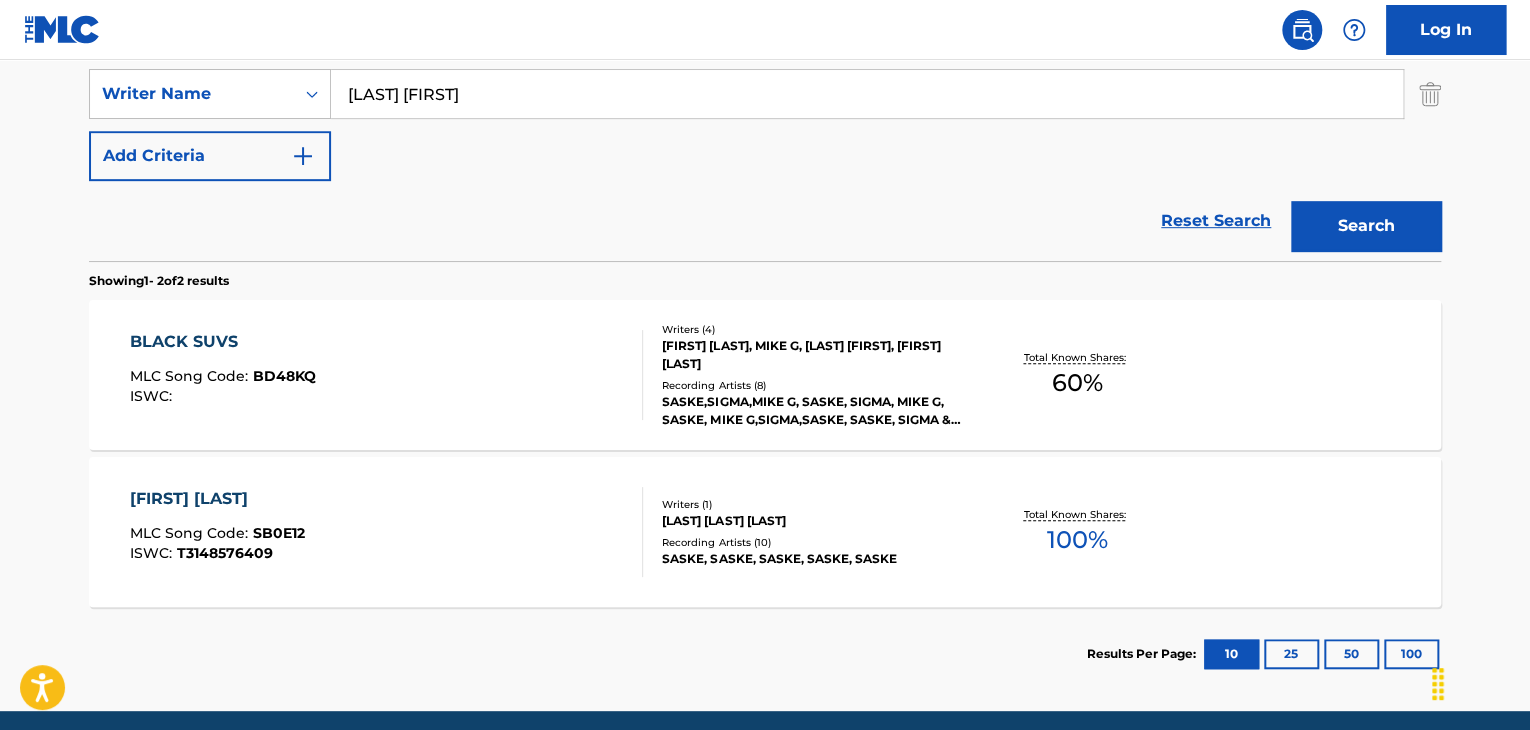 click on "Search" at bounding box center [1366, 226] 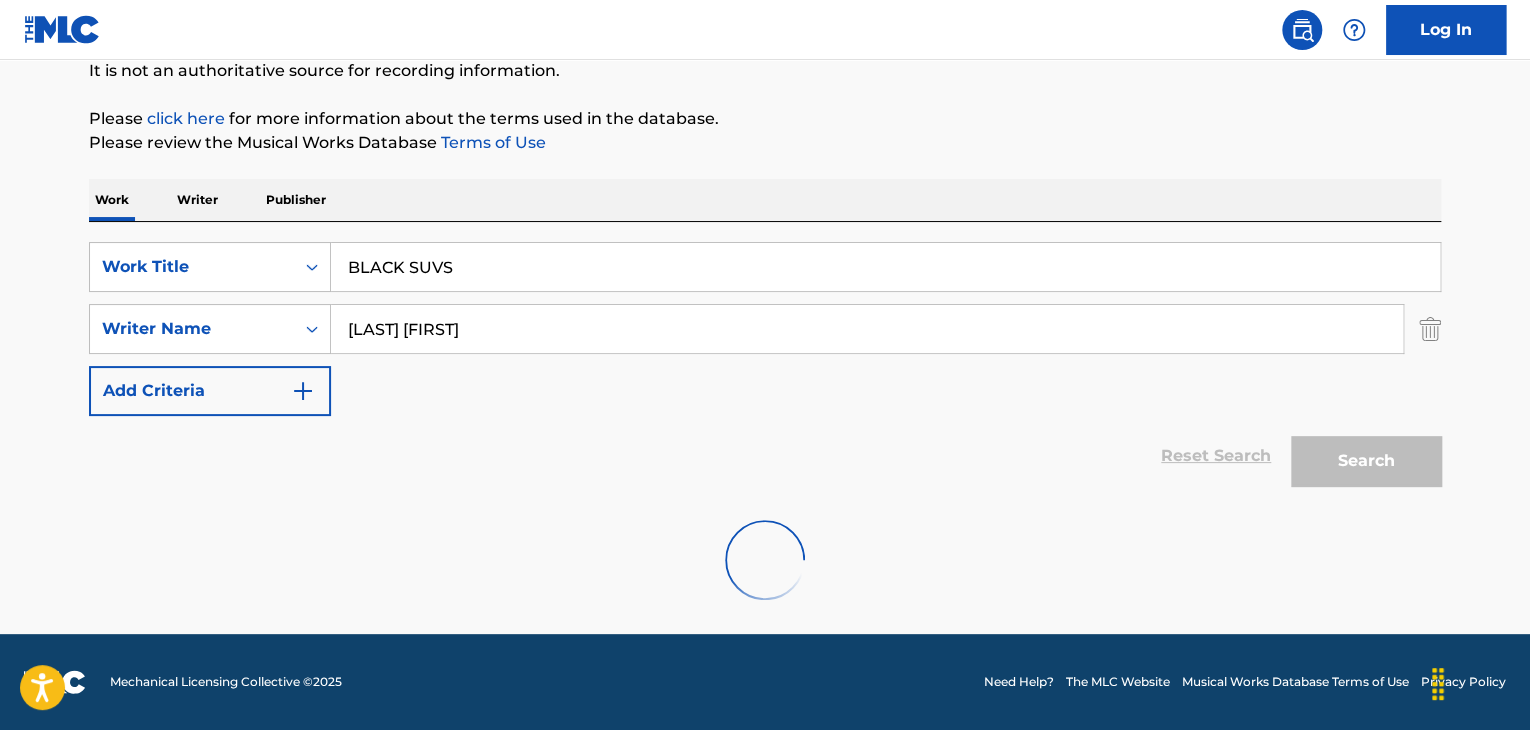 scroll, scrollTop: 138, scrollLeft: 0, axis: vertical 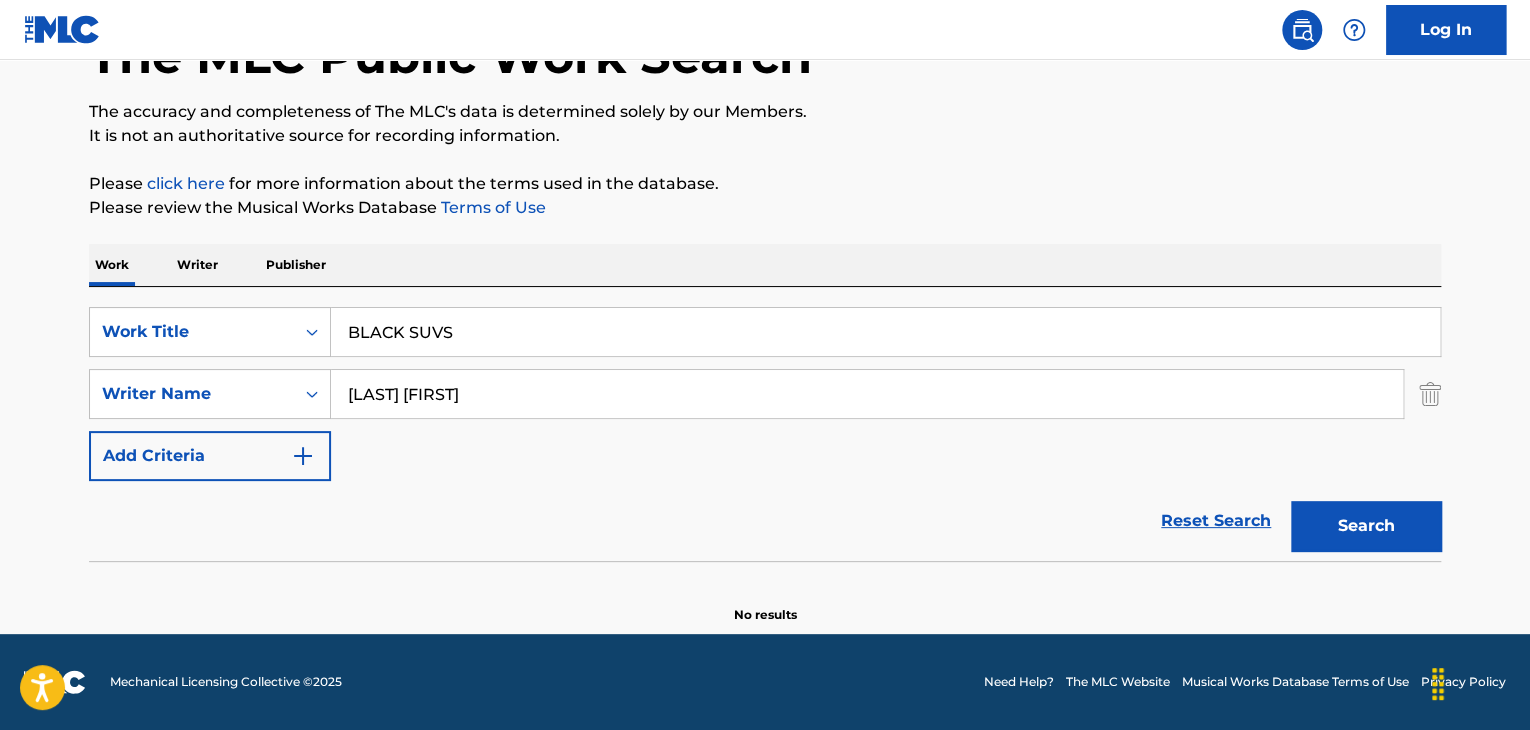 drag, startPoint x: 393, startPoint y: 395, endPoint x: 984, endPoint y: 420, distance: 591.5285 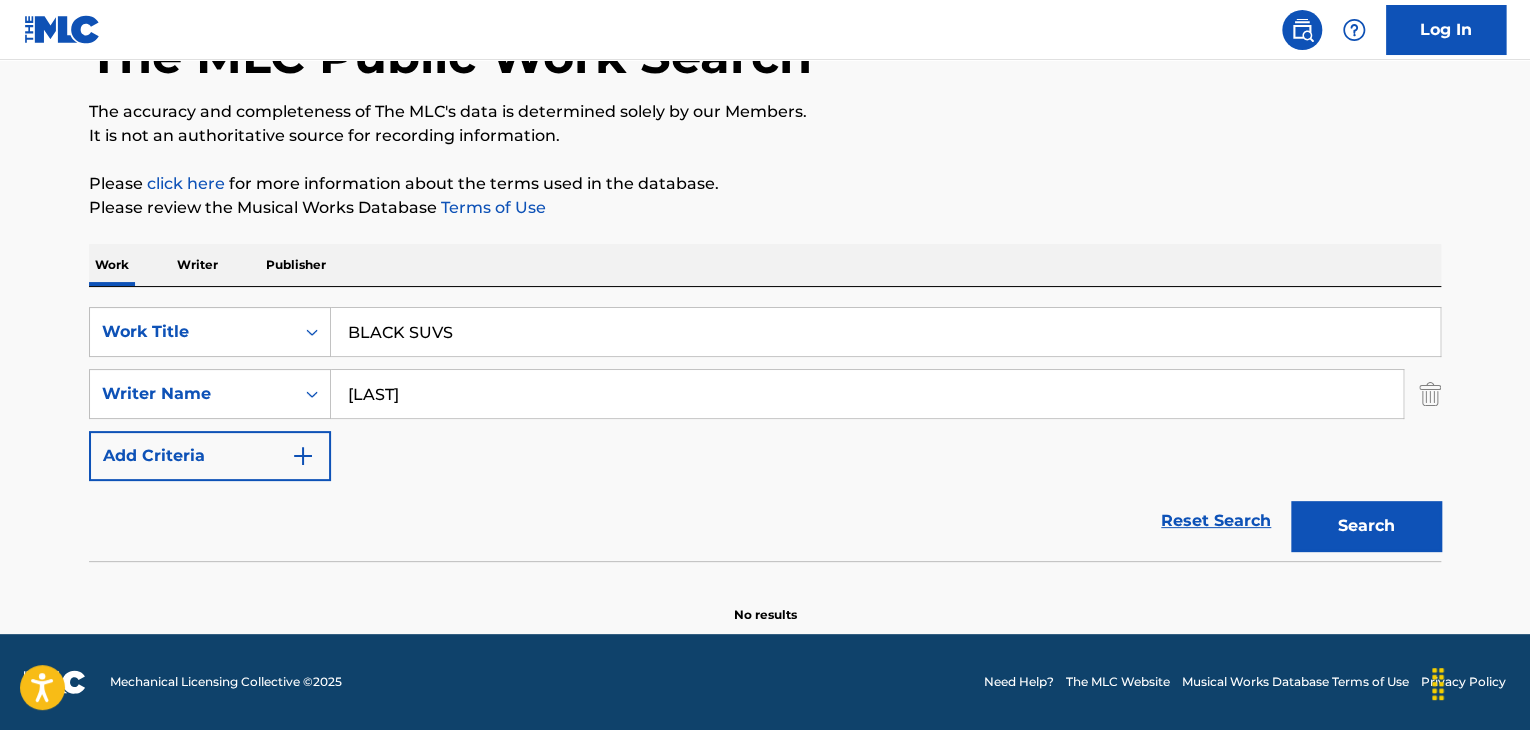 click on "Search" at bounding box center [1366, 526] 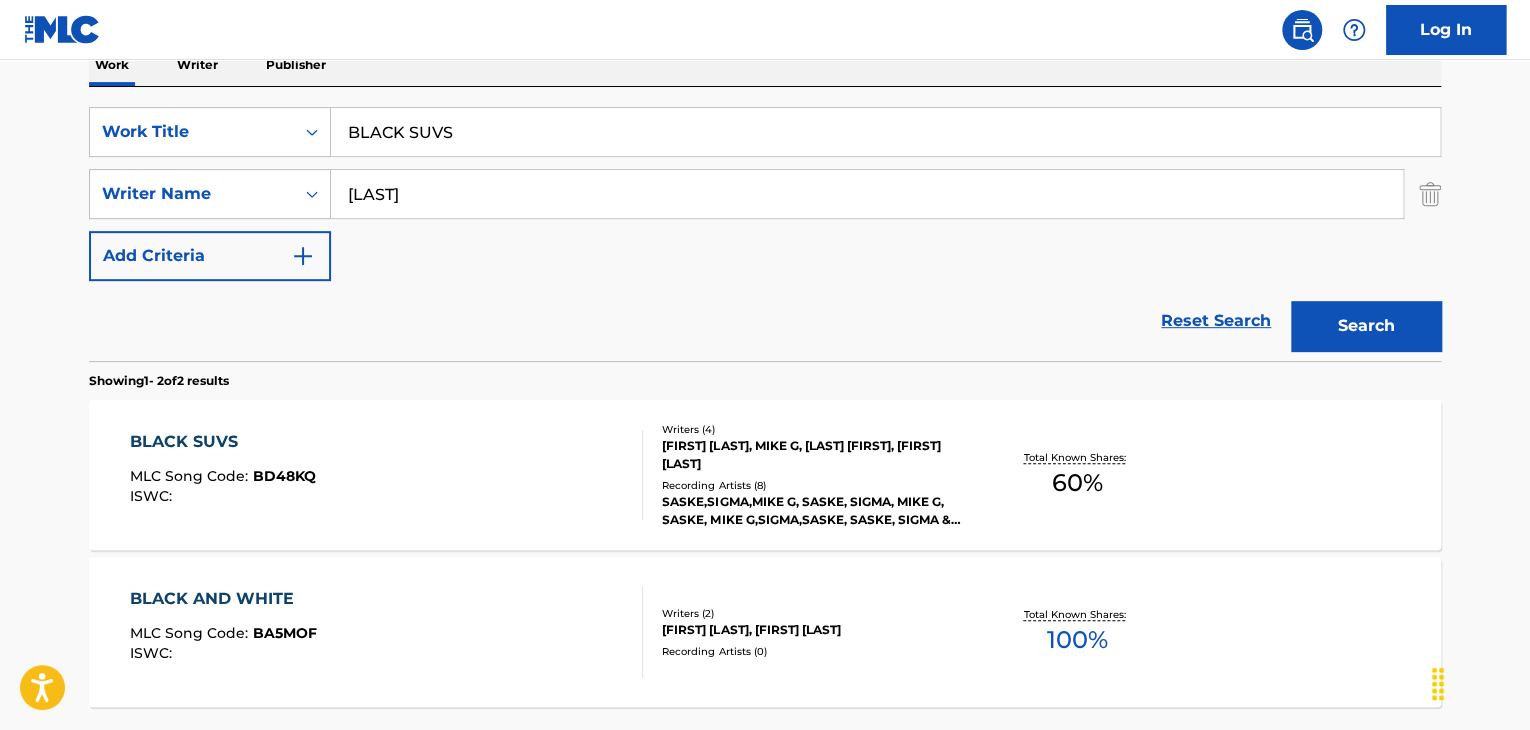 scroll, scrollTop: 438, scrollLeft: 0, axis: vertical 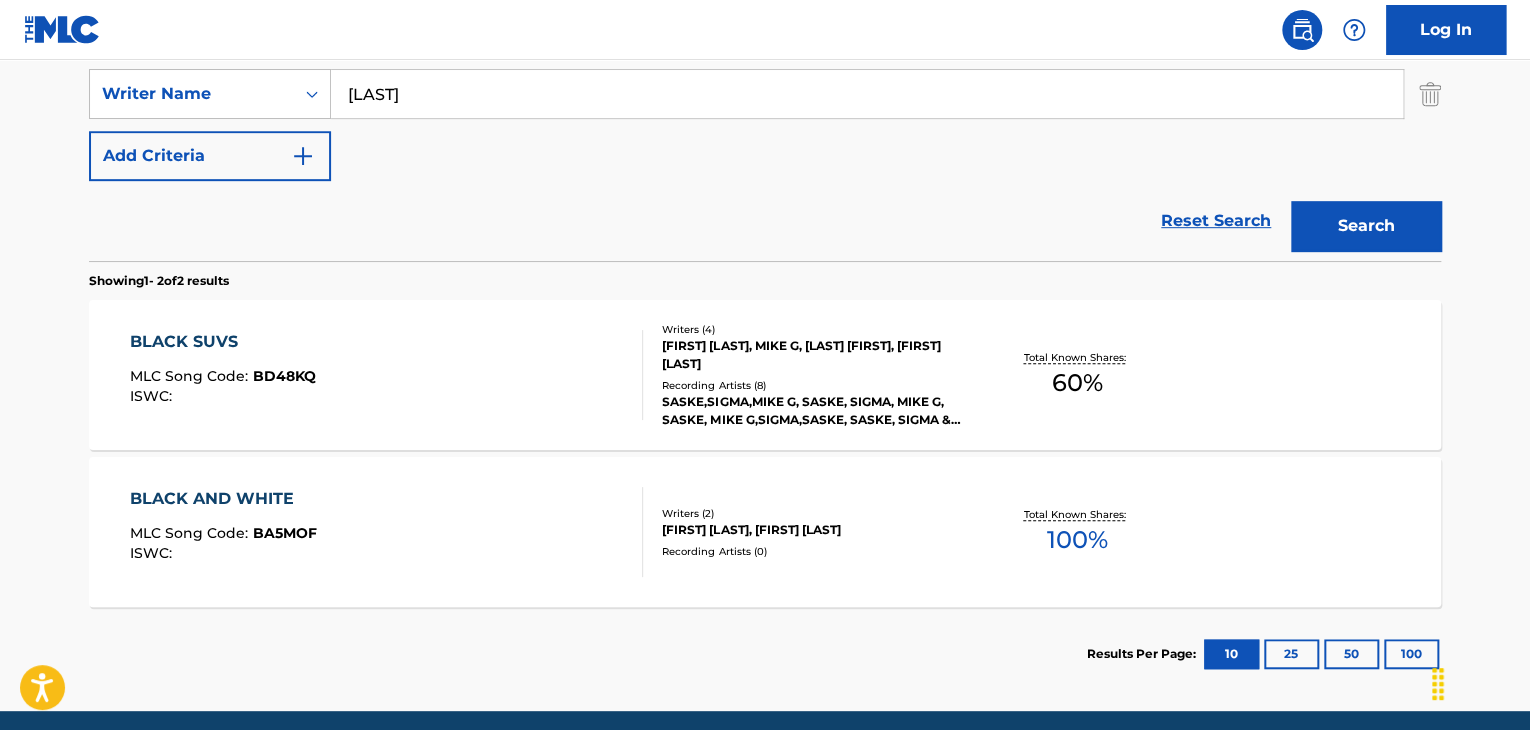 drag, startPoint x: 452, startPoint y: 98, endPoint x: 0, endPoint y: 98, distance: 452 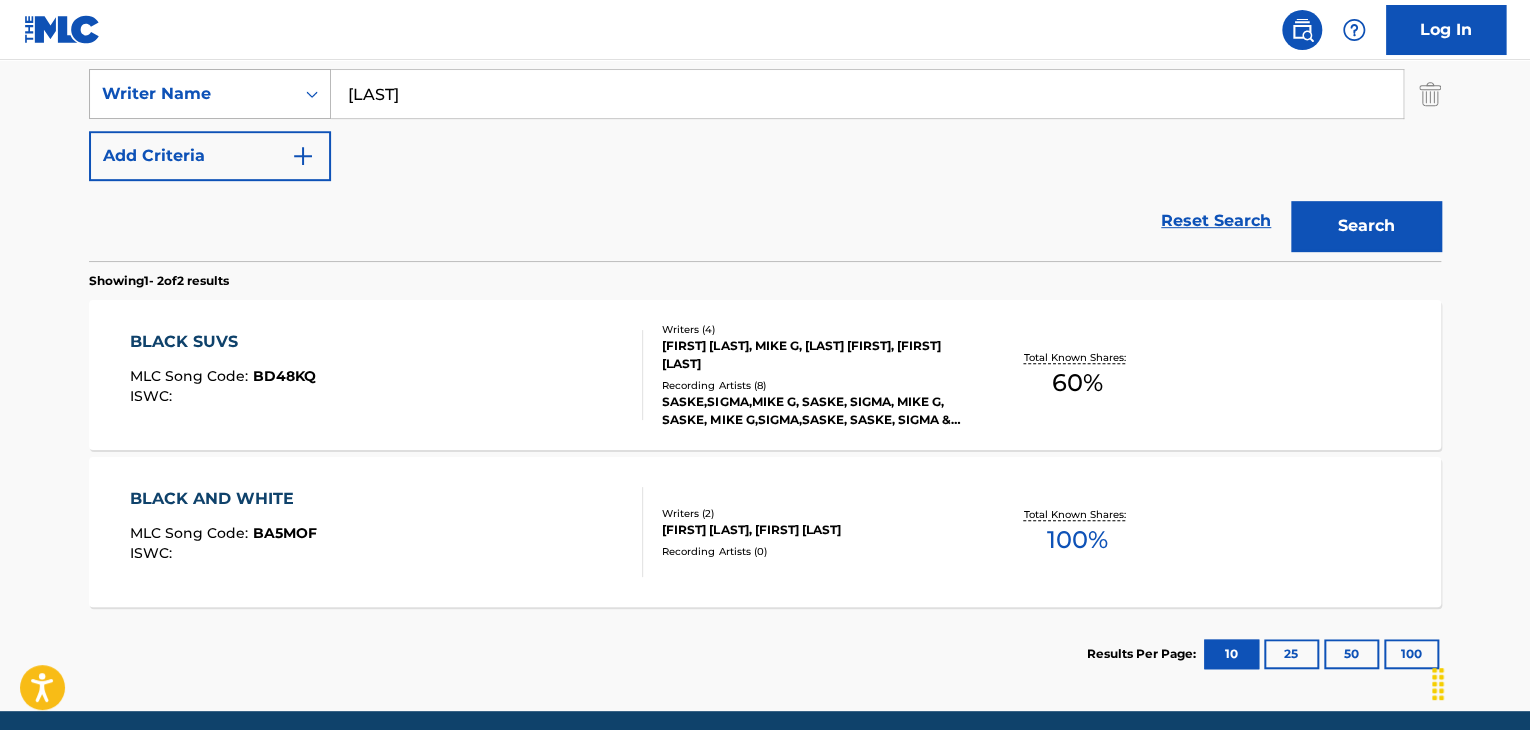 paste on "[LAST]" 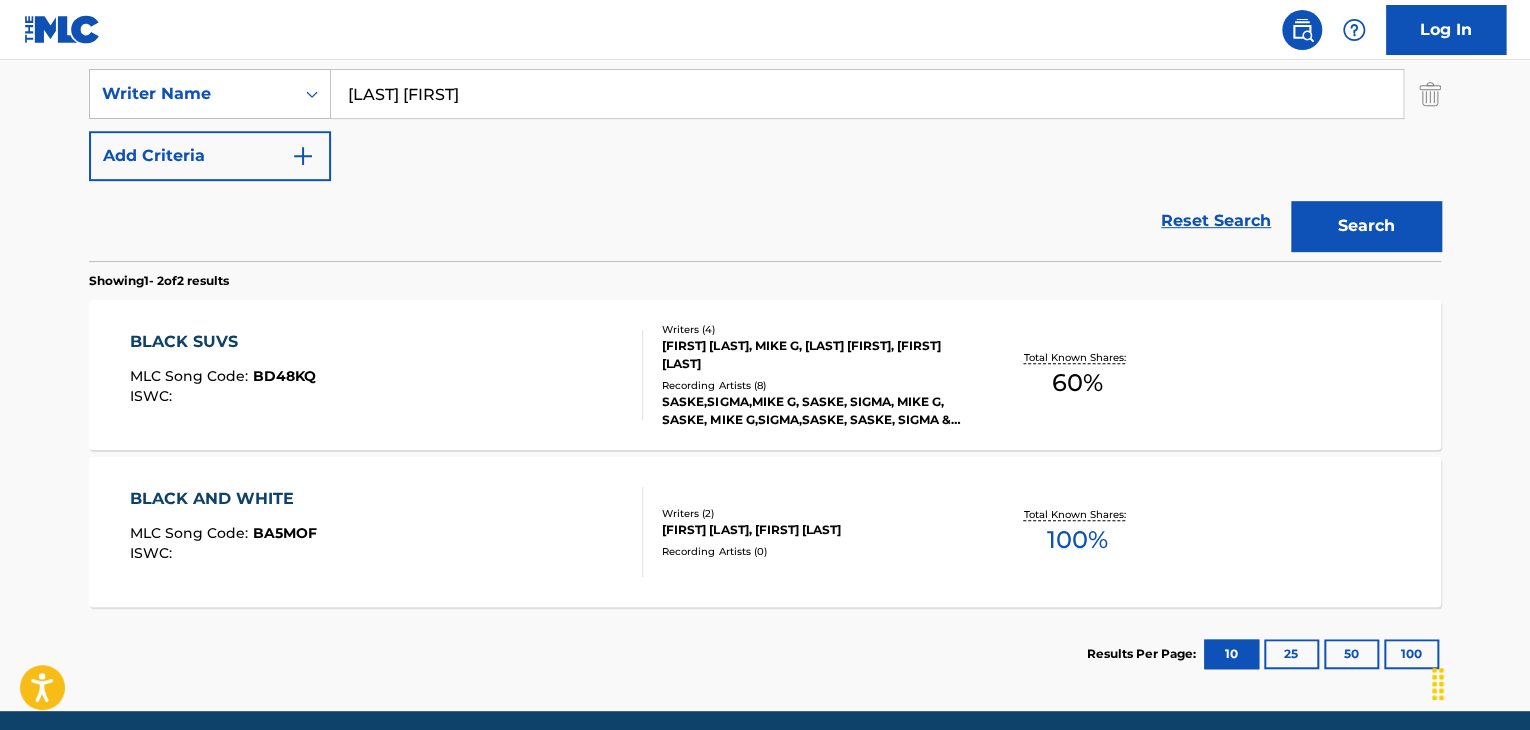 click on "Search" at bounding box center [1366, 226] 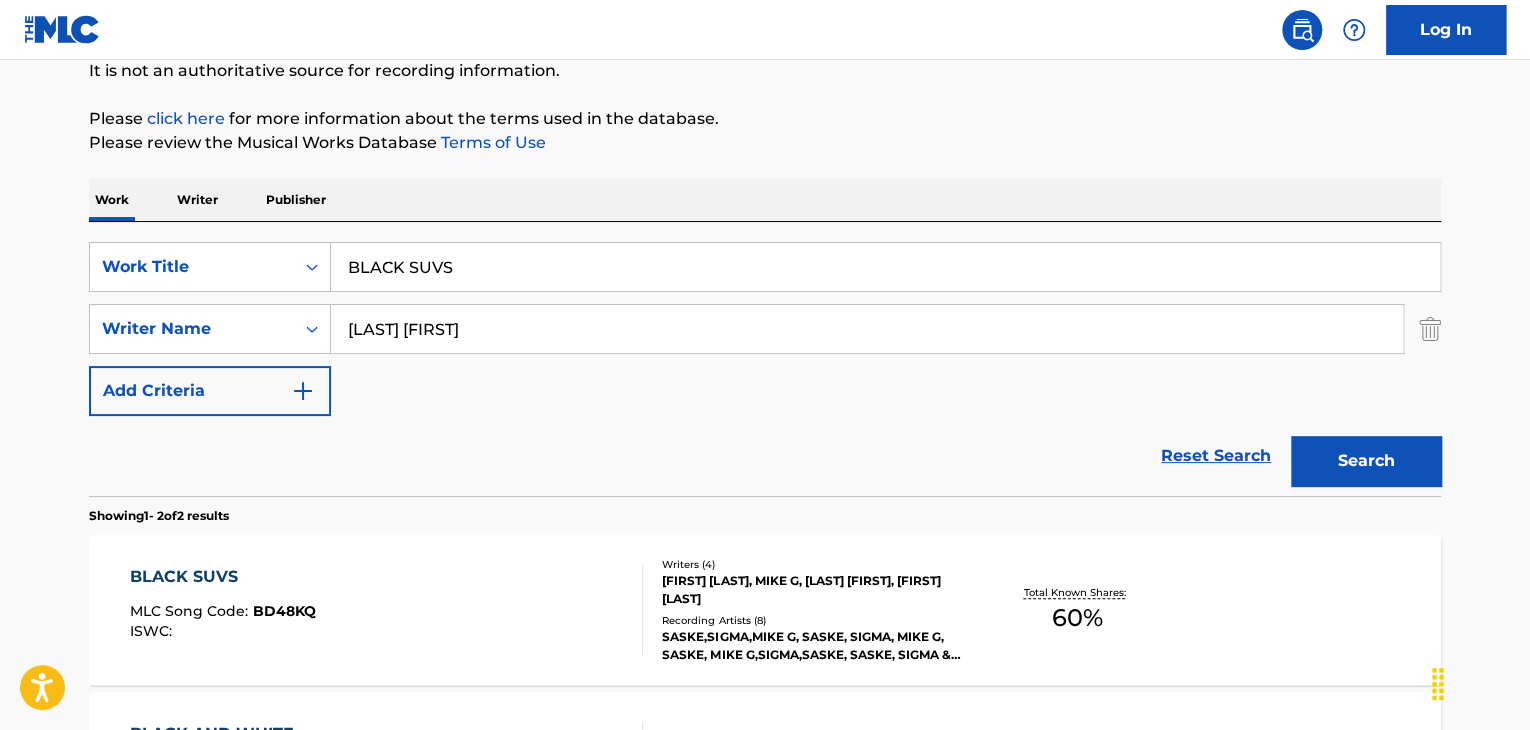 scroll, scrollTop: 138, scrollLeft: 0, axis: vertical 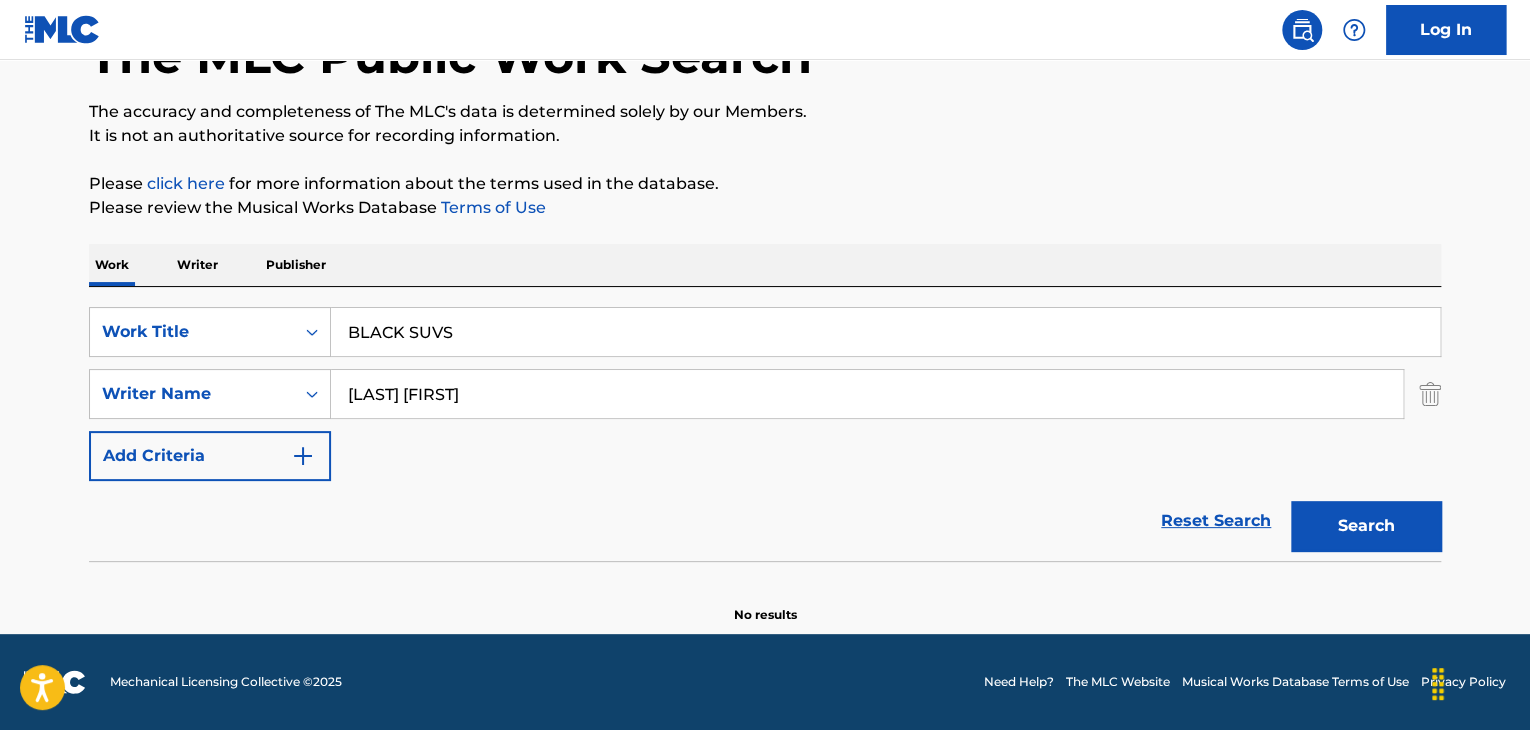 drag, startPoint x: 391, startPoint y: 384, endPoint x: 785, endPoint y: 384, distance: 394 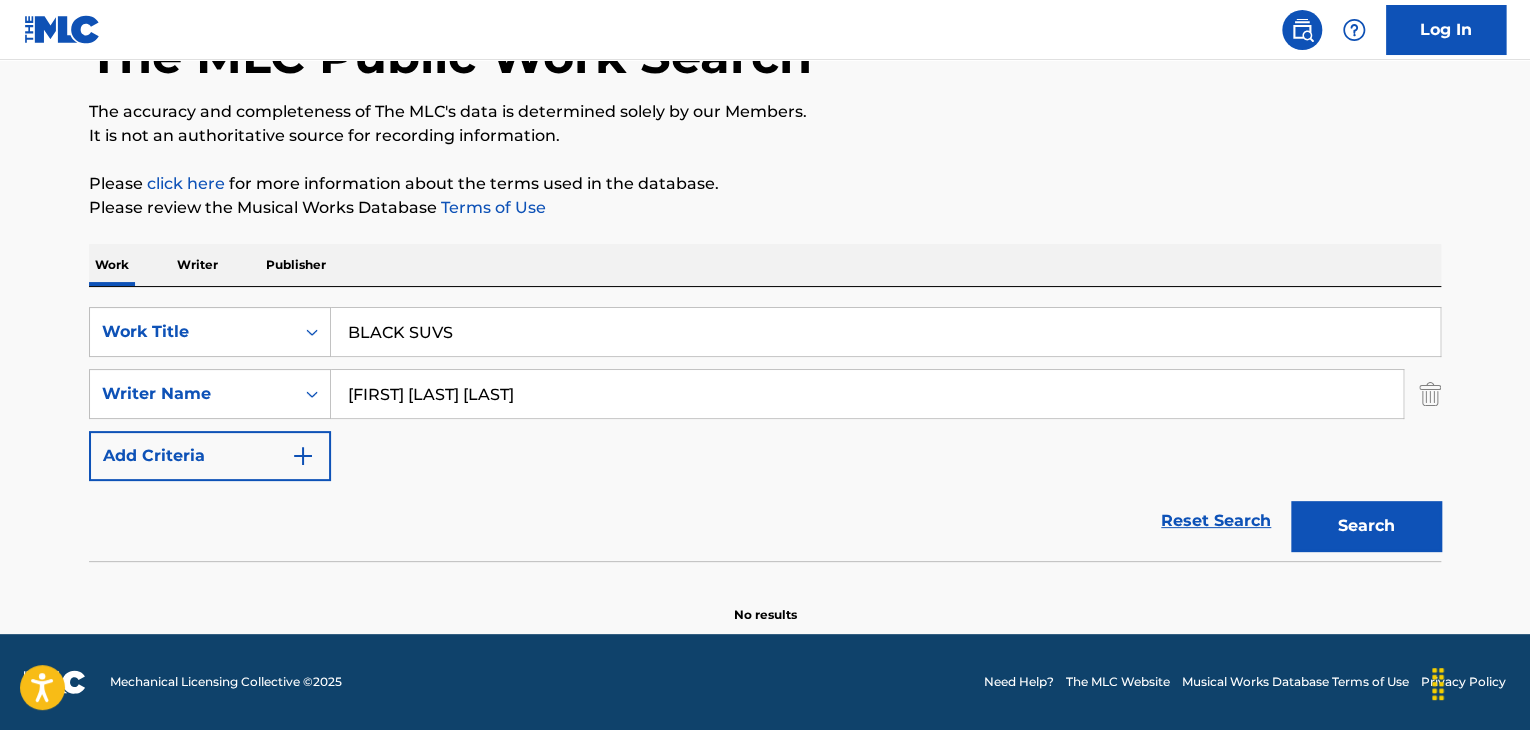 click on "Search" at bounding box center (1366, 526) 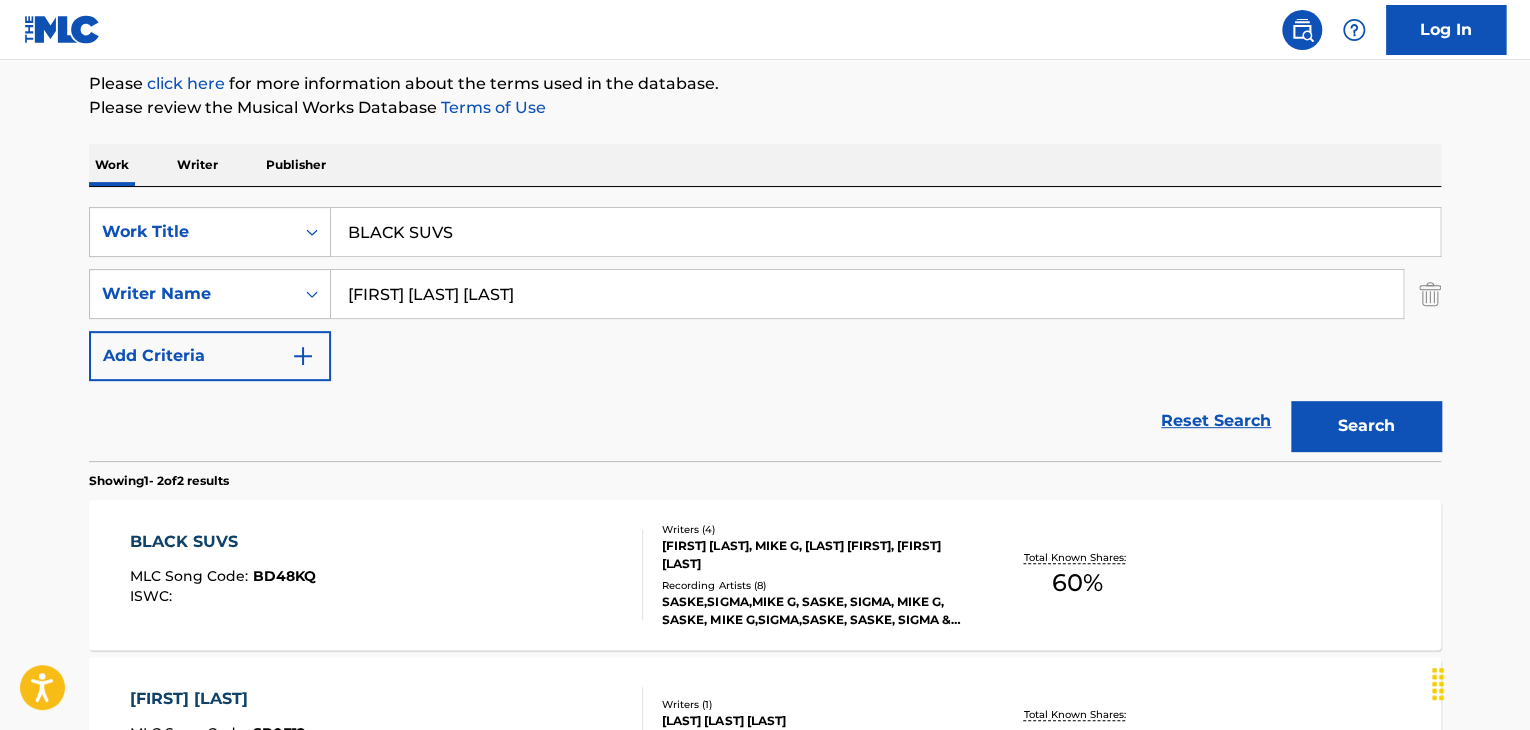 scroll, scrollTop: 438, scrollLeft: 0, axis: vertical 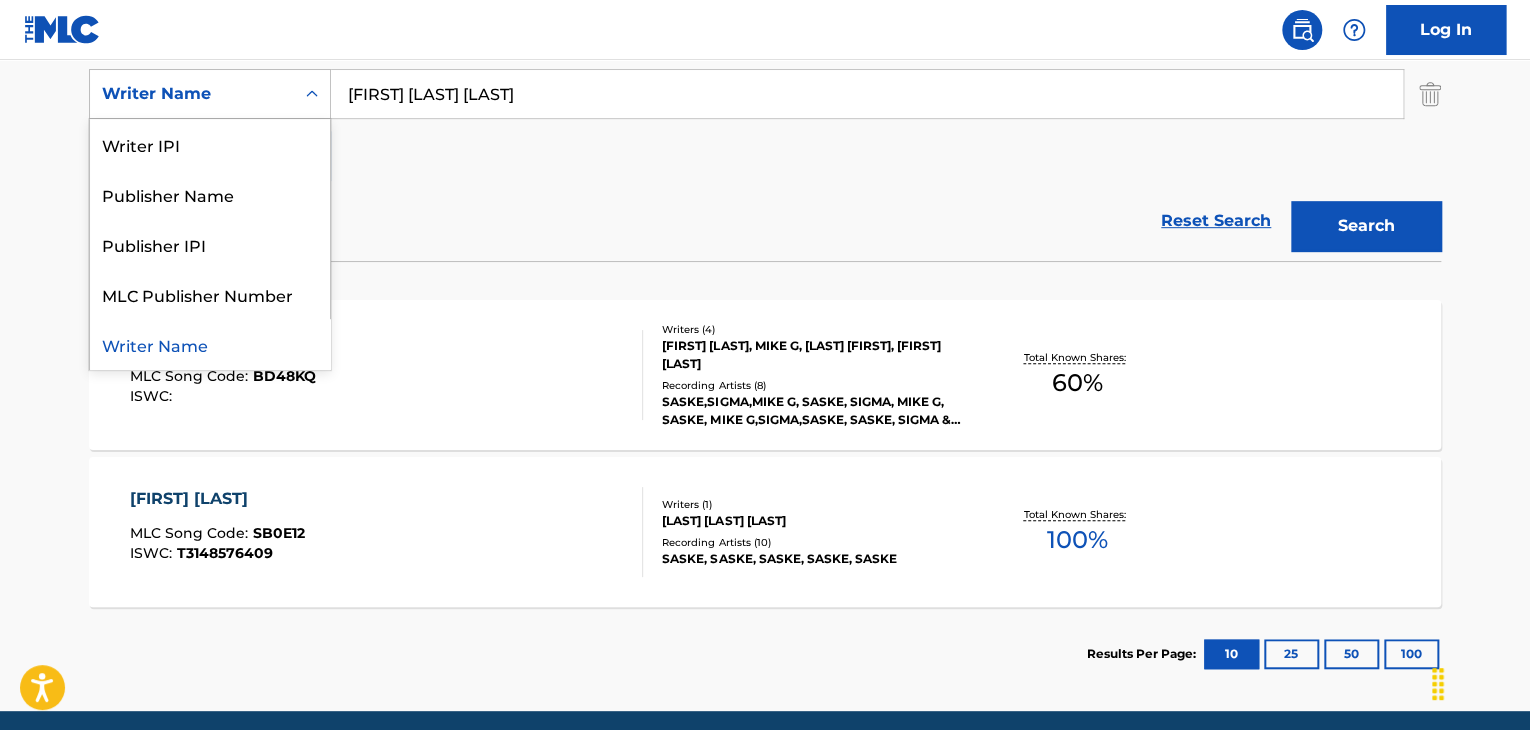 click on "Writer Name" at bounding box center (192, 94) 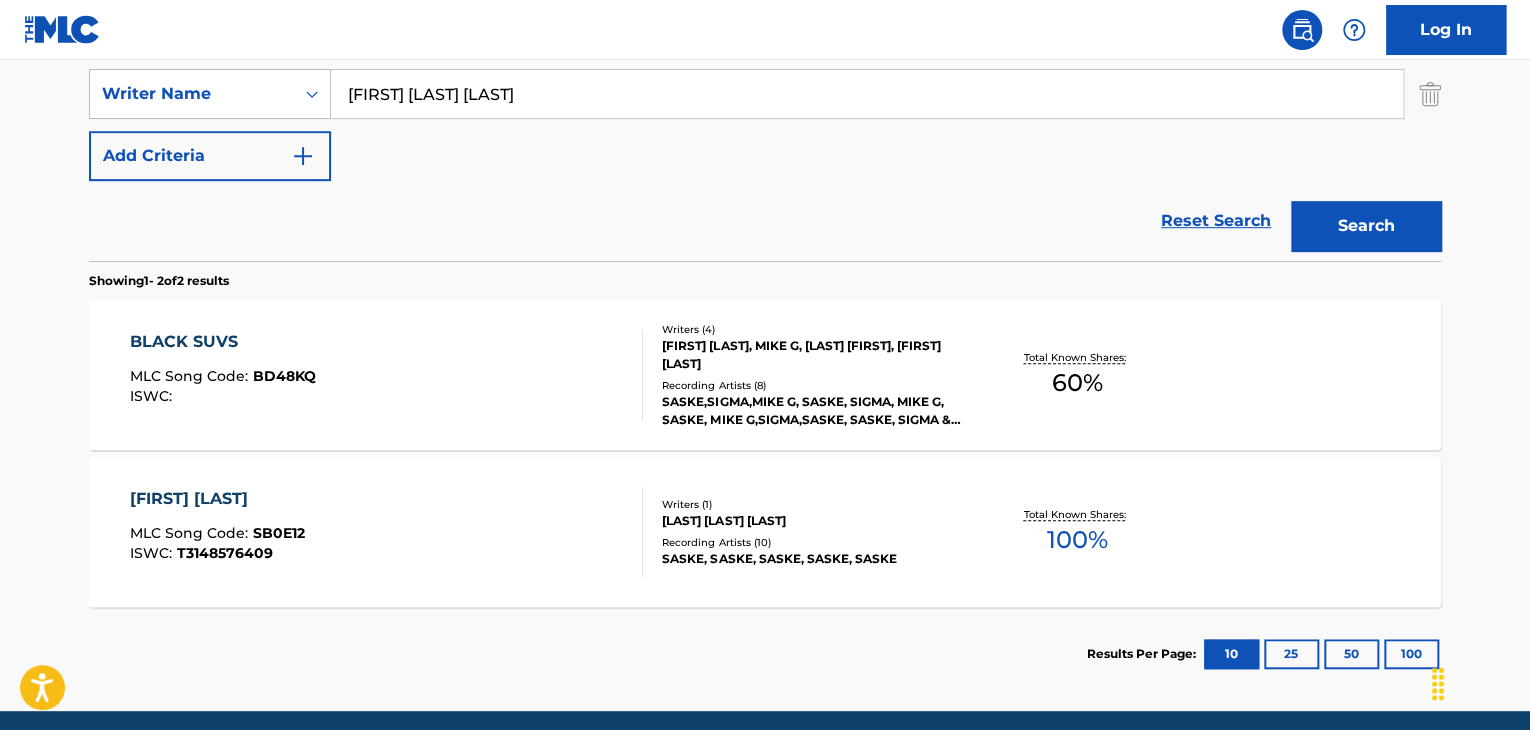 drag, startPoint x: 636, startPoint y: 80, endPoint x: 0, endPoint y: 91, distance: 636.0951 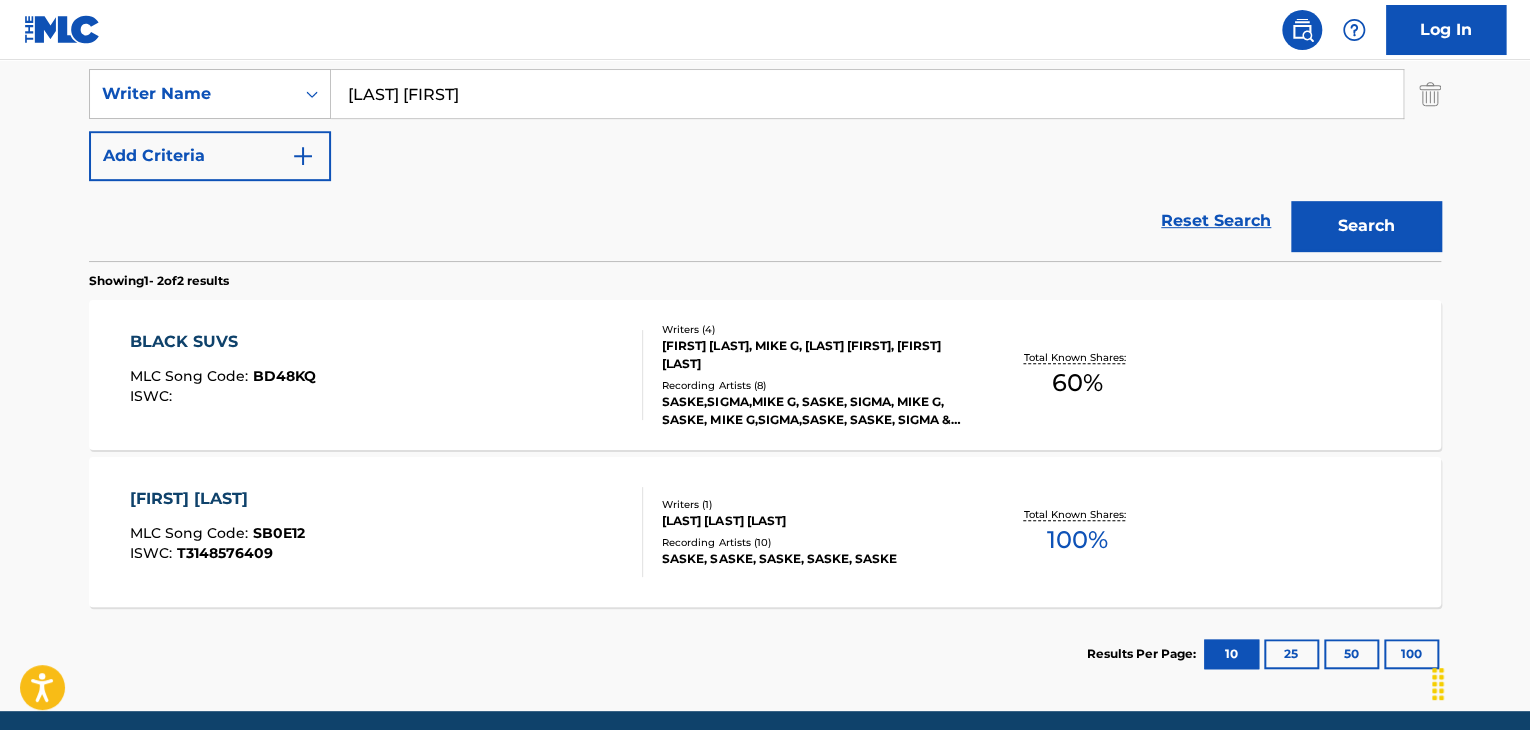 click on "Search" at bounding box center (1366, 226) 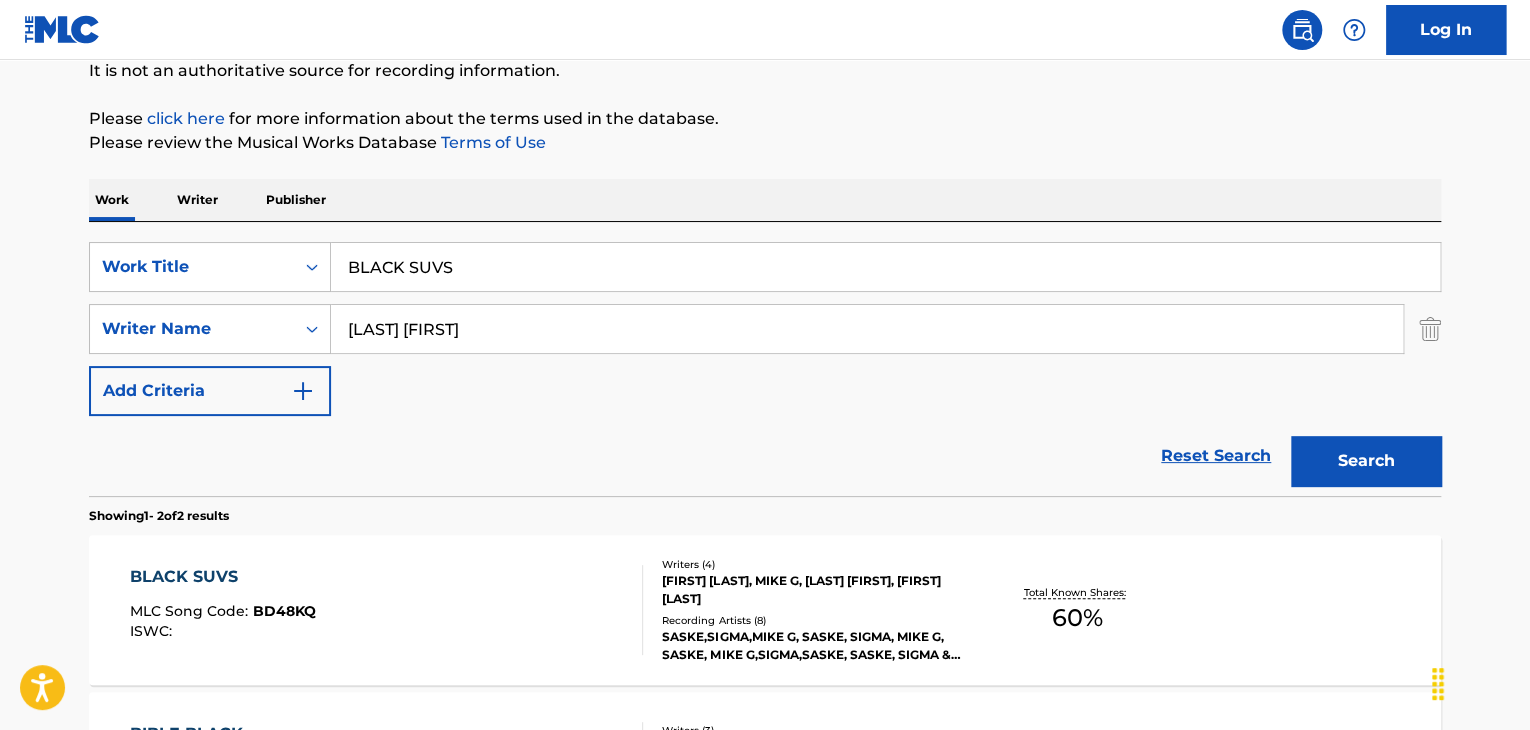scroll, scrollTop: 438, scrollLeft: 0, axis: vertical 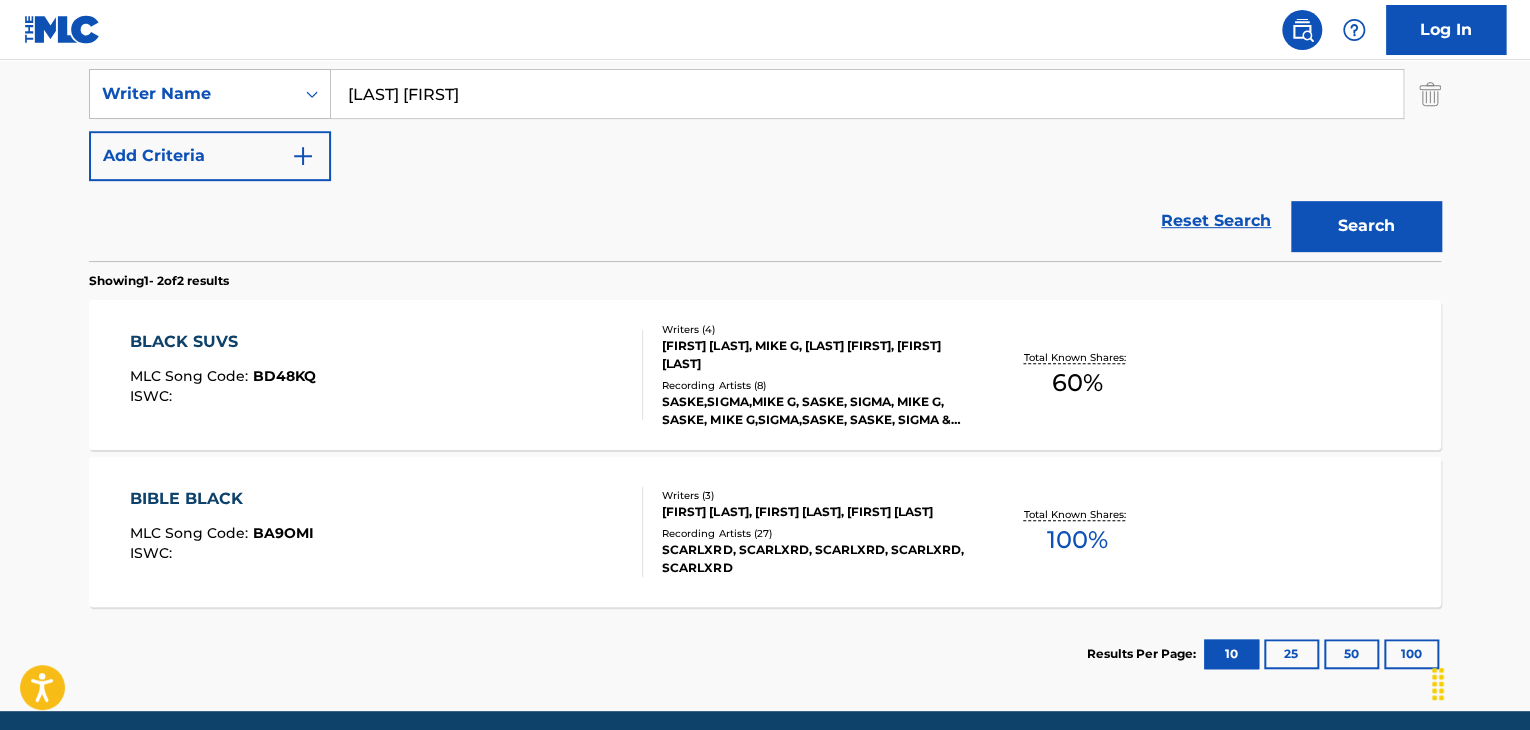 drag, startPoint x: 399, startPoint y: 100, endPoint x: 0, endPoint y: 100, distance: 399 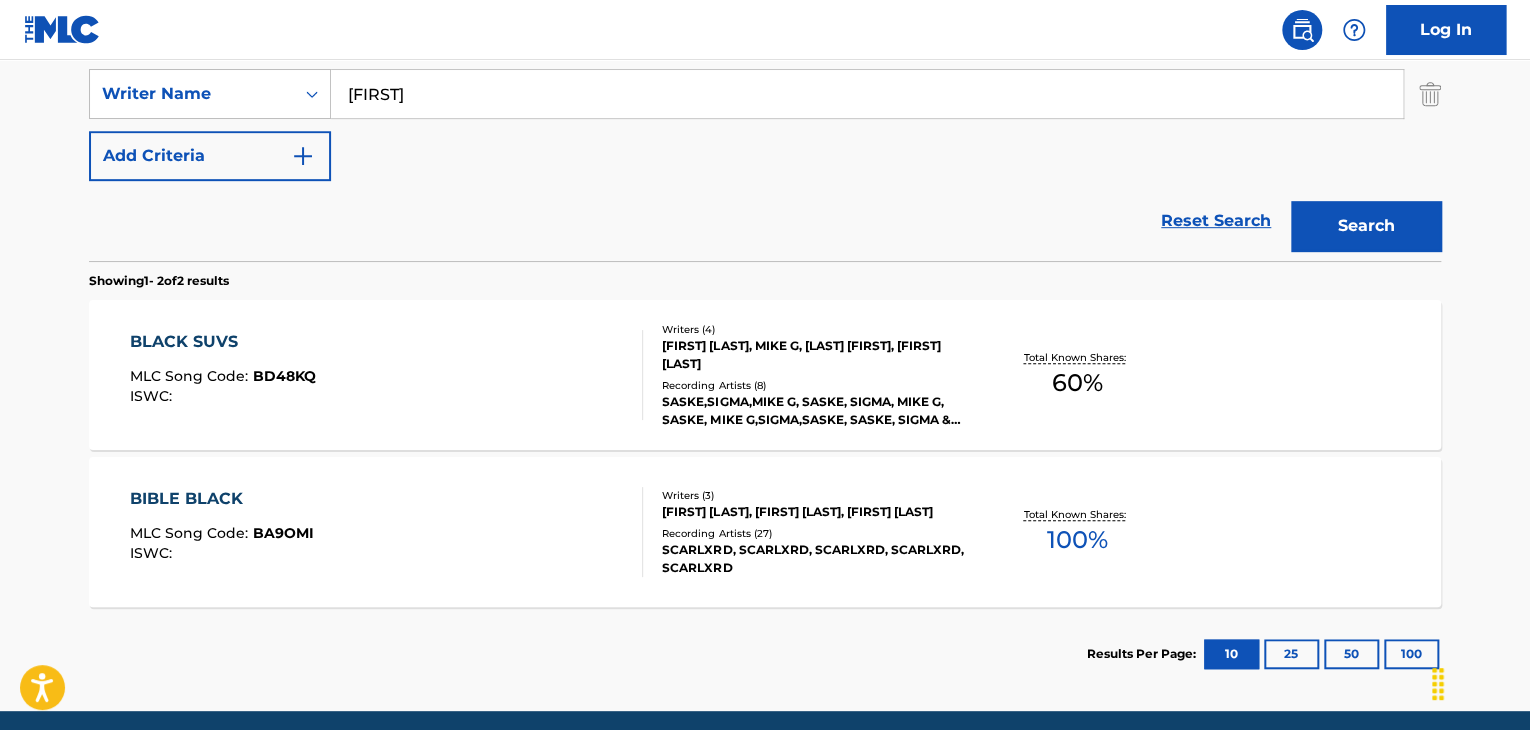 click on "Search" at bounding box center (1366, 226) 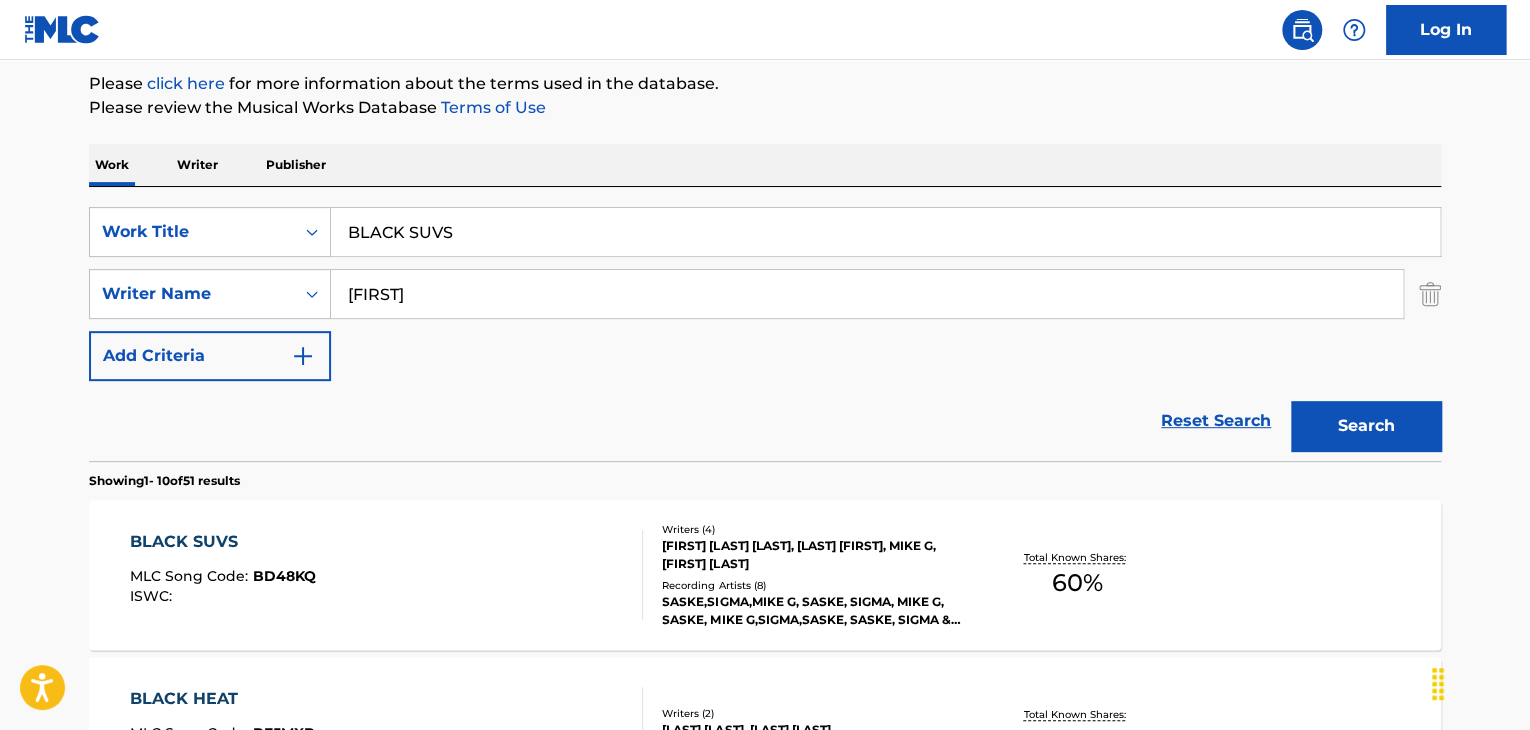 scroll, scrollTop: 138, scrollLeft: 0, axis: vertical 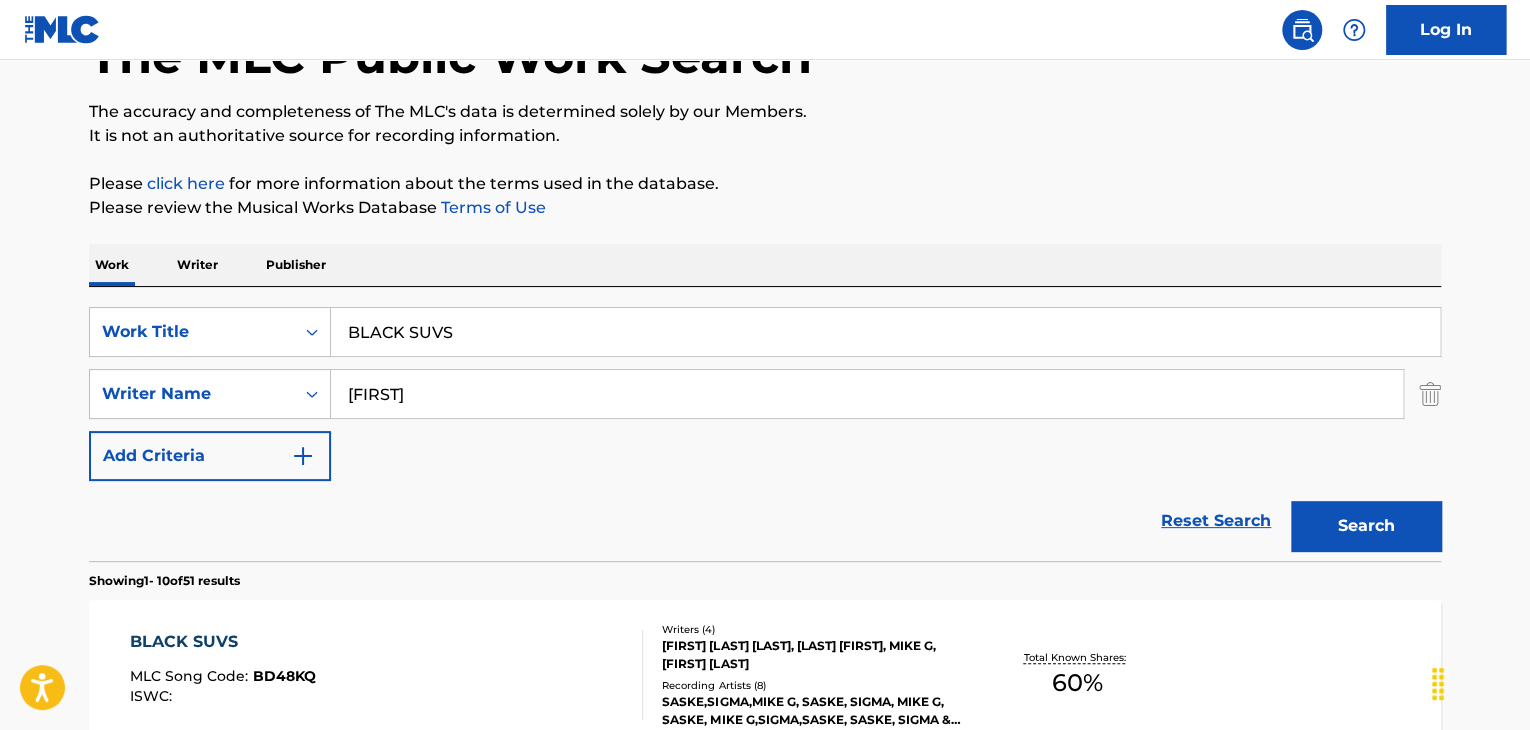 drag, startPoint x: 521, startPoint y: 394, endPoint x: 0, endPoint y: 383, distance: 521.1161 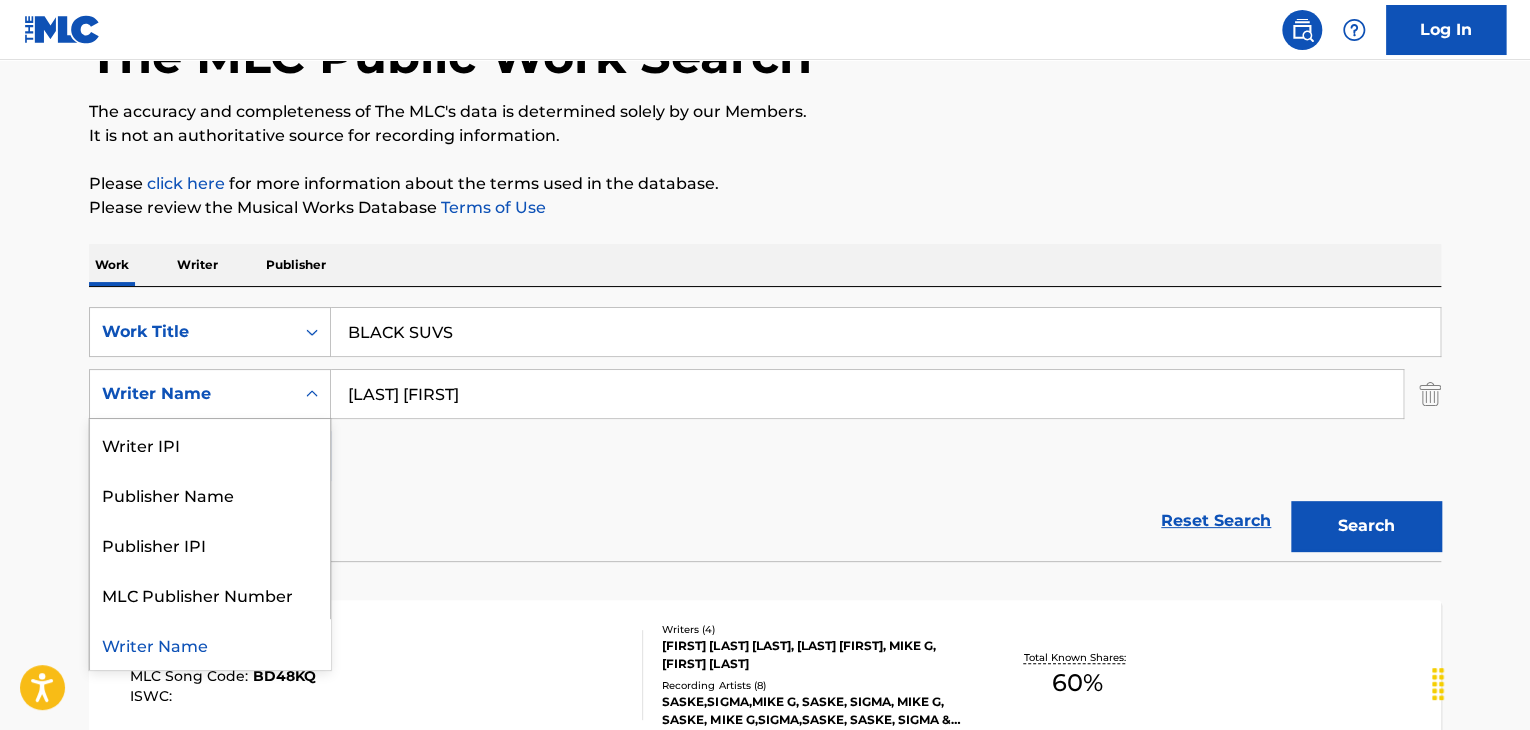click at bounding box center [312, 394] 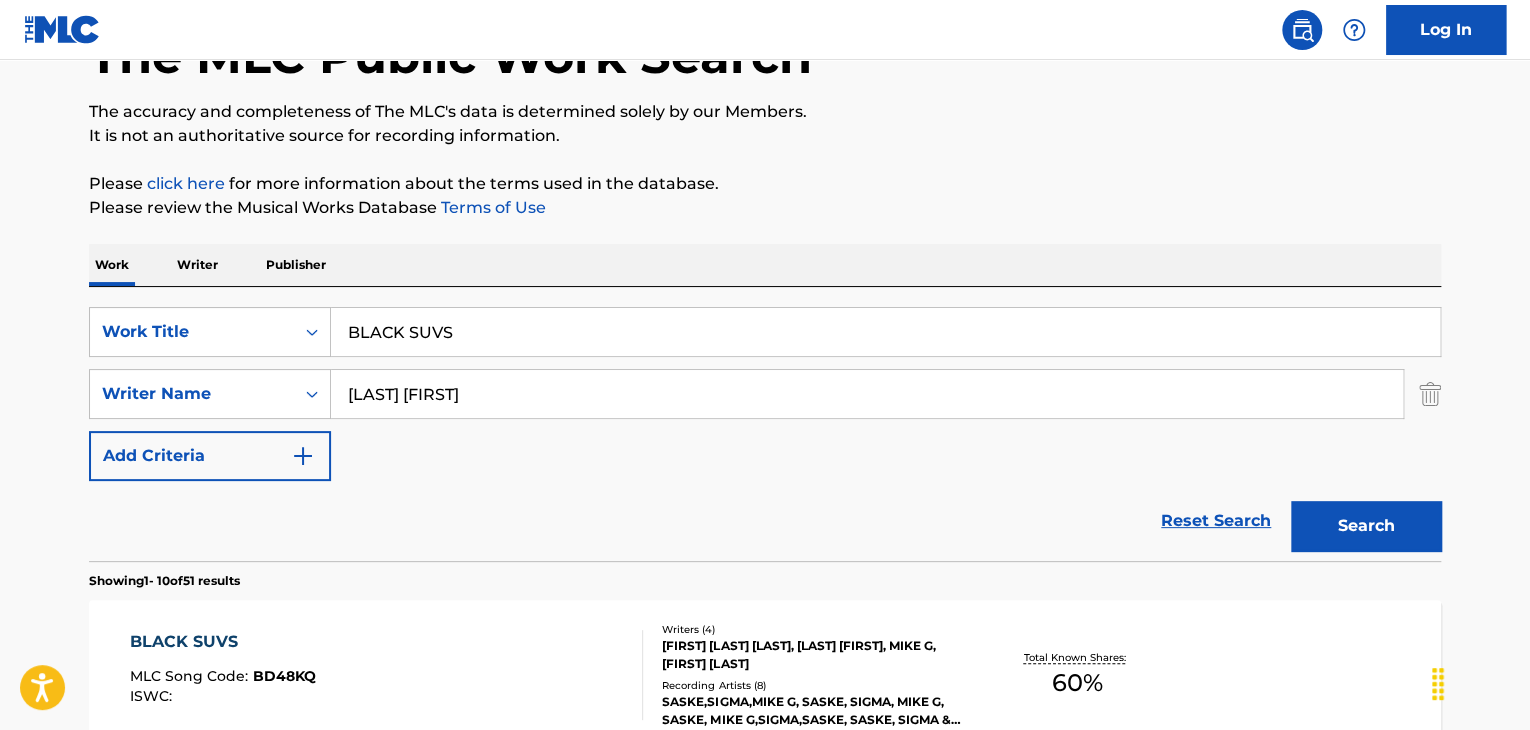 drag, startPoint x: 529, startPoint y: 401, endPoint x: 0, endPoint y: 399, distance: 529.0038 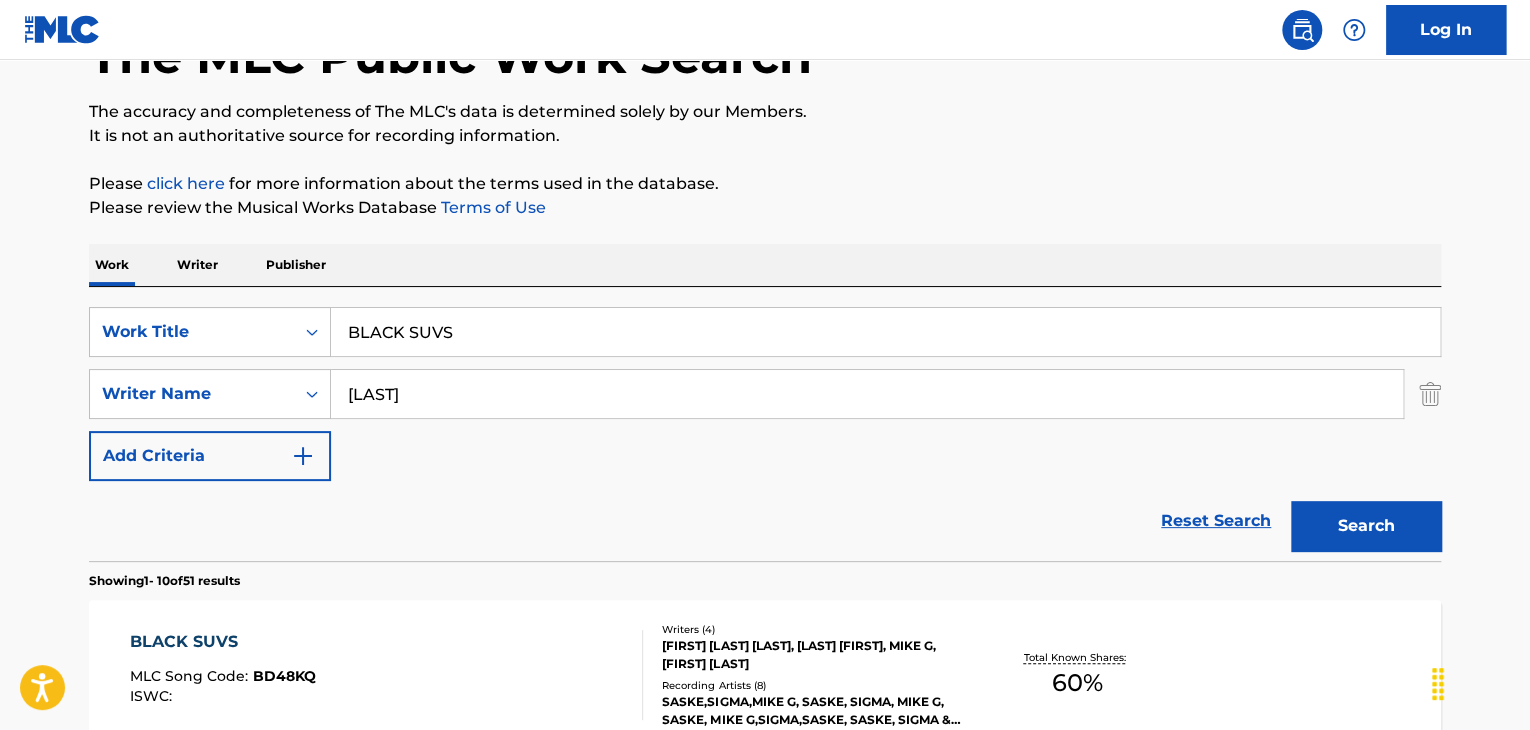 type on "[LAST]" 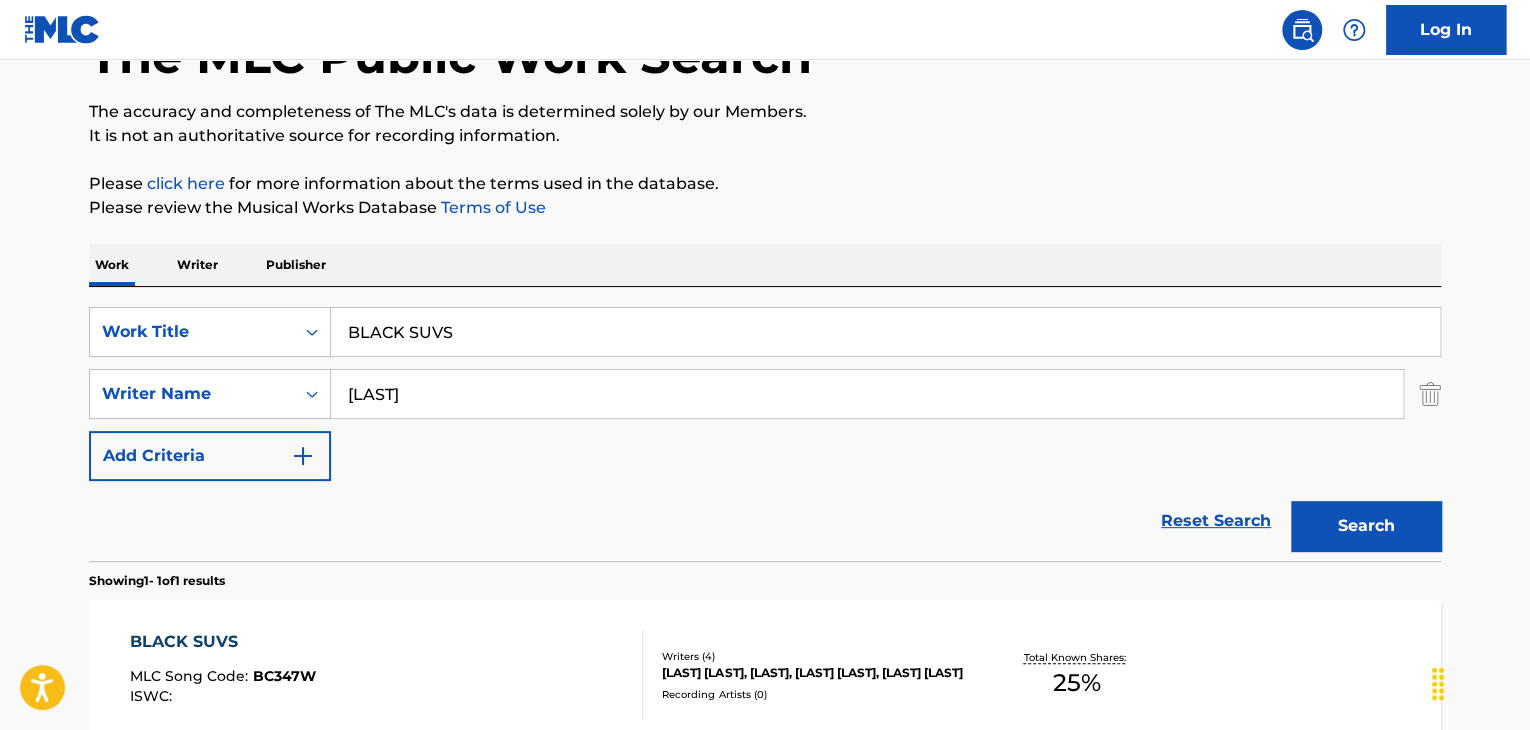 scroll, scrollTop: 238, scrollLeft: 0, axis: vertical 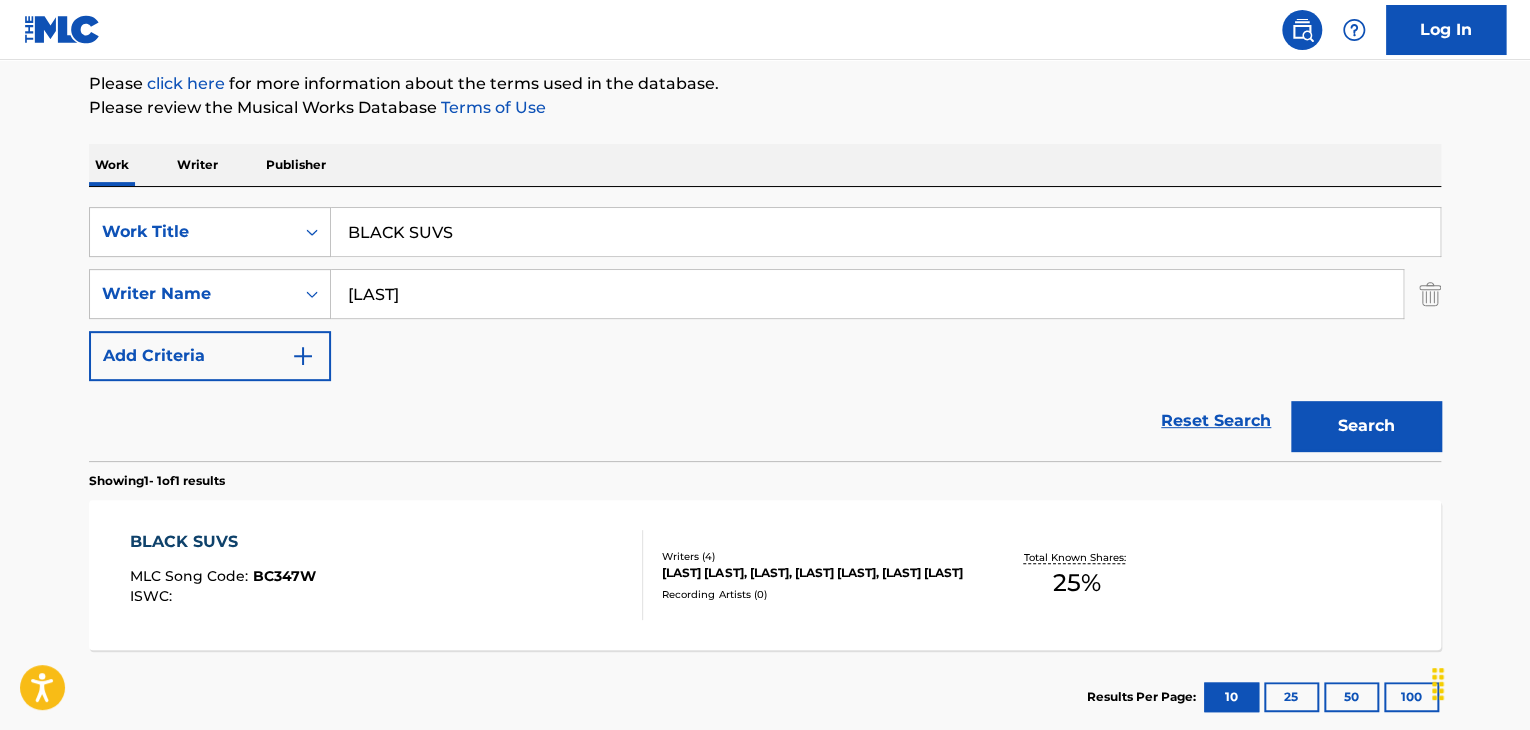 drag, startPoint x: 620, startPoint y: 221, endPoint x: 0, endPoint y: 207, distance: 620.158 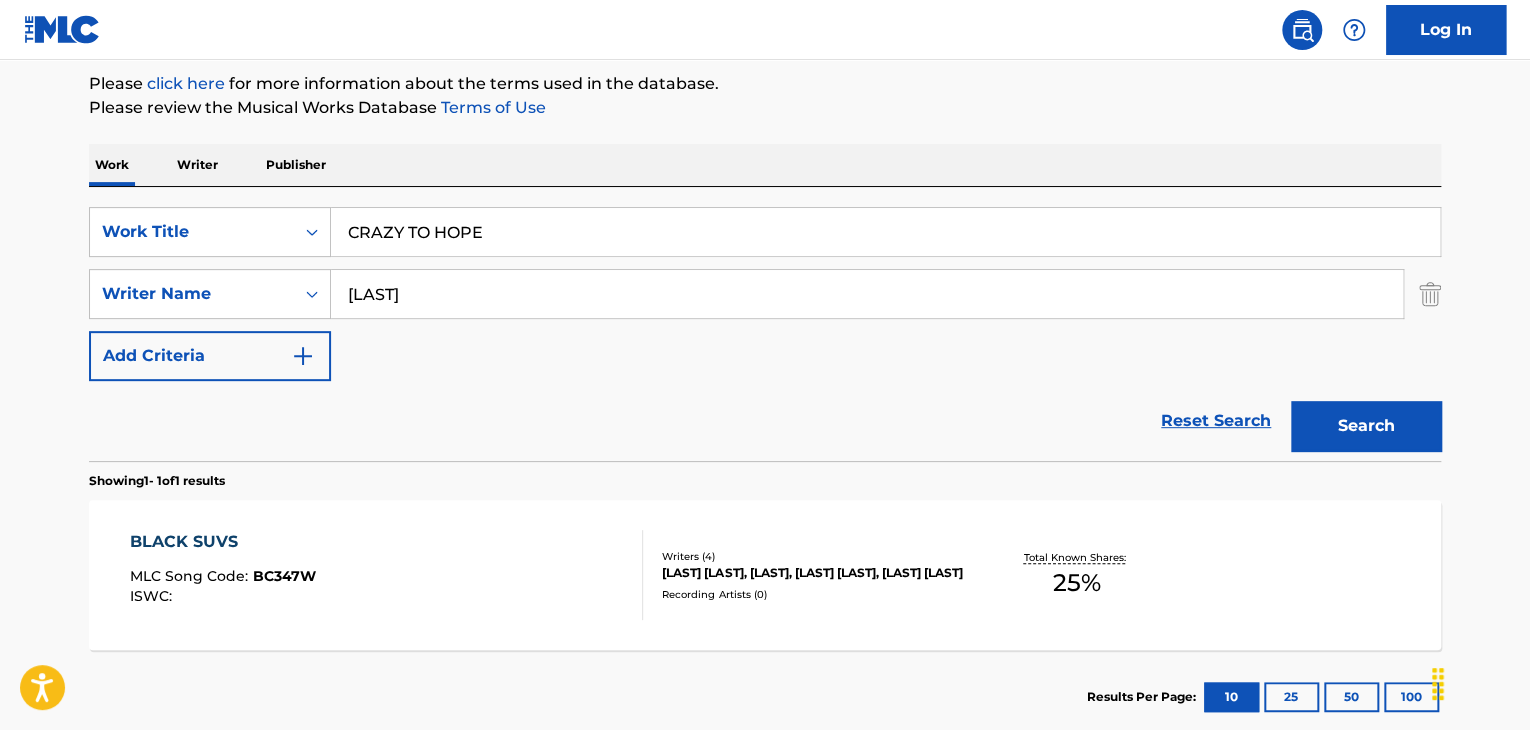 type on "CRAZY TO HOPE" 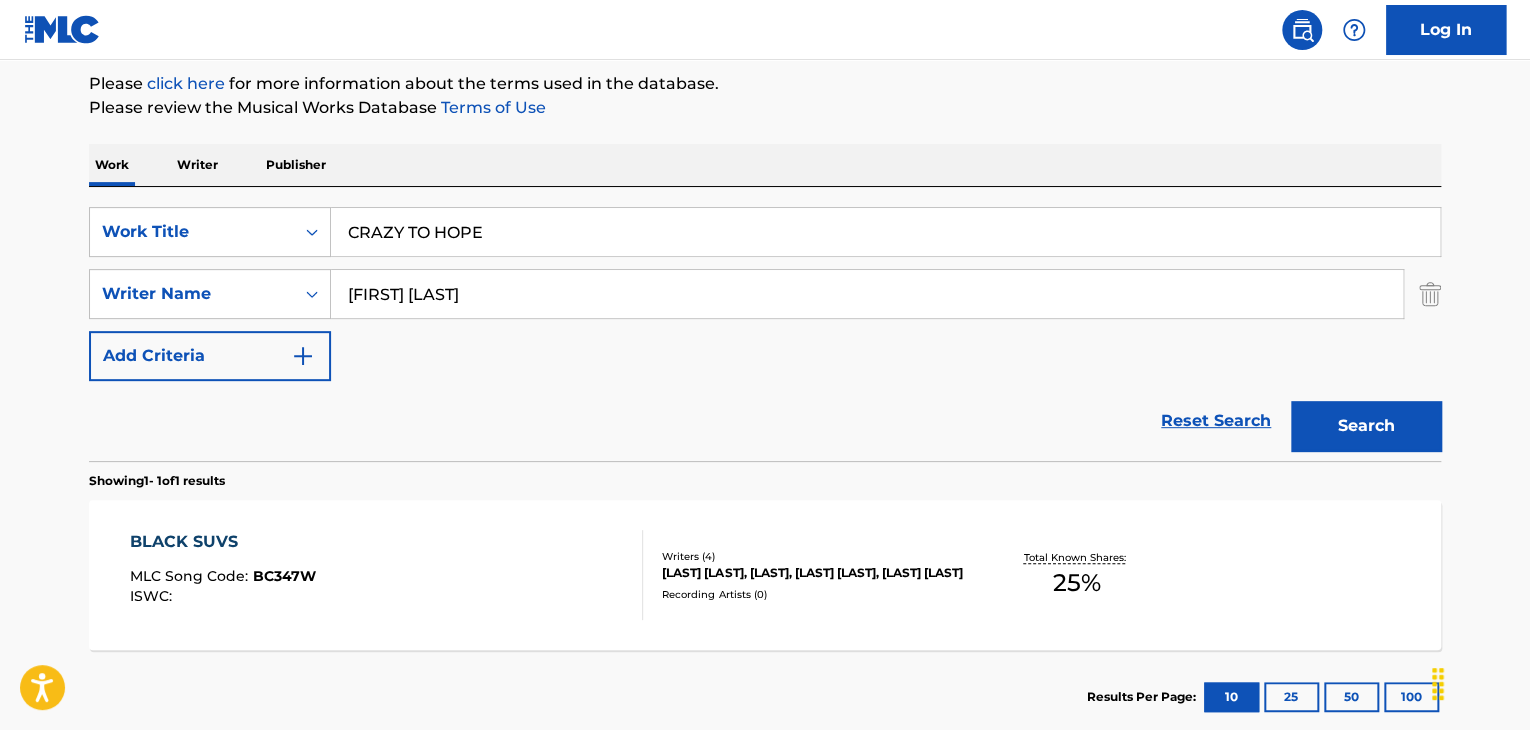 type on "[FIRST] [LAST]" 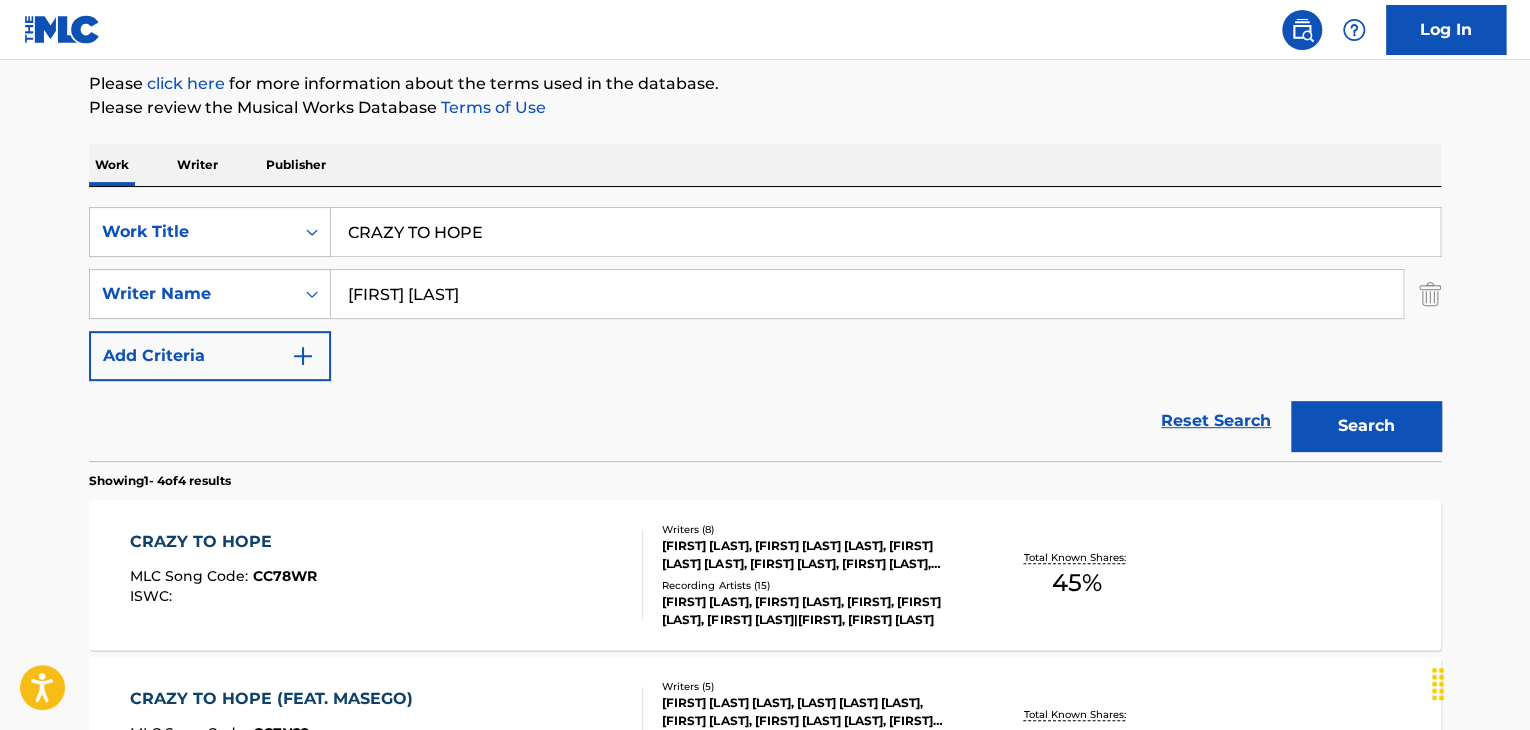 scroll, scrollTop: 438, scrollLeft: 0, axis: vertical 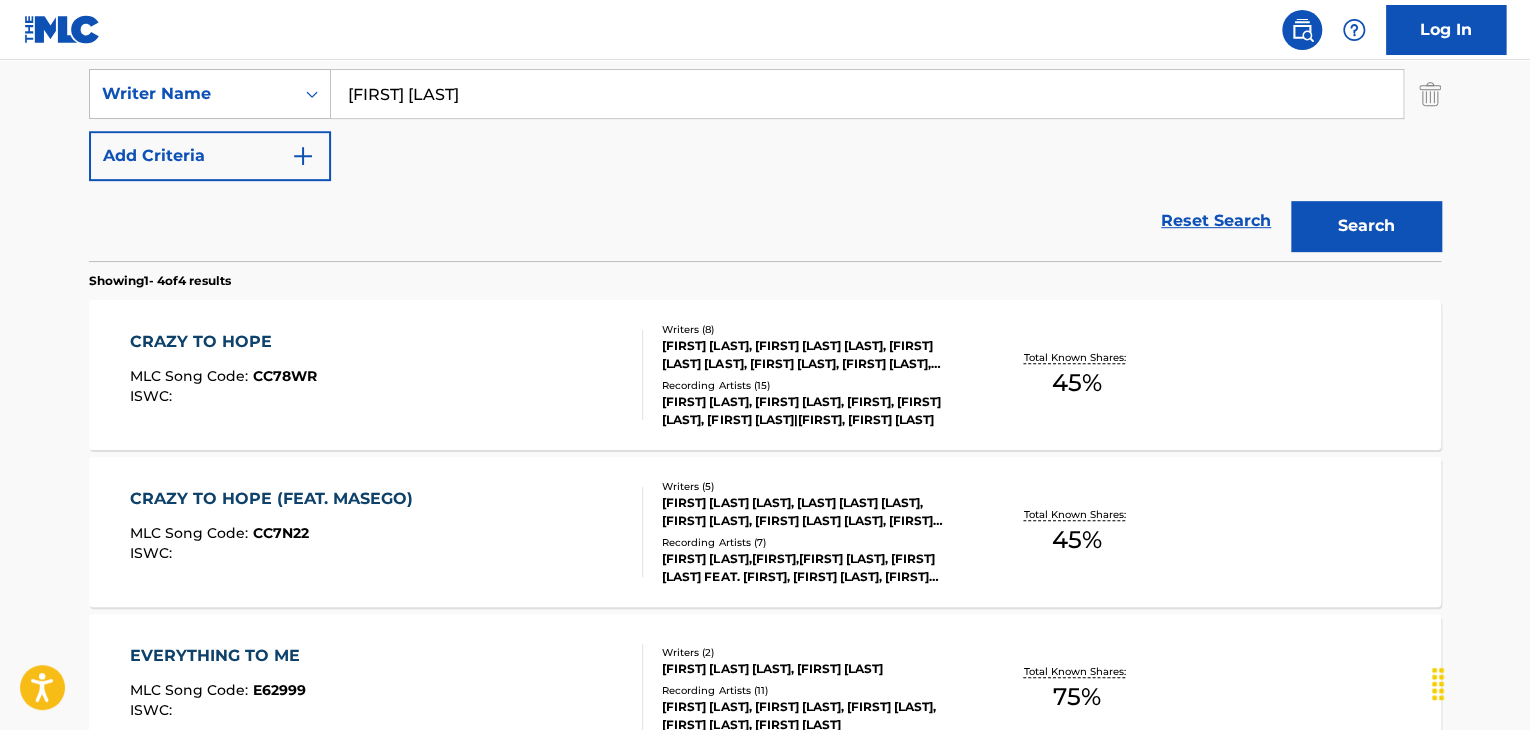 click on "[FIRST] [LAST], [FIRST] [LAST] [LAST], [FIRST] [LAST] [LAST], [FIRST] [LAST], [FIRST] [LAST], [FIRST] [LAST], [FIRST] [LAST] [LAST], [FIRST] [LAST]" at bounding box center [813, 355] 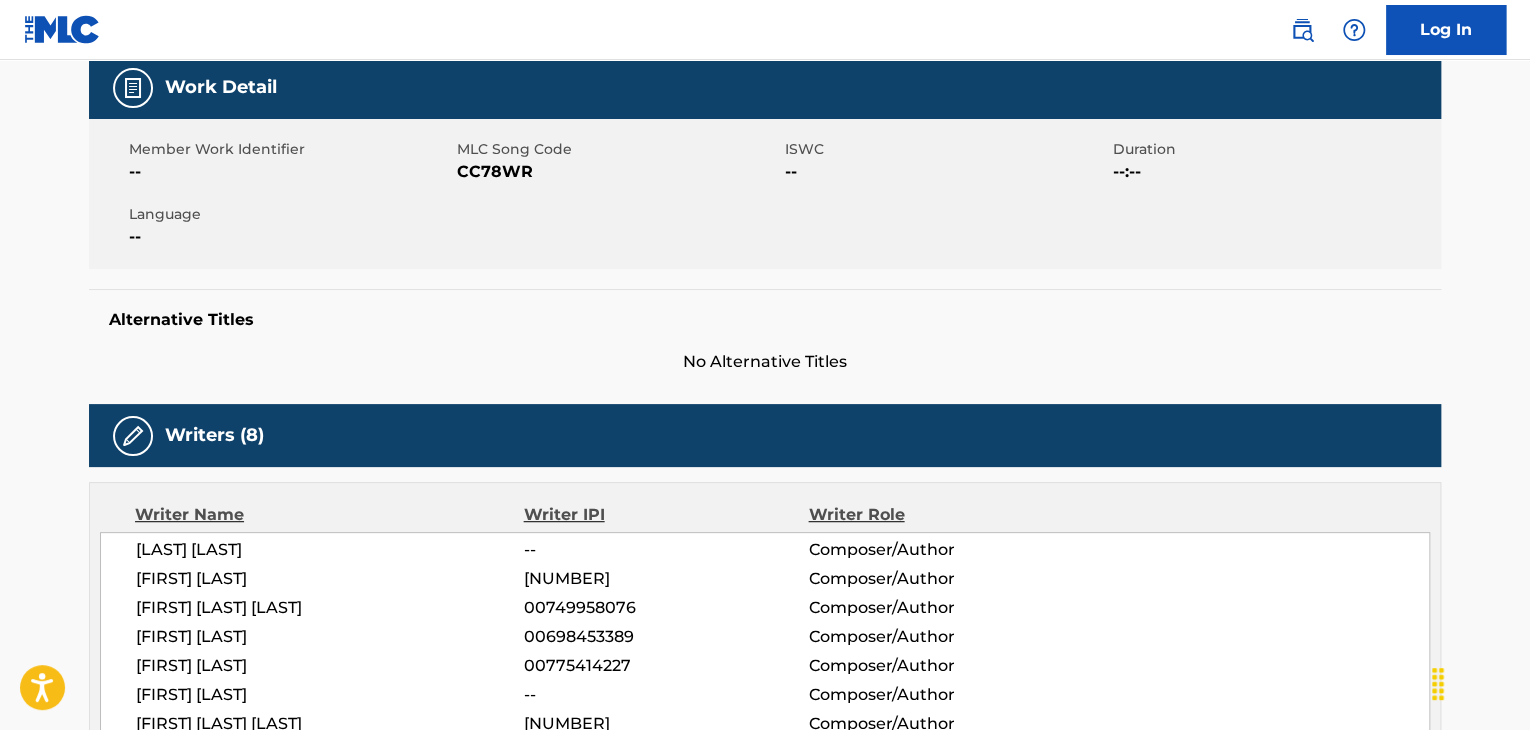 scroll, scrollTop: 500, scrollLeft: 0, axis: vertical 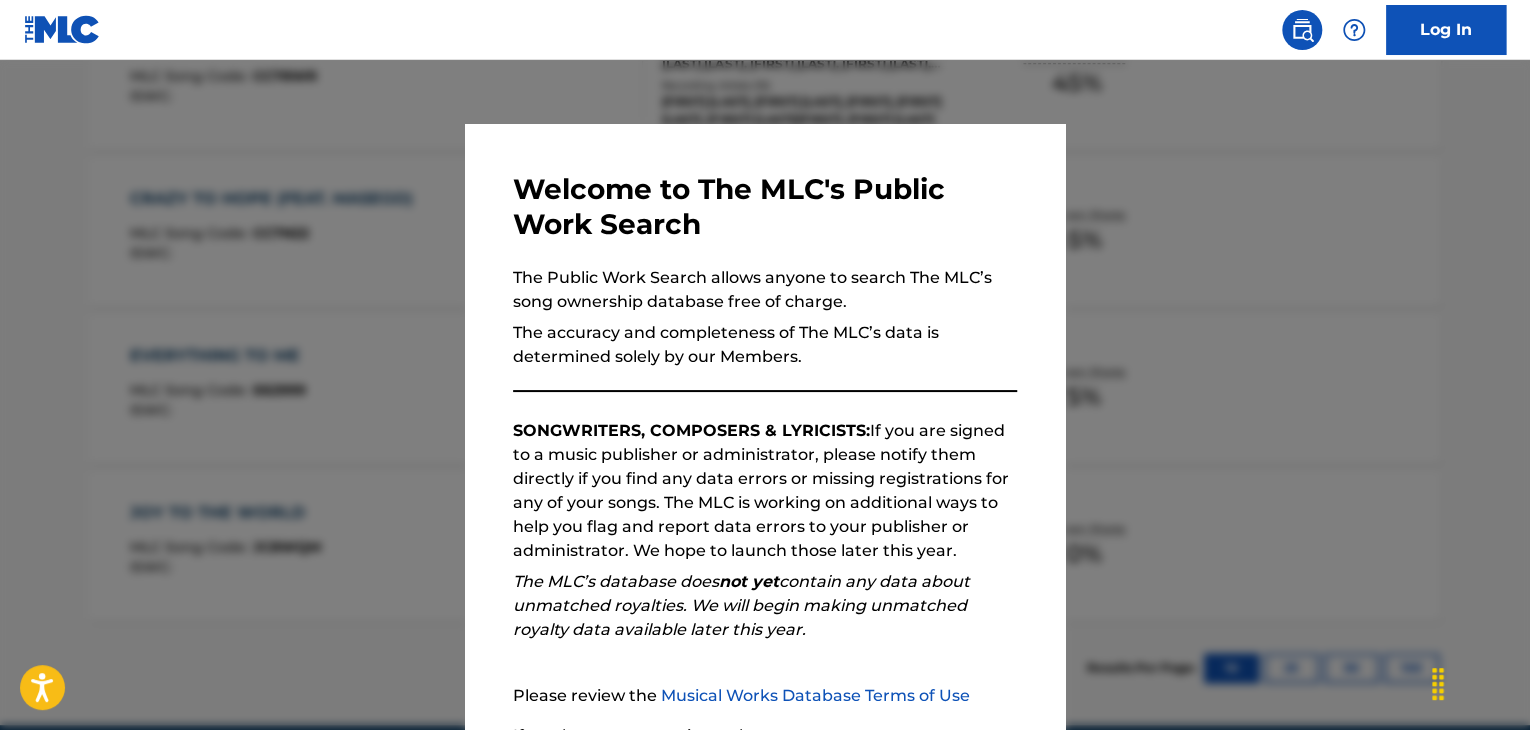 click at bounding box center [765, 425] 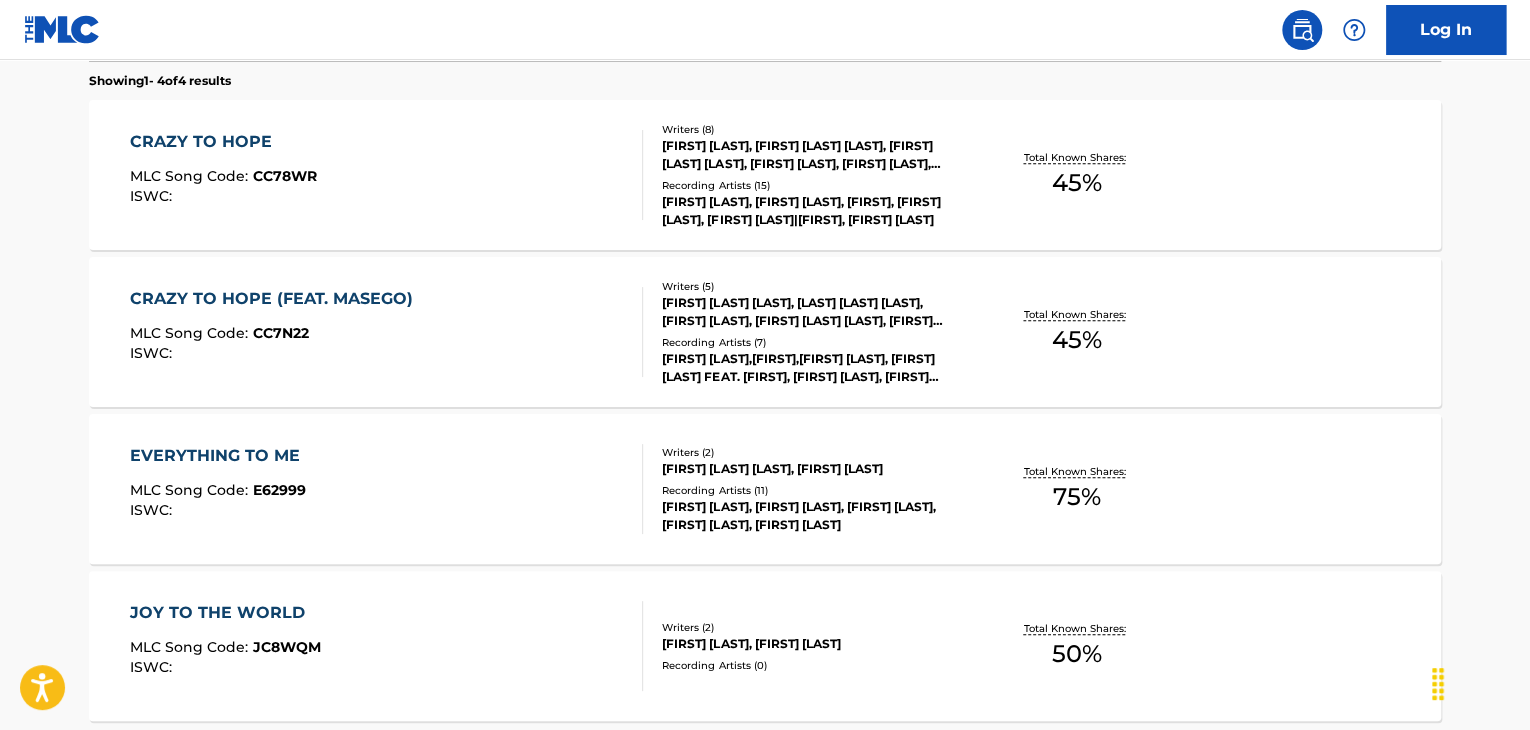 scroll, scrollTop: 438, scrollLeft: 0, axis: vertical 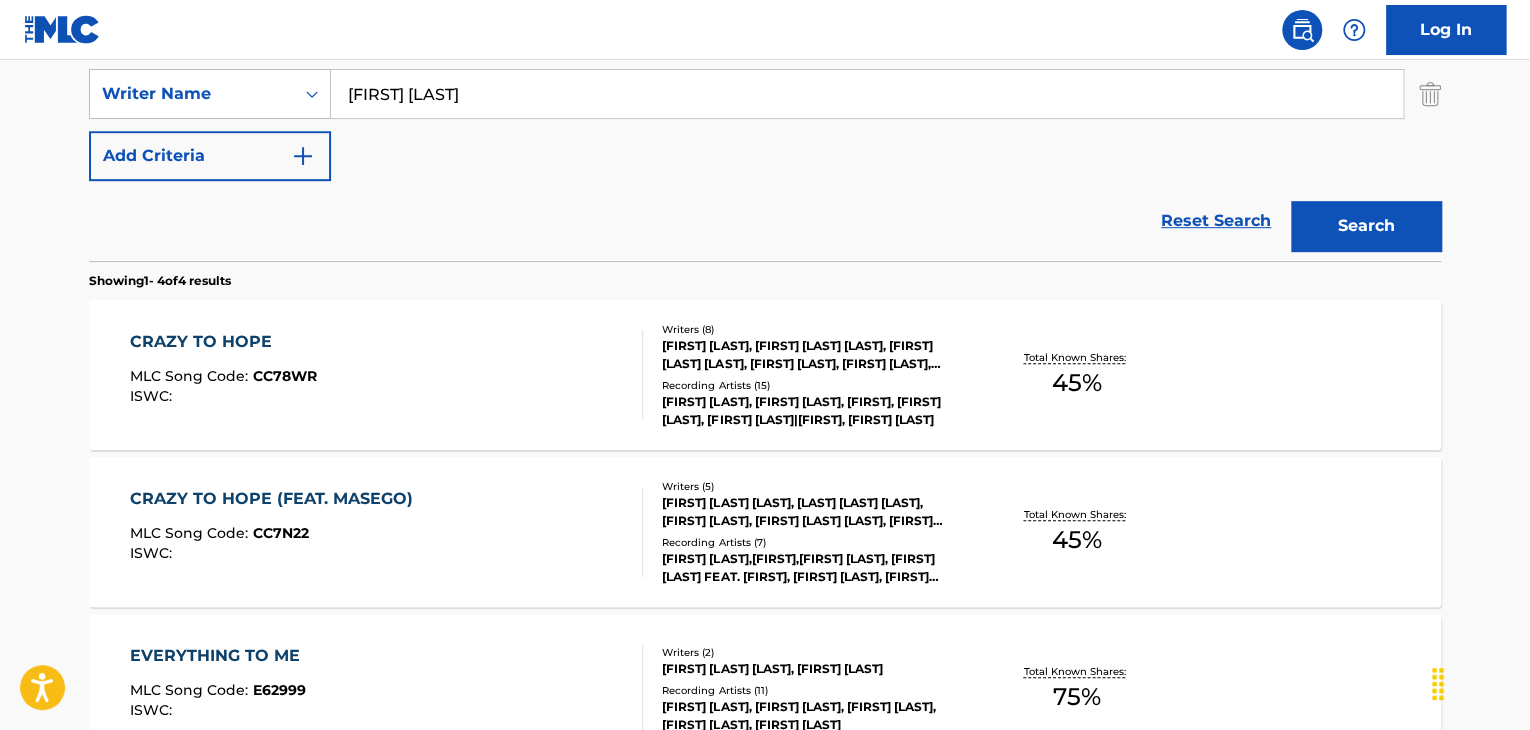 drag, startPoint x: 513, startPoint y: 89, endPoint x: 0, endPoint y: 57, distance: 513.9971 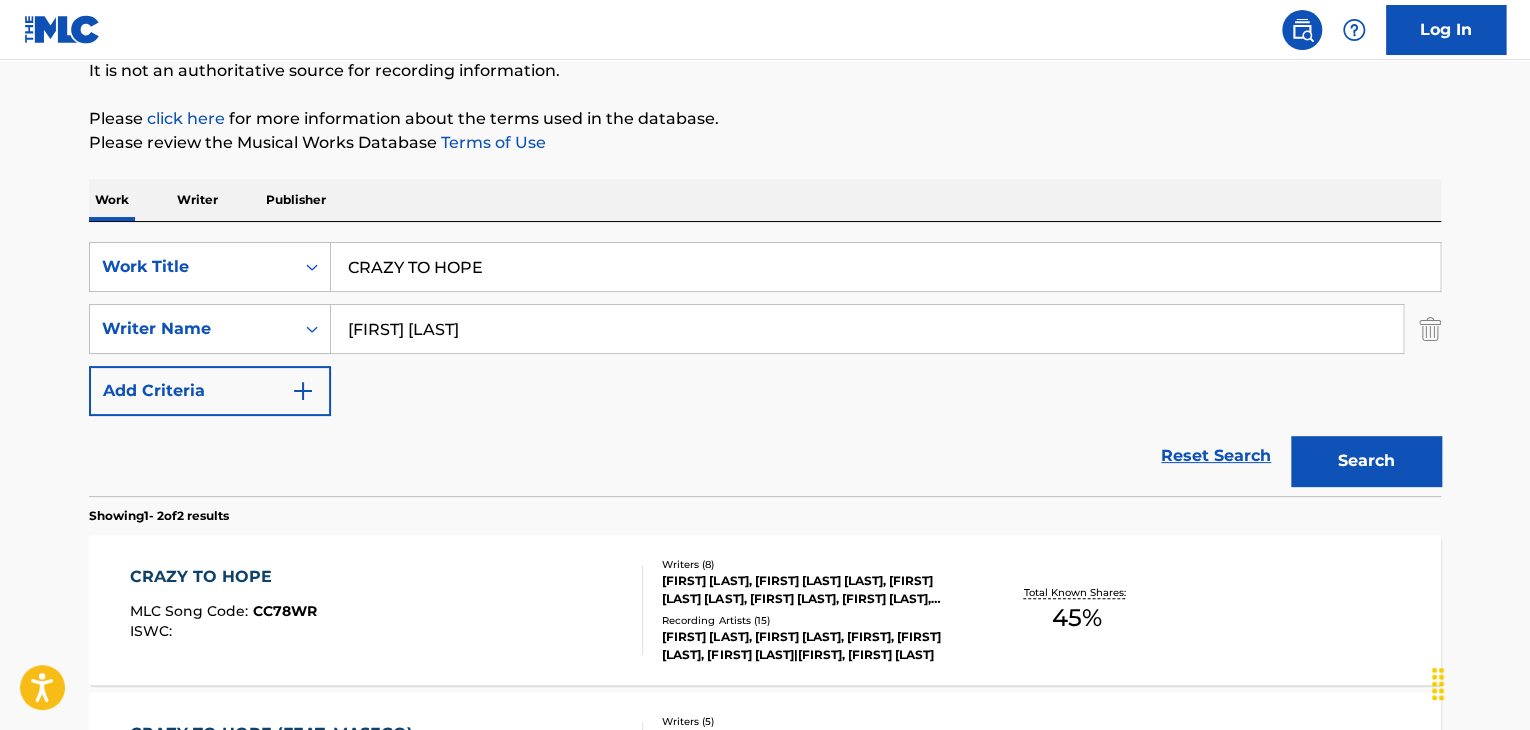 scroll, scrollTop: 438, scrollLeft: 0, axis: vertical 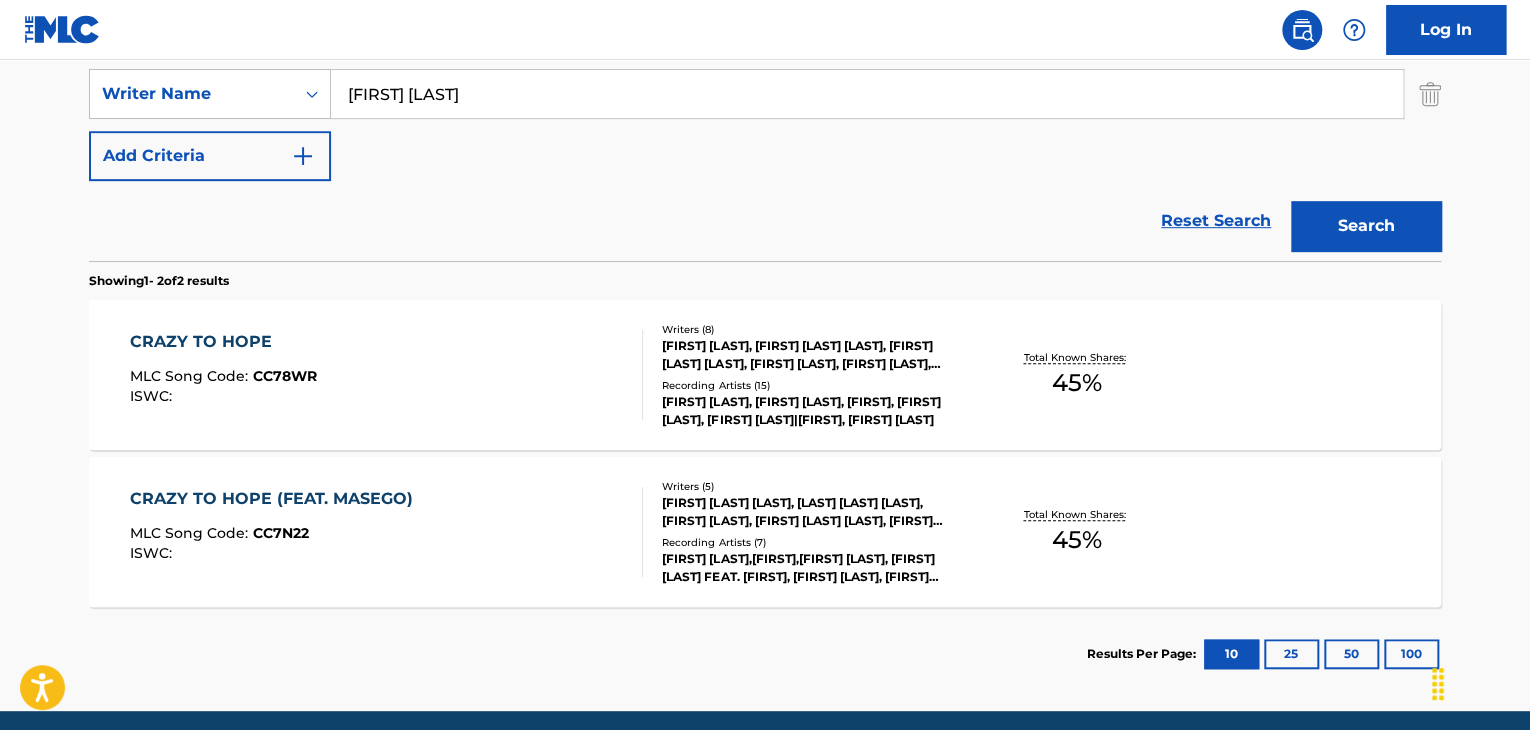 drag, startPoint x: 604, startPoint y: 89, endPoint x: 0, endPoint y: 71, distance: 604.2681 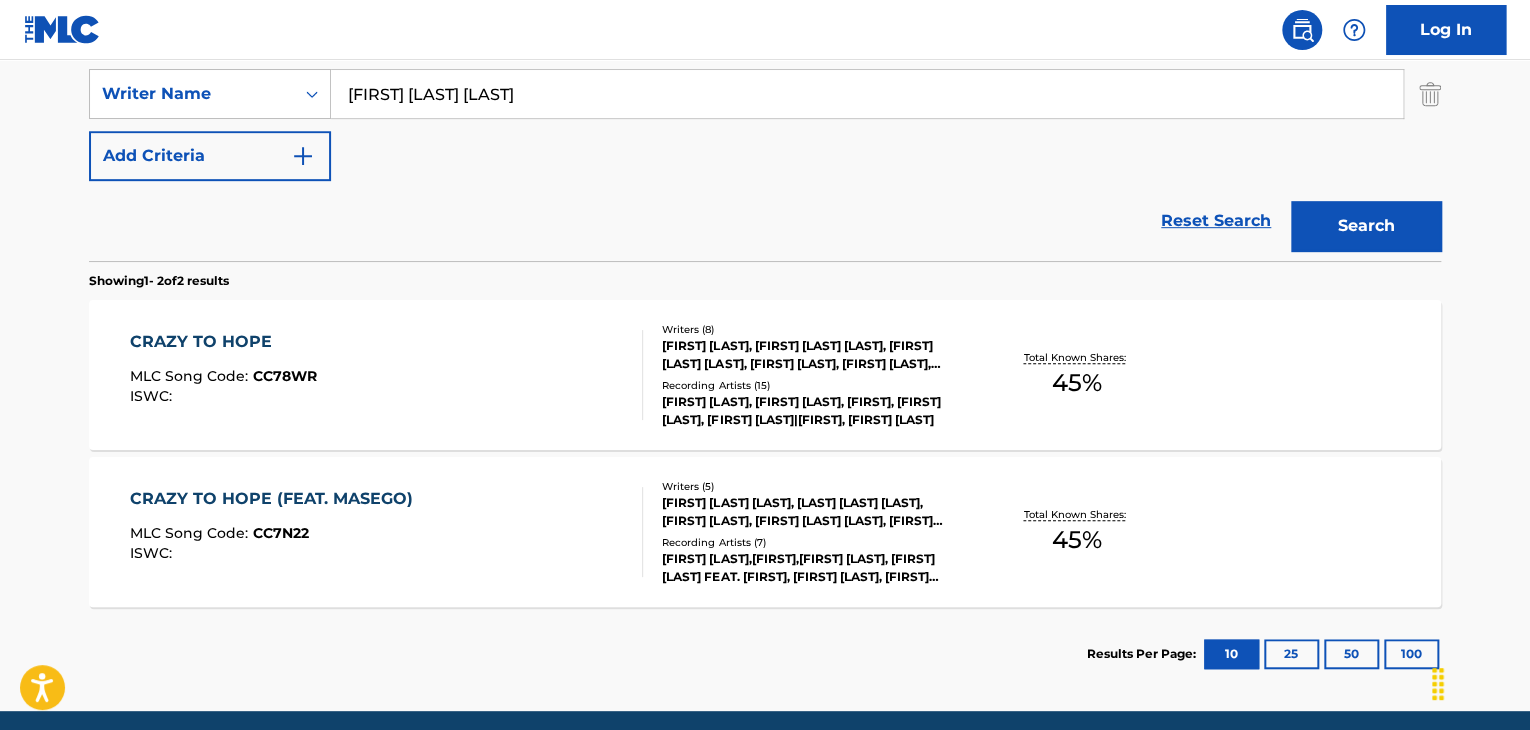 click on "Search" at bounding box center [1366, 226] 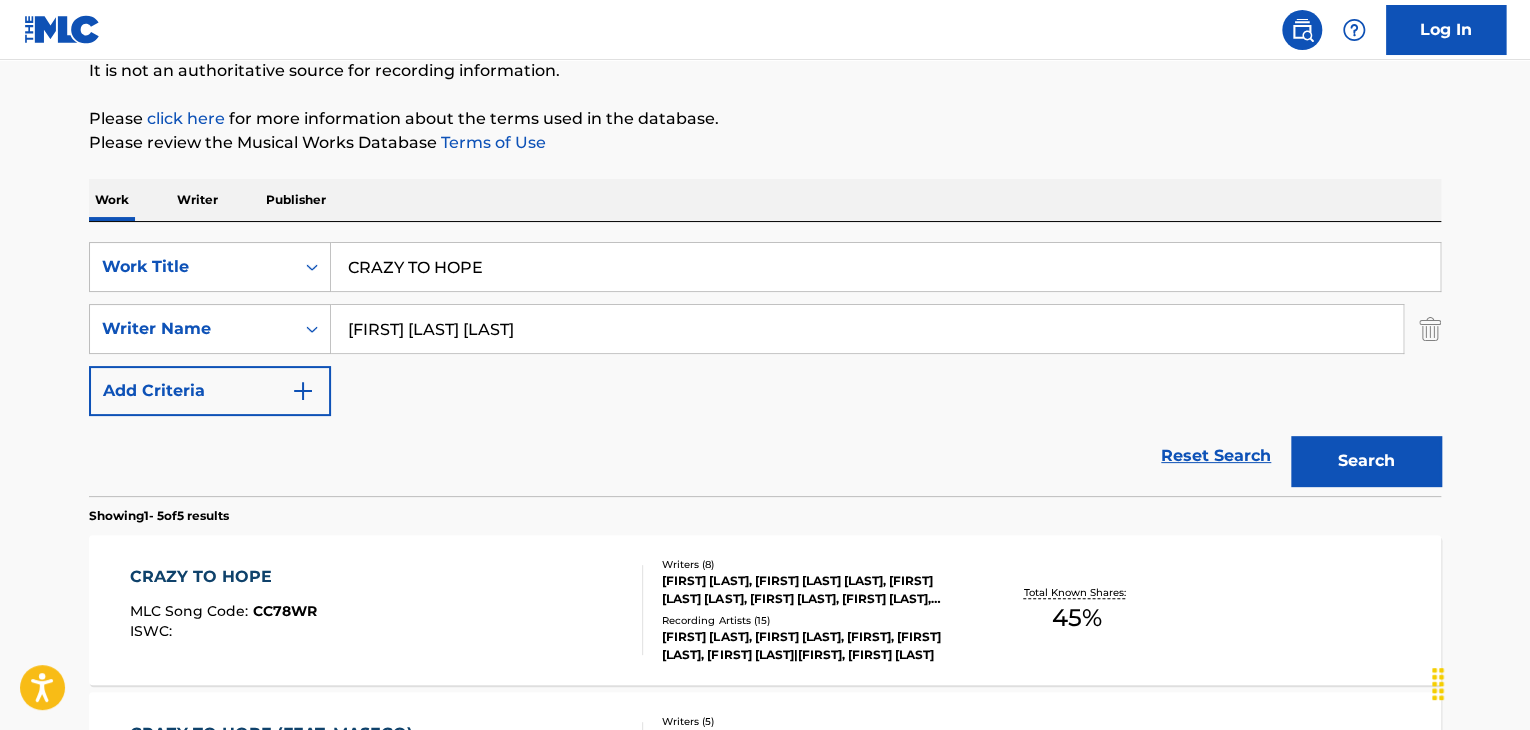 scroll, scrollTop: 438, scrollLeft: 0, axis: vertical 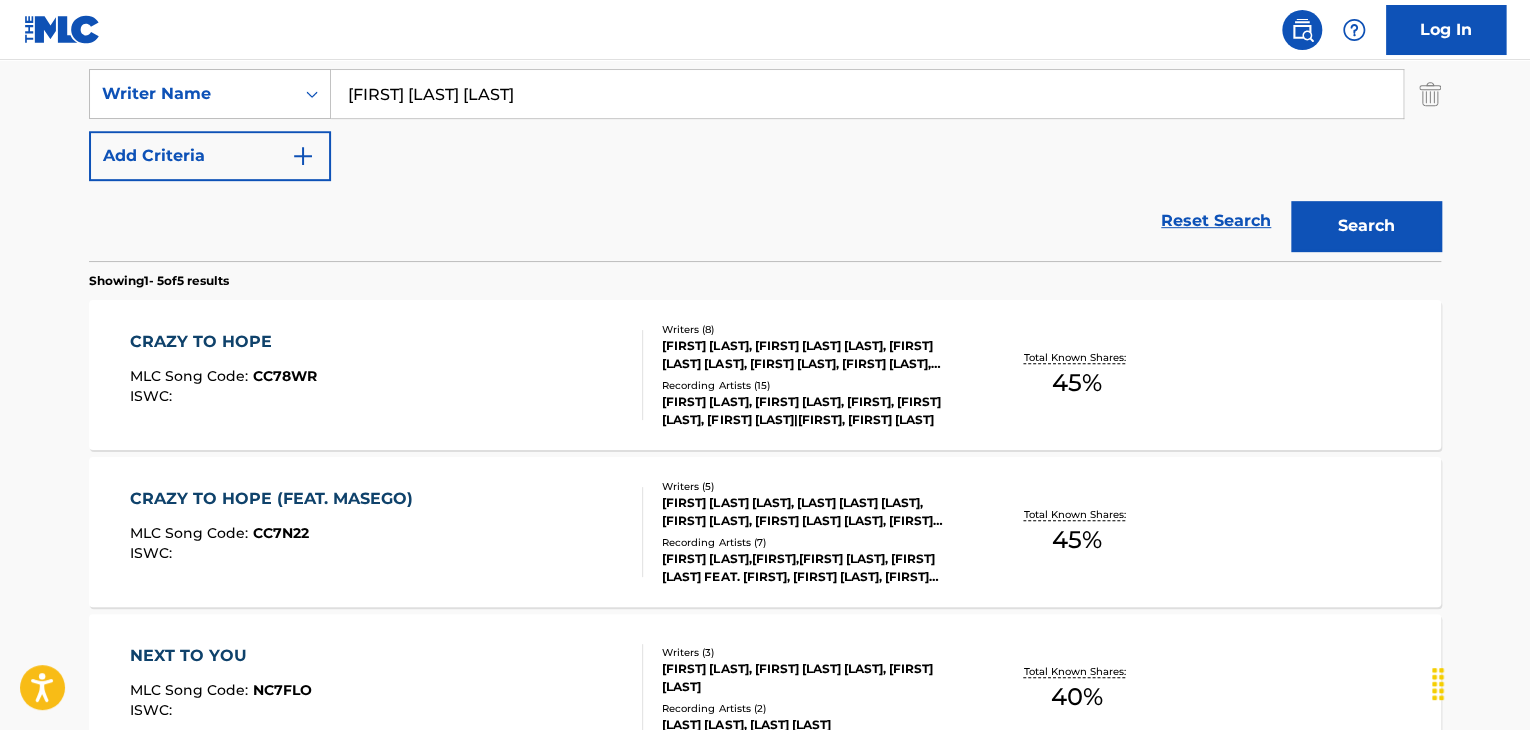 drag, startPoint x: 588, startPoint y: 89, endPoint x: 0, endPoint y: 15, distance: 592.6382 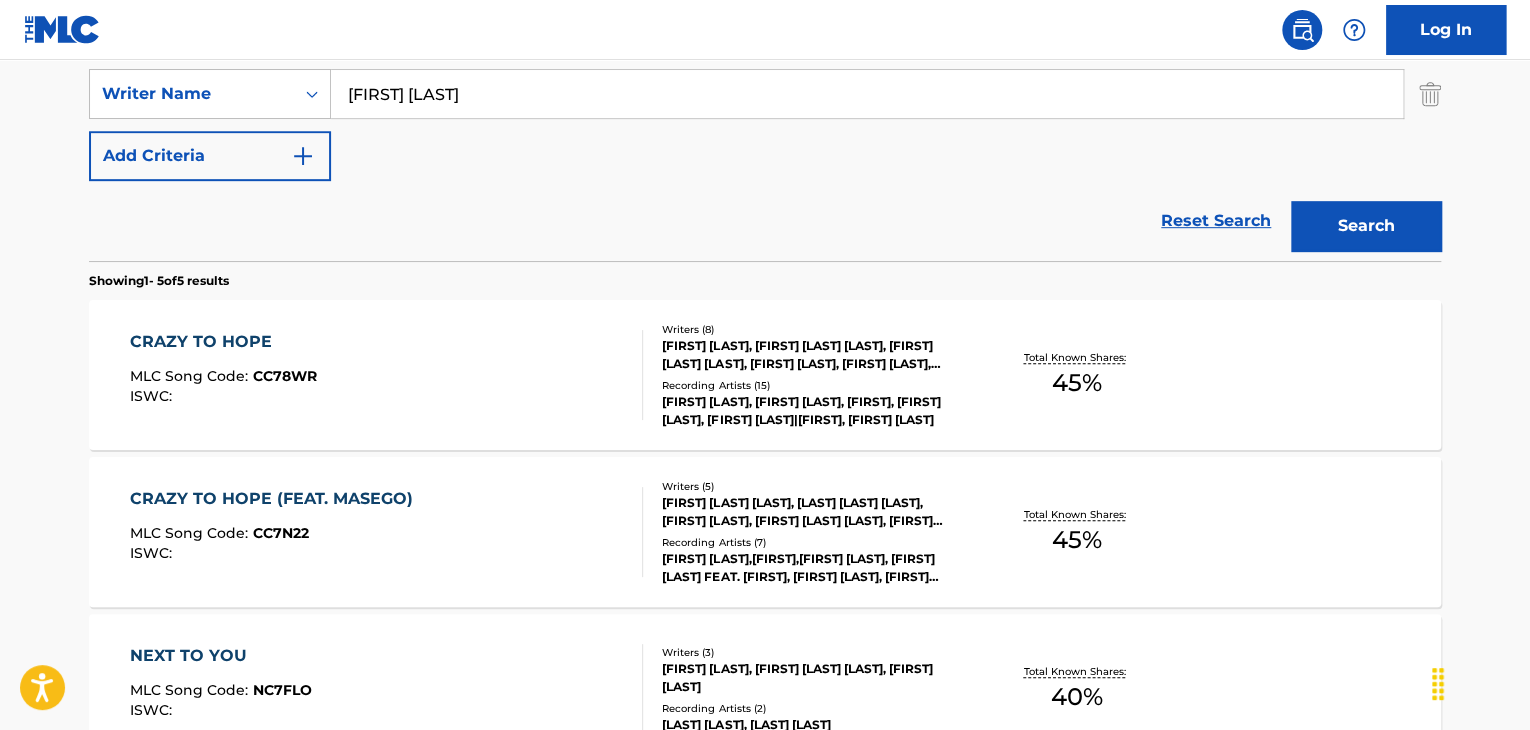 type on "[FIRST] [LAST]" 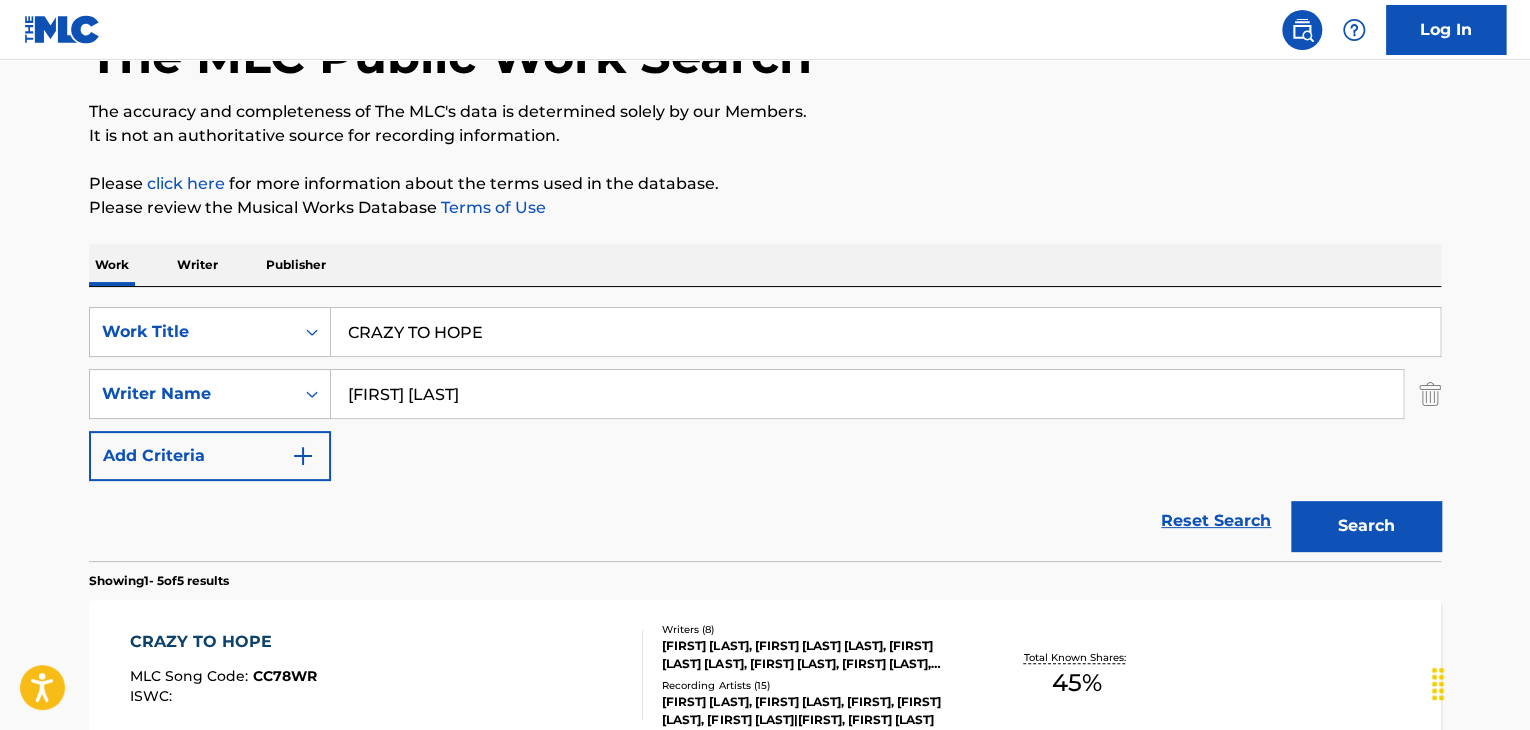 scroll, scrollTop: 38, scrollLeft: 0, axis: vertical 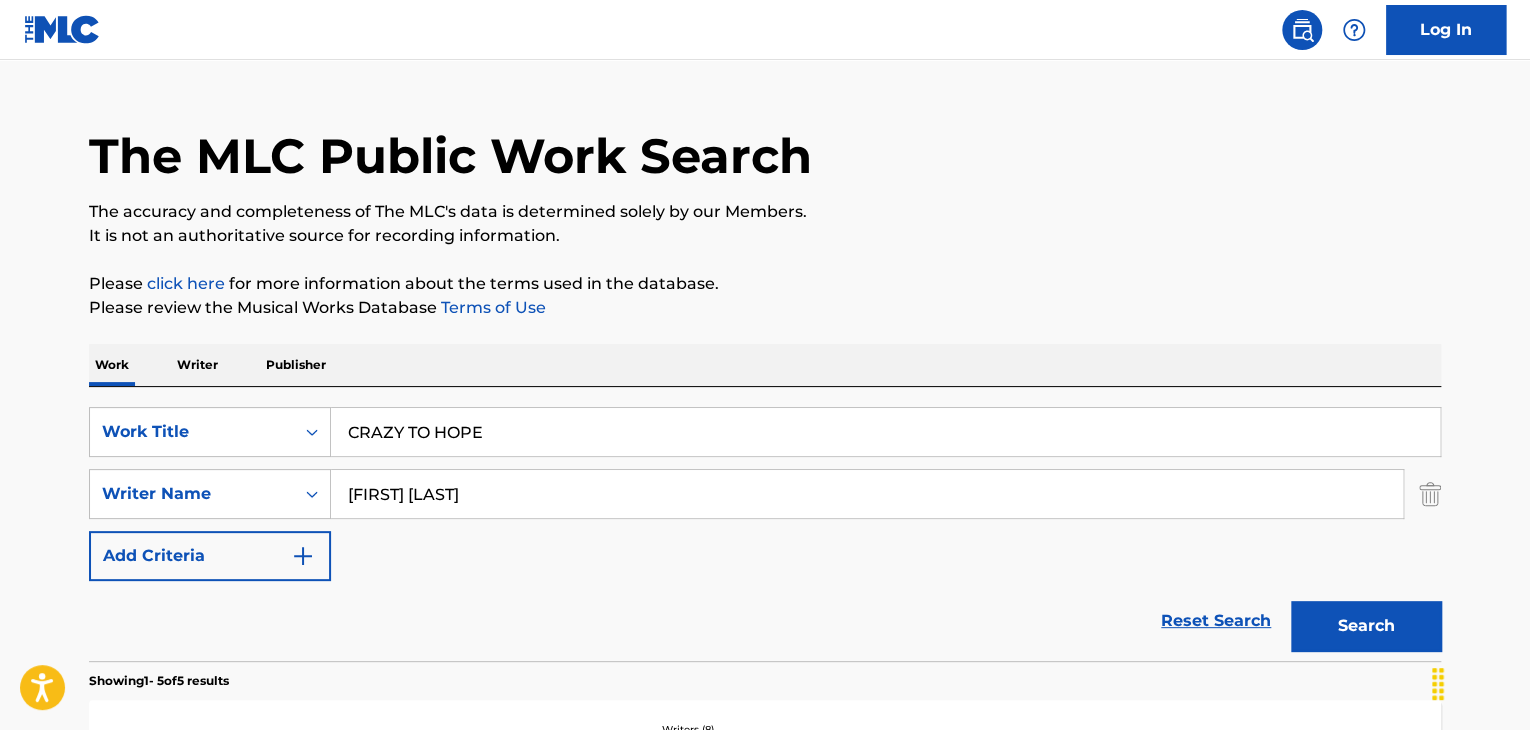 drag, startPoint x: 519, startPoint y: 421, endPoint x: 0, endPoint y: 426, distance: 519.0241 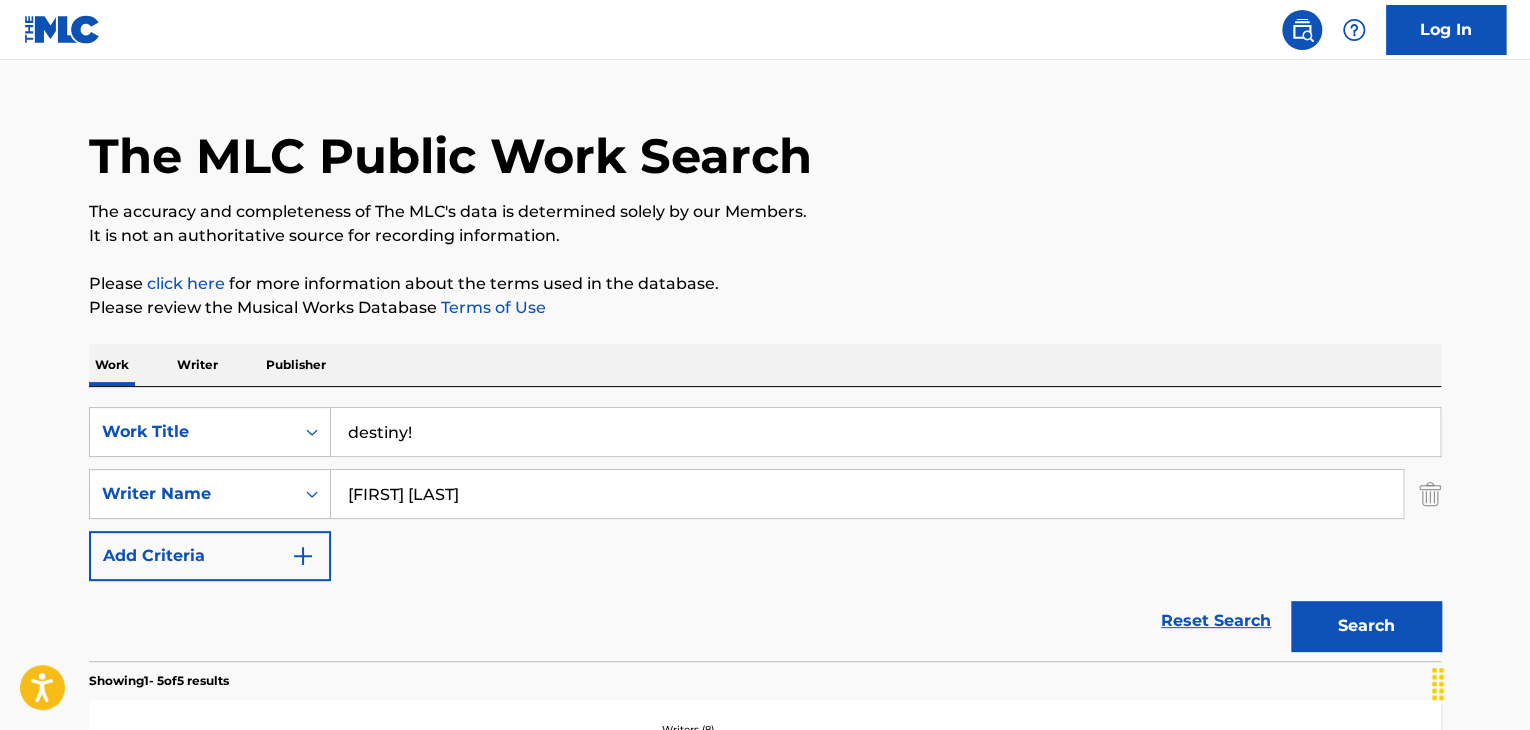 type on "destiny!" 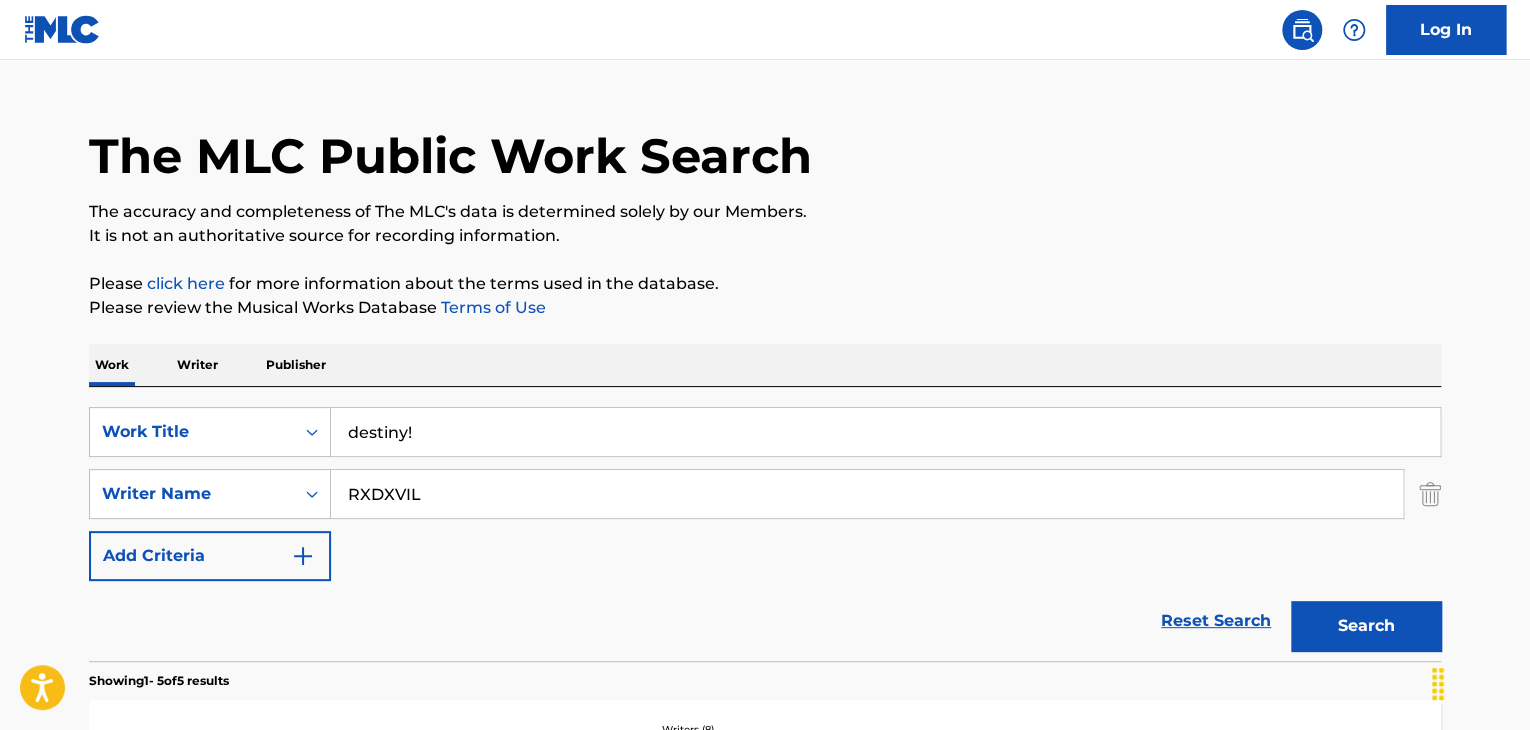 click on "Search" at bounding box center (1366, 626) 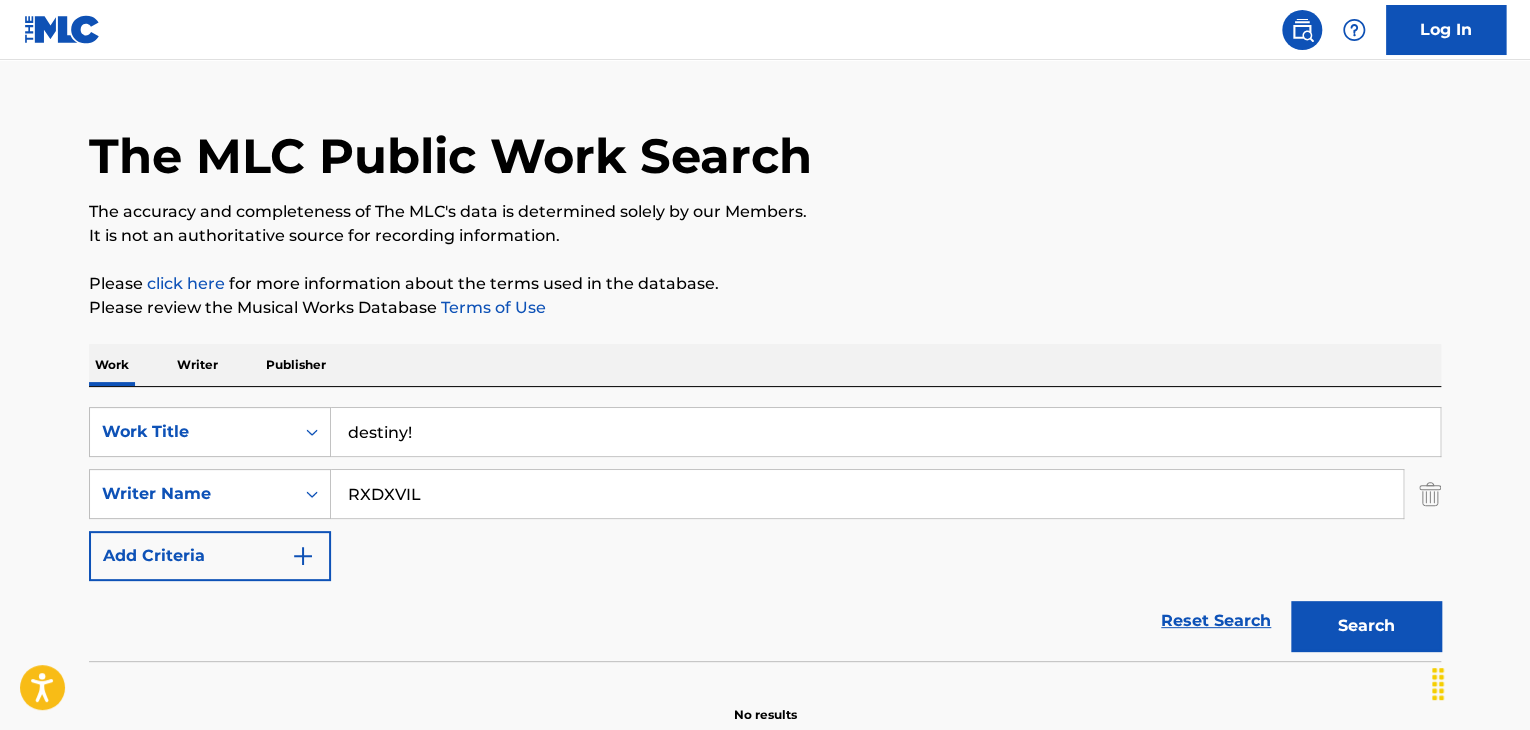 drag, startPoint x: 454, startPoint y: 498, endPoint x: 0, endPoint y: 449, distance: 456.63663 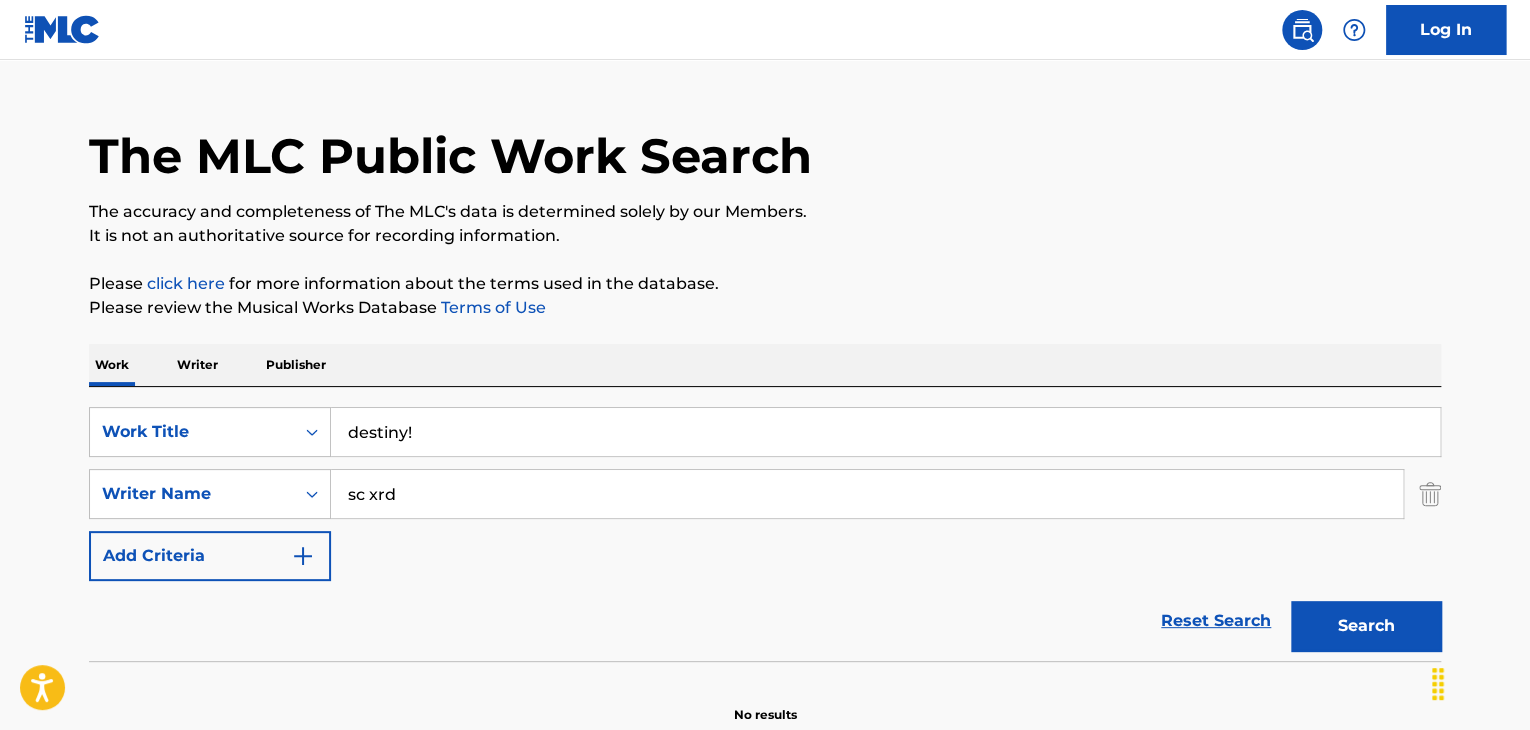 click on "Search" at bounding box center (1366, 626) 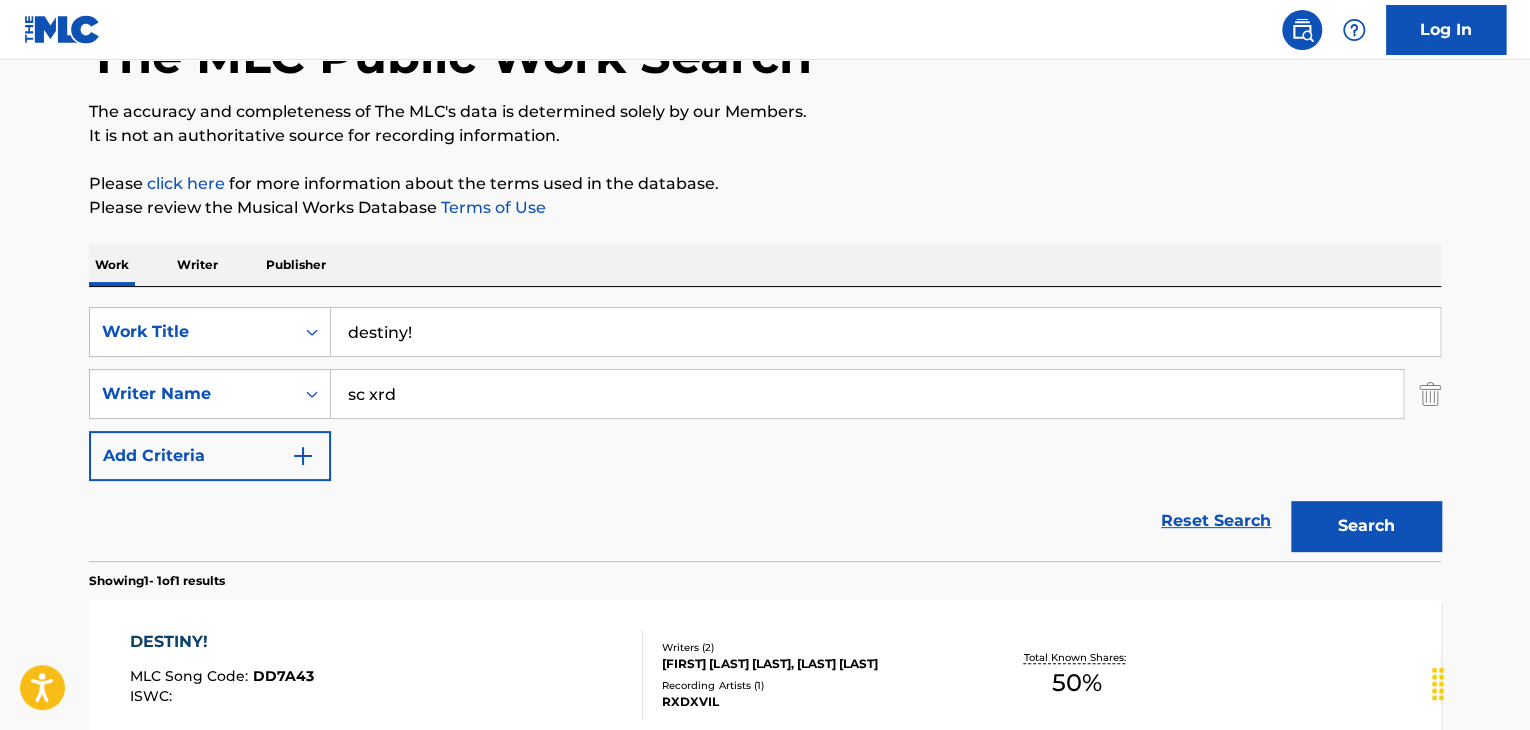 scroll, scrollTop: 238, scrollLeft: 0, axis: vertical 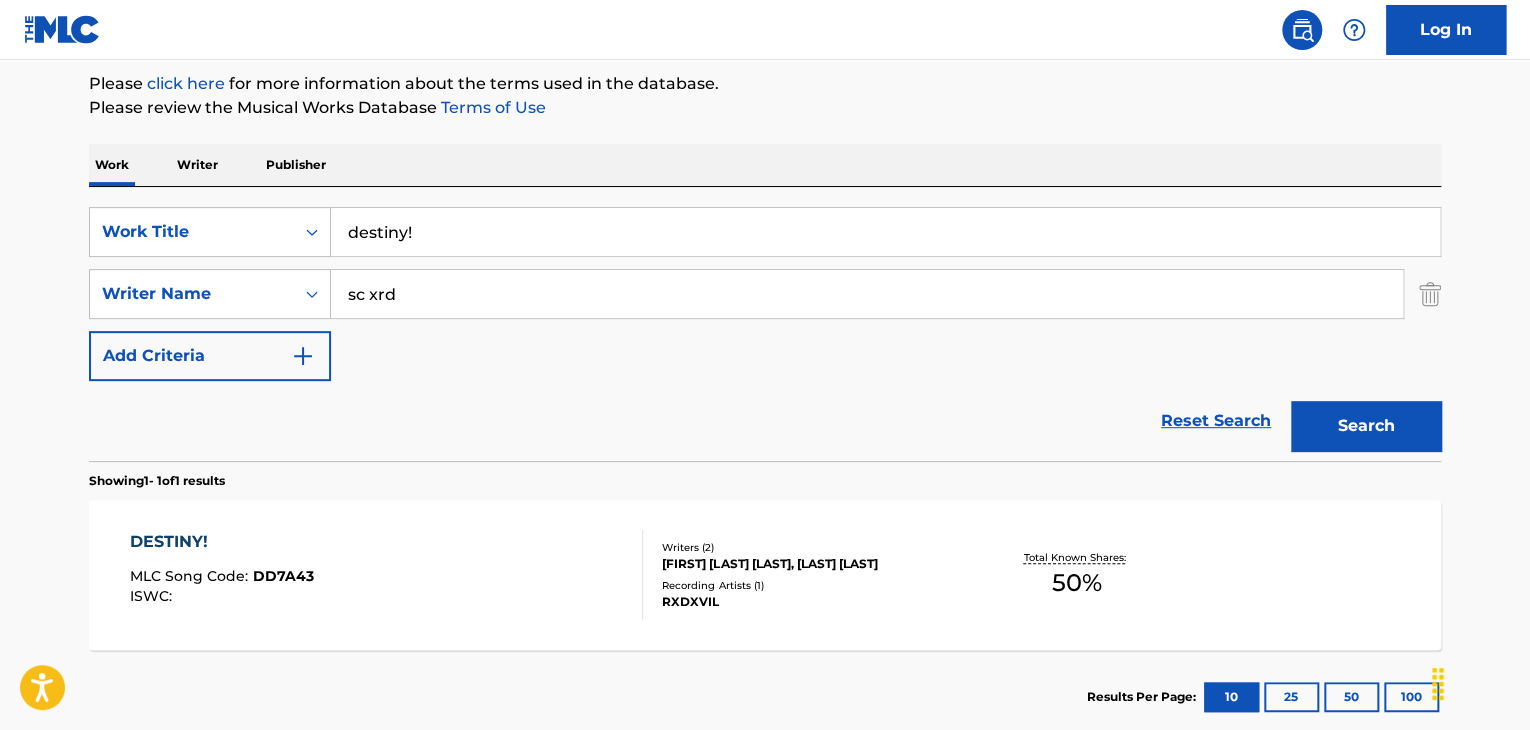 drag, startPoint x: 686, startPoint y: 282, endPoint x: 0, endPoint y: 286, distance: 686.01166 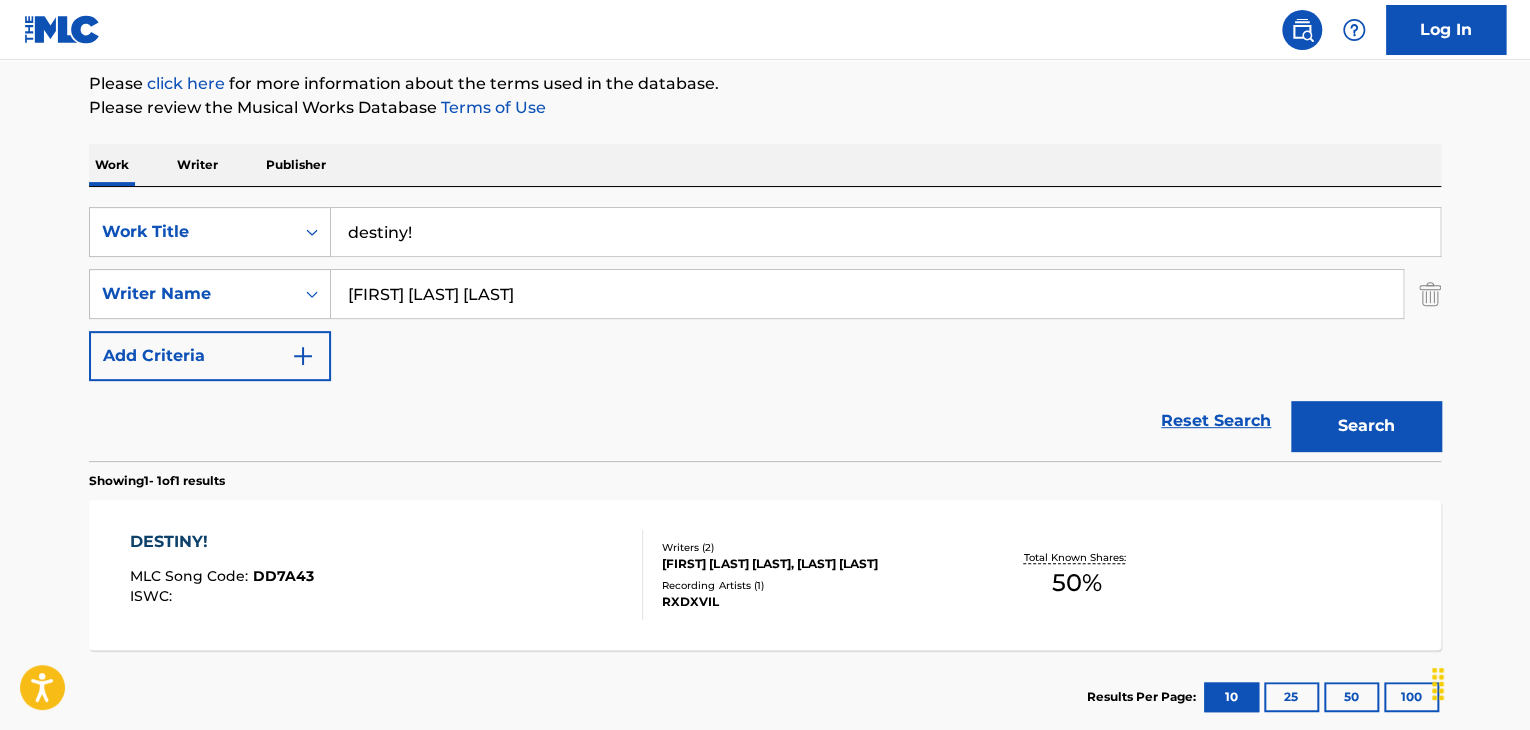 click on "Search" at bounding box center (1366, 426) 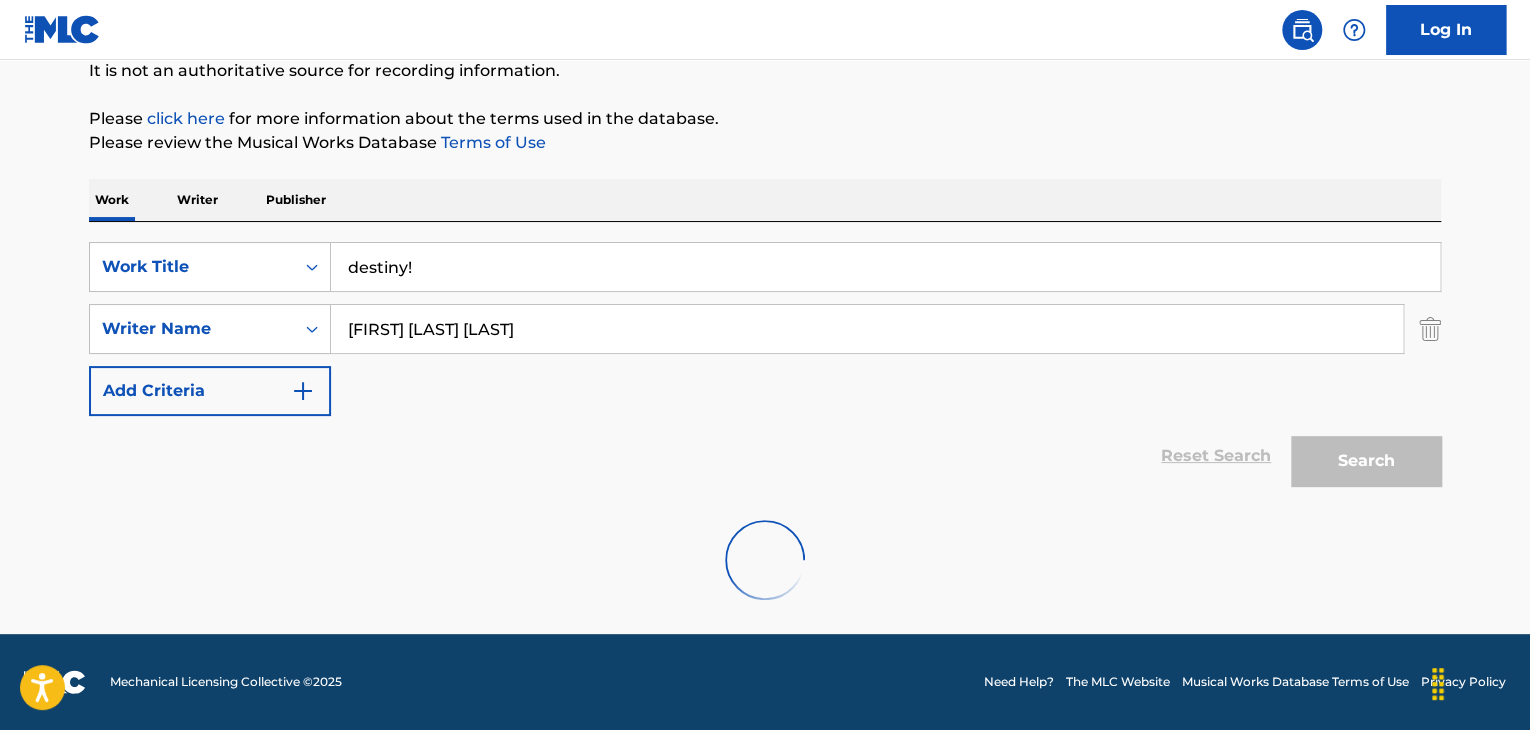 scroll, scrollTop: 238, scrollLeft: 0, axis: vertical 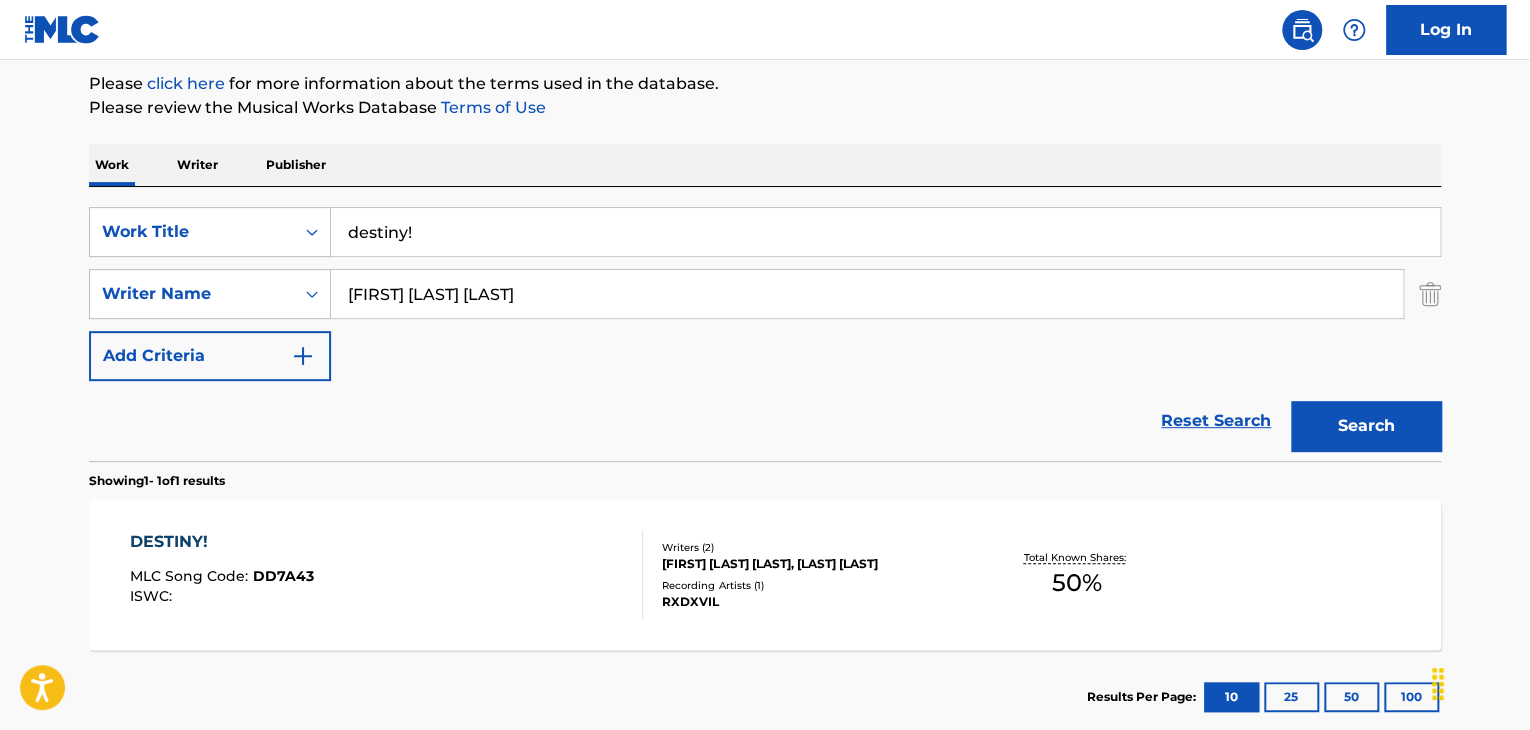 click on "[FIRST] [LAST] [LAST]" at bounding box center (867, 294) 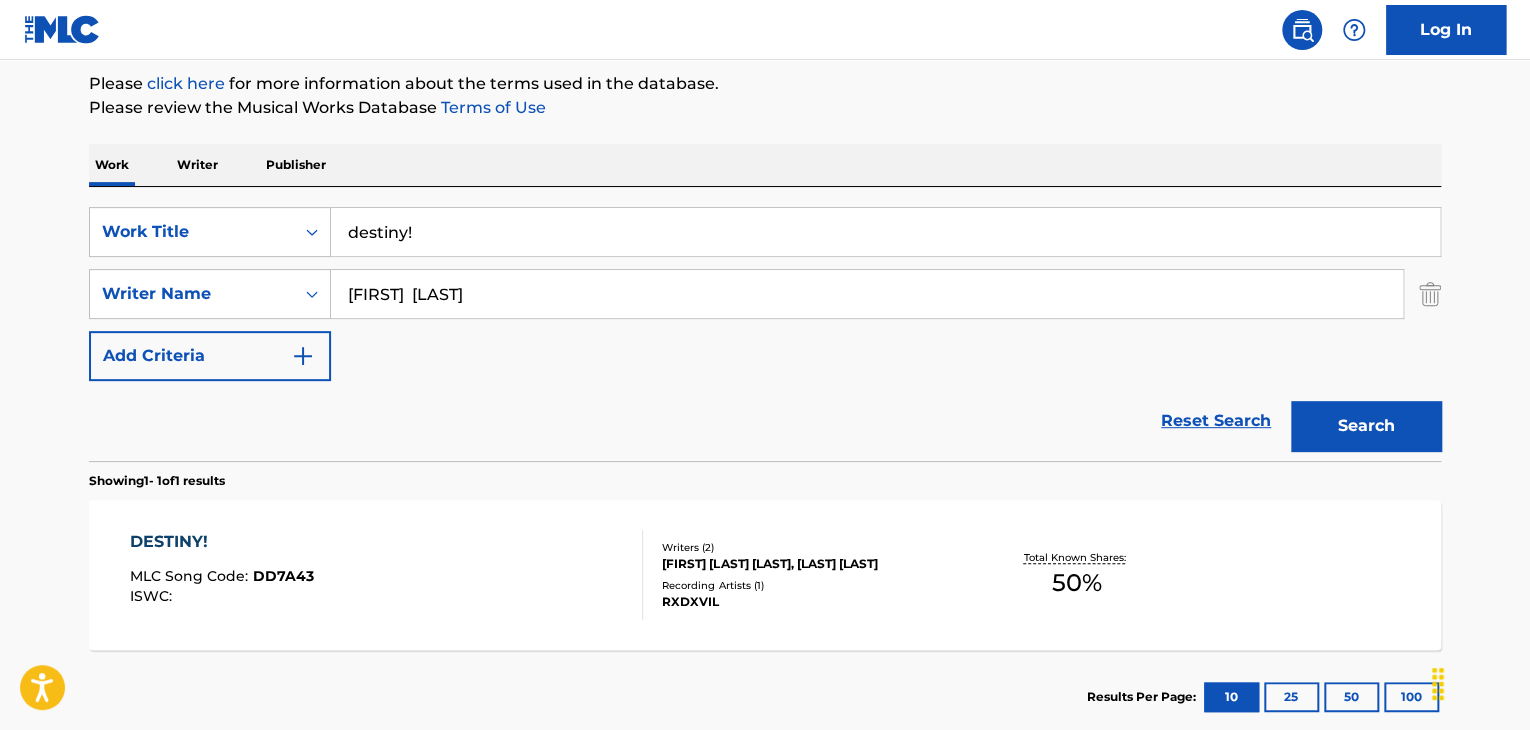 type on "[FIRST]  [LAST]" 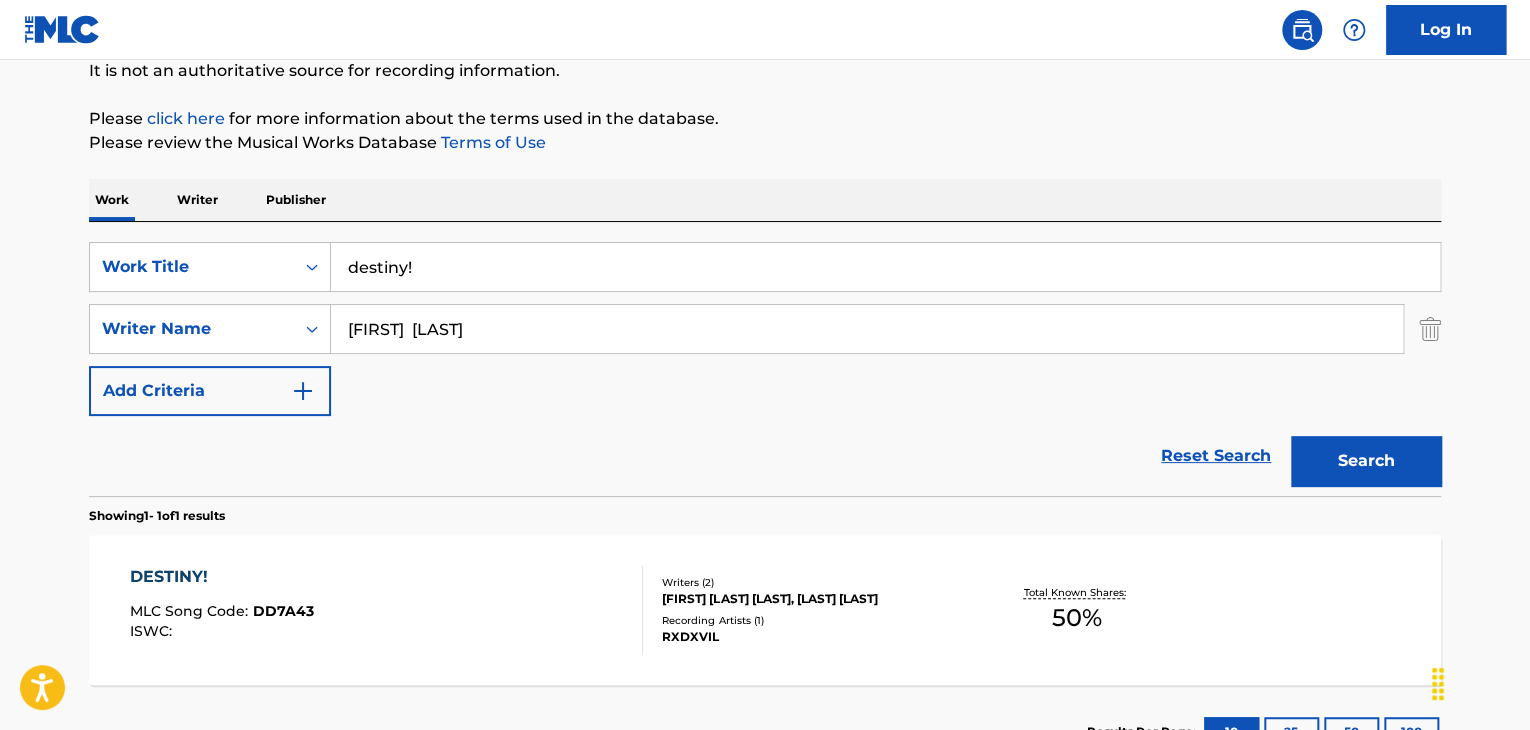 scroll, scrollTop: 238, scrollLeft: 0, axis: vertical 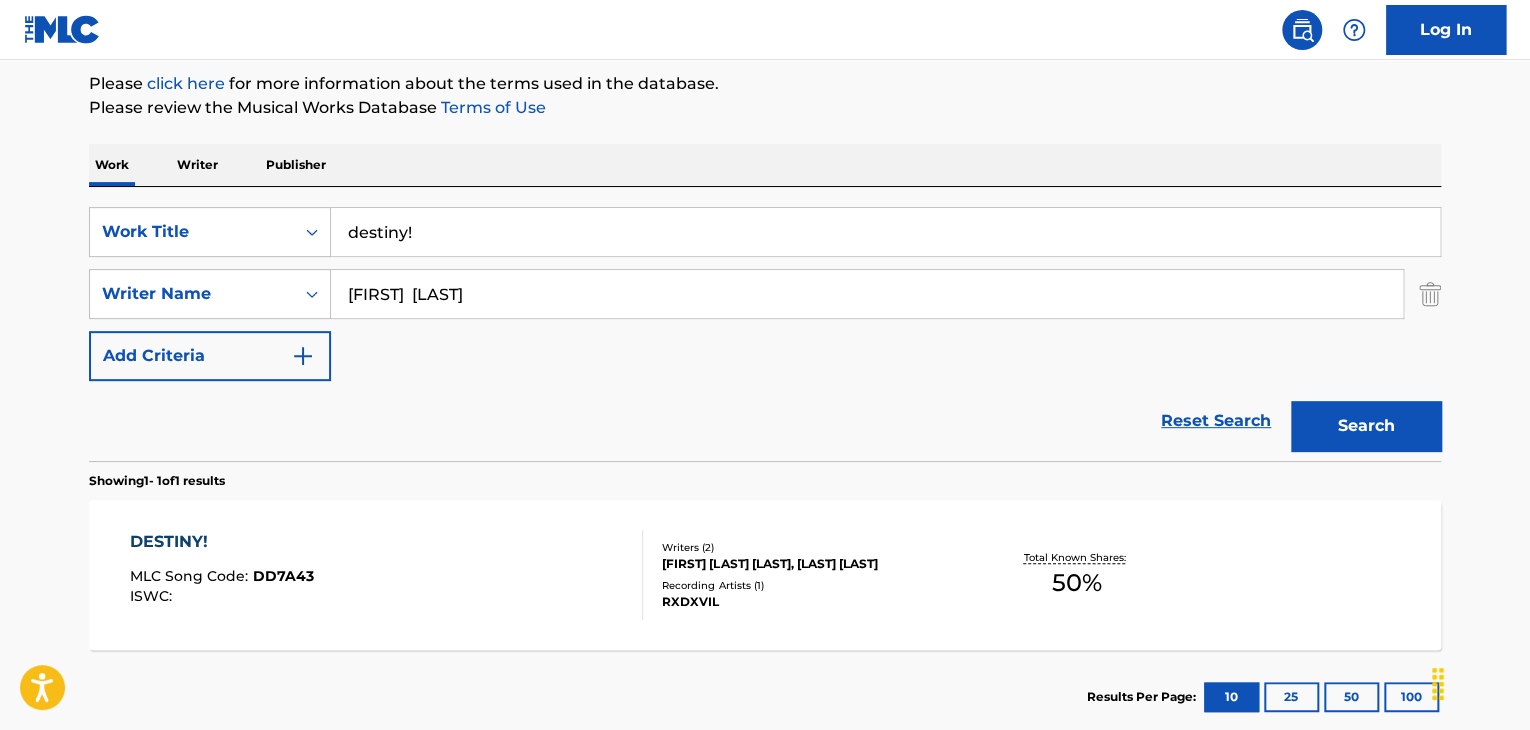 drag, startPoint x: 447, startPoint y: 237, endPoint x: 0, endPoint y: 216, distance: 447.493 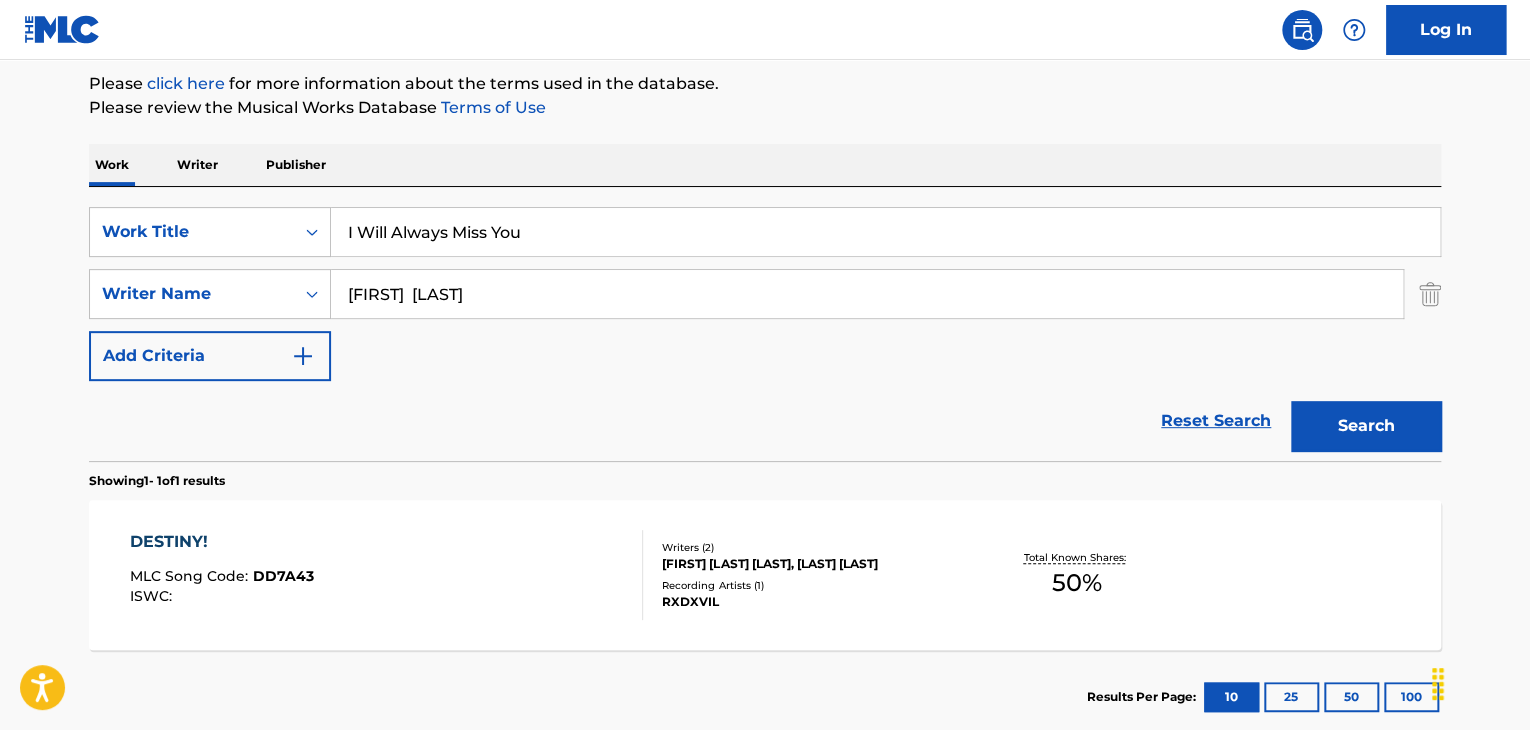 type on "I Will Always Miss You" 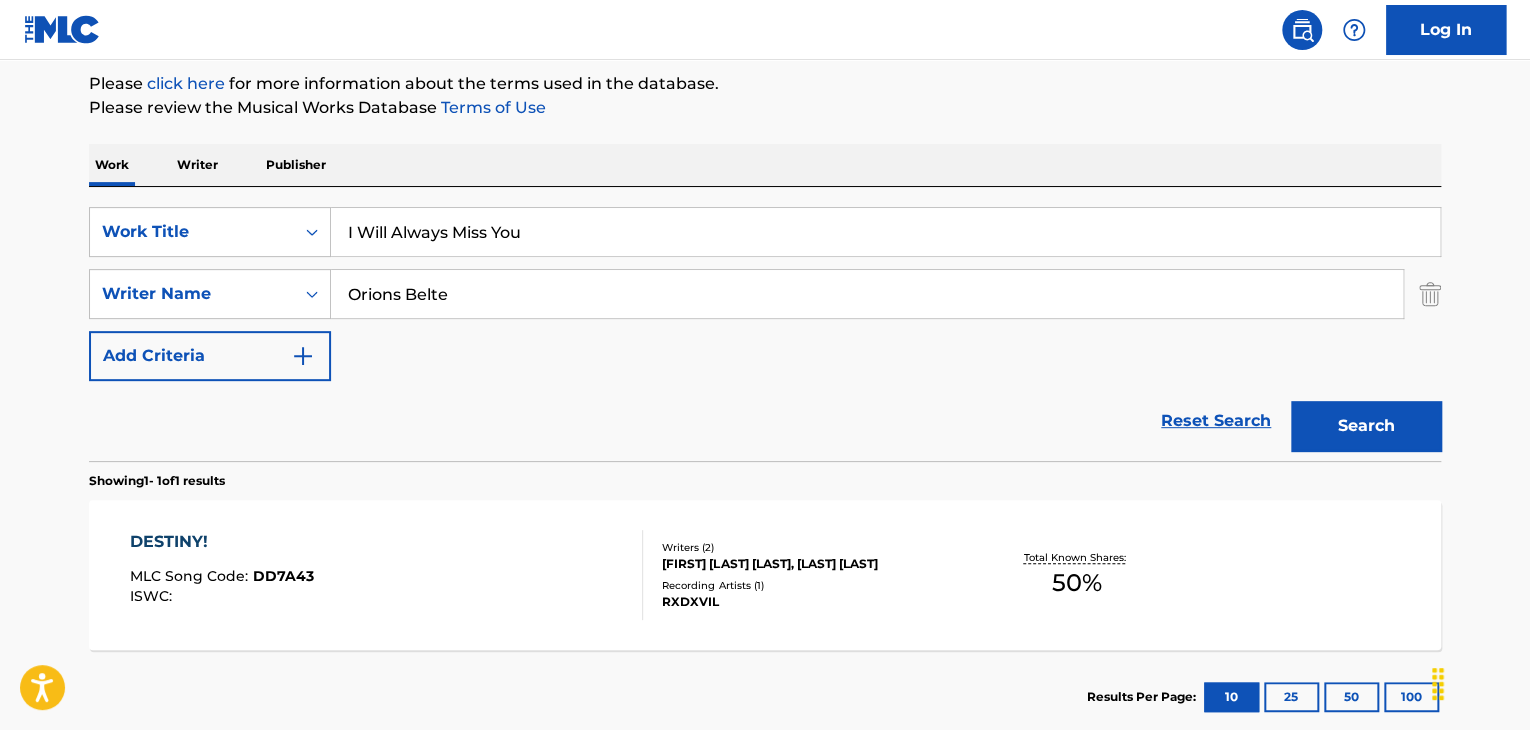 click on "Search" at bounding box center (1366, 426) 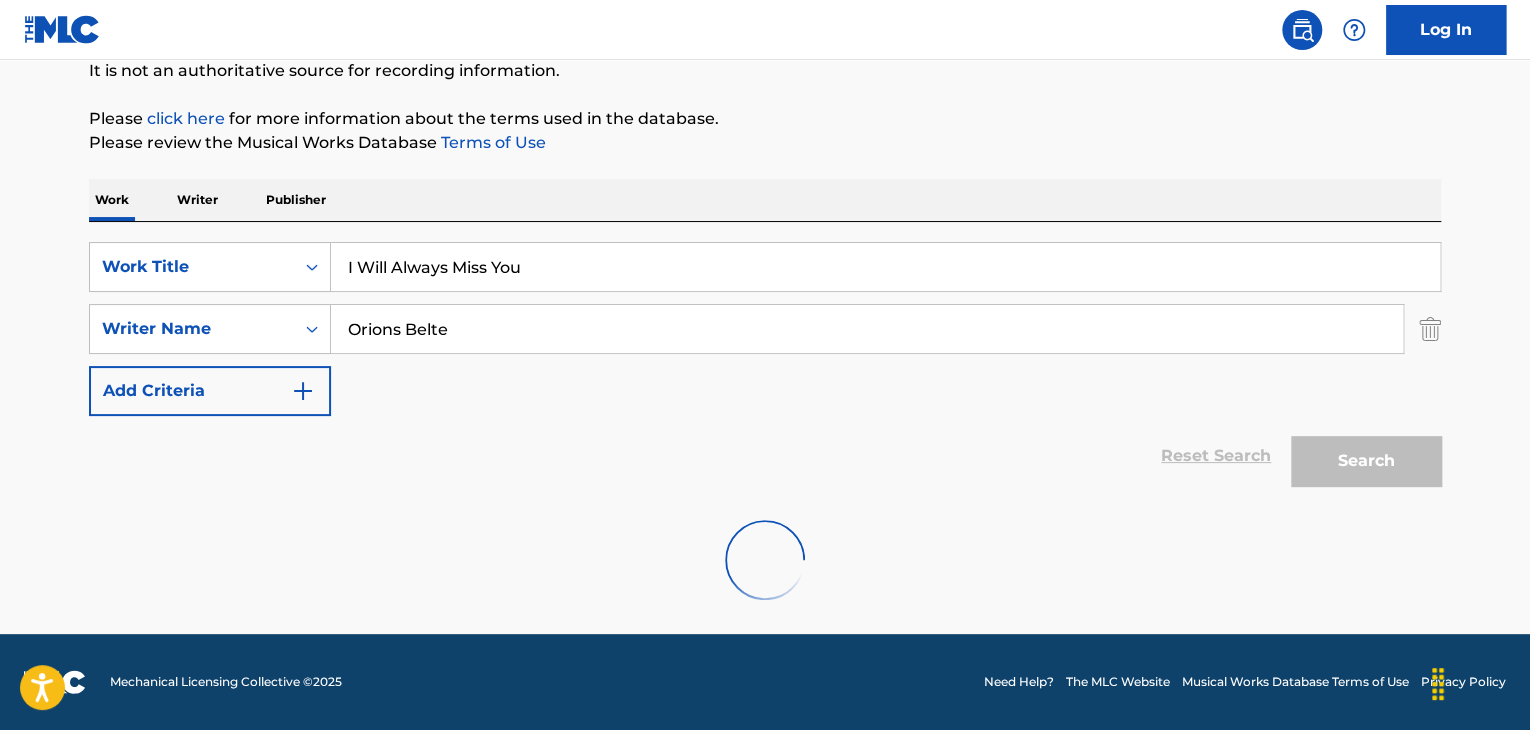 scroll, scrollTop: 138, scrollLeft: 0, axis: vertical 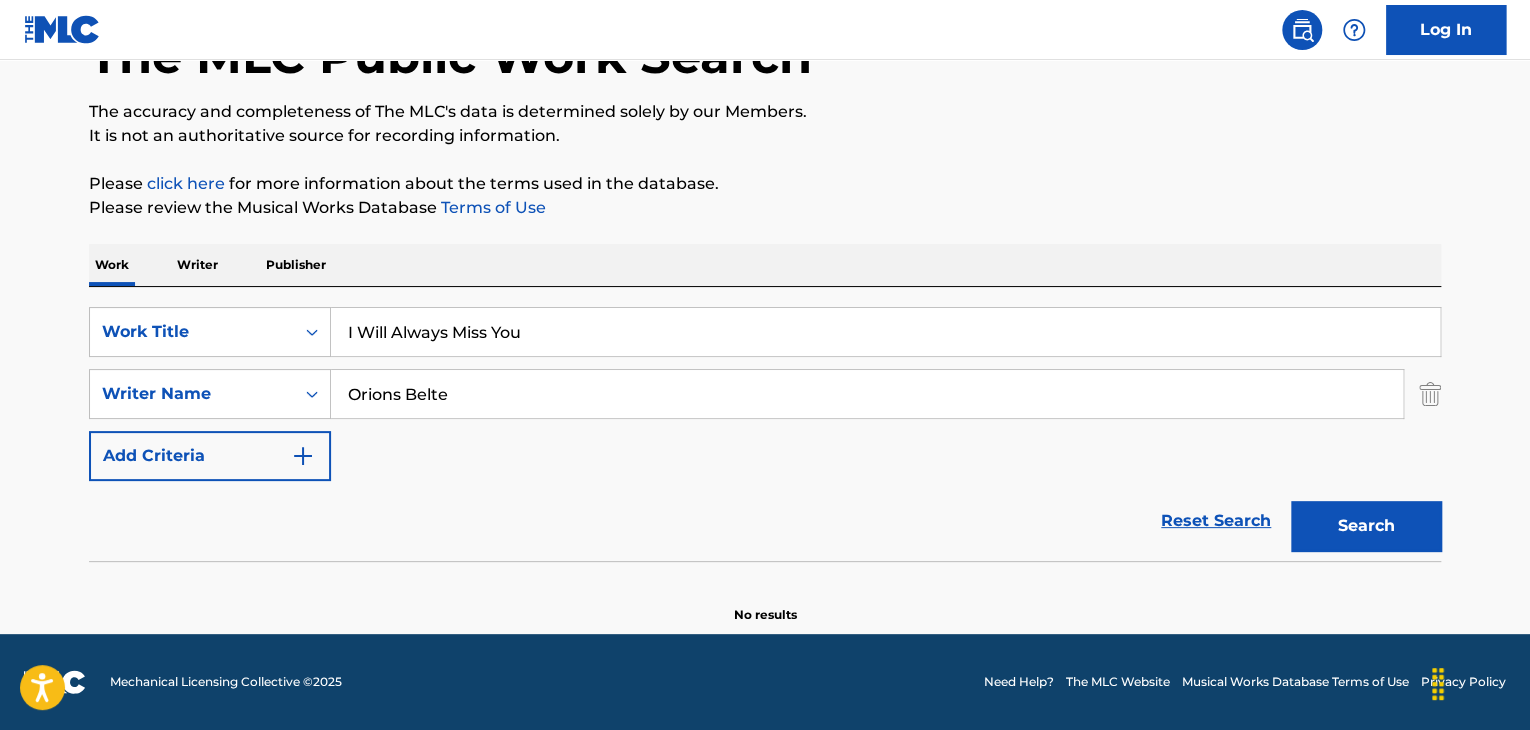 drag, startPoint x: 307, startPoint y: 405, endPoint x: 0, endPoint y: 405, distance: 307 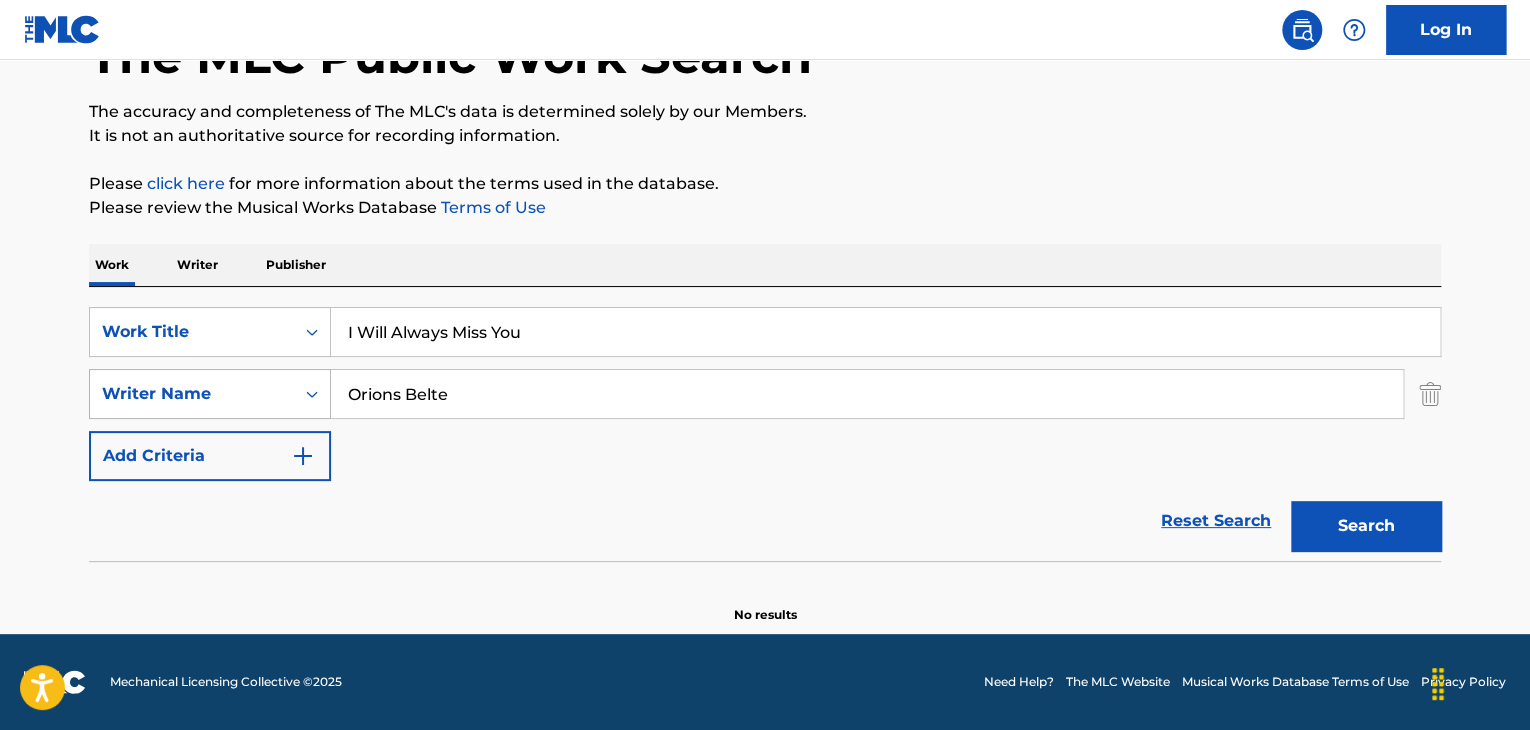 paste on "[LAST] [FIRST]" 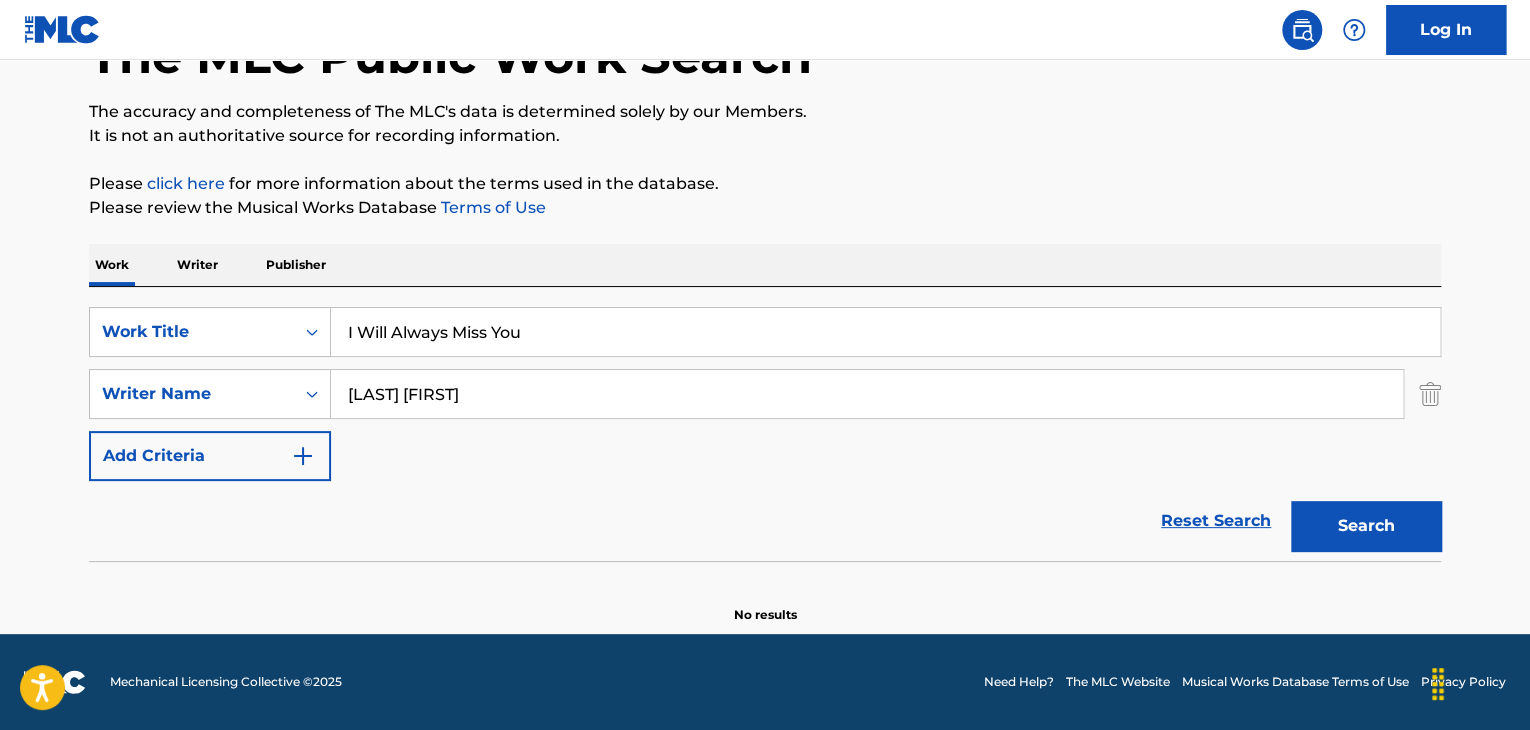 click on "Search" at bounding box center [1366, 526] 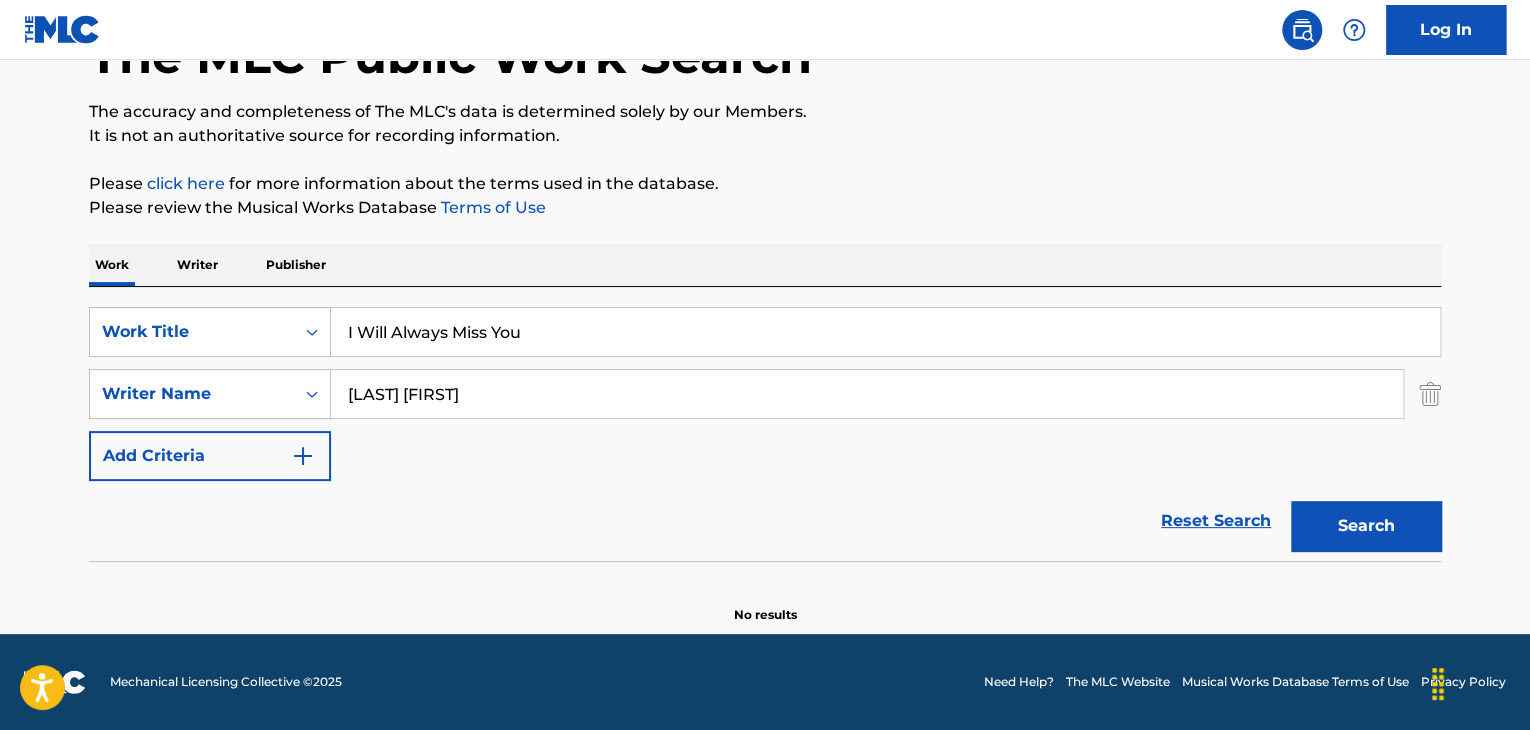 drag, startPoint x: 559, startPoint y: 397, endPoint x: 0, endPoint y: 339, distance: 562.0009 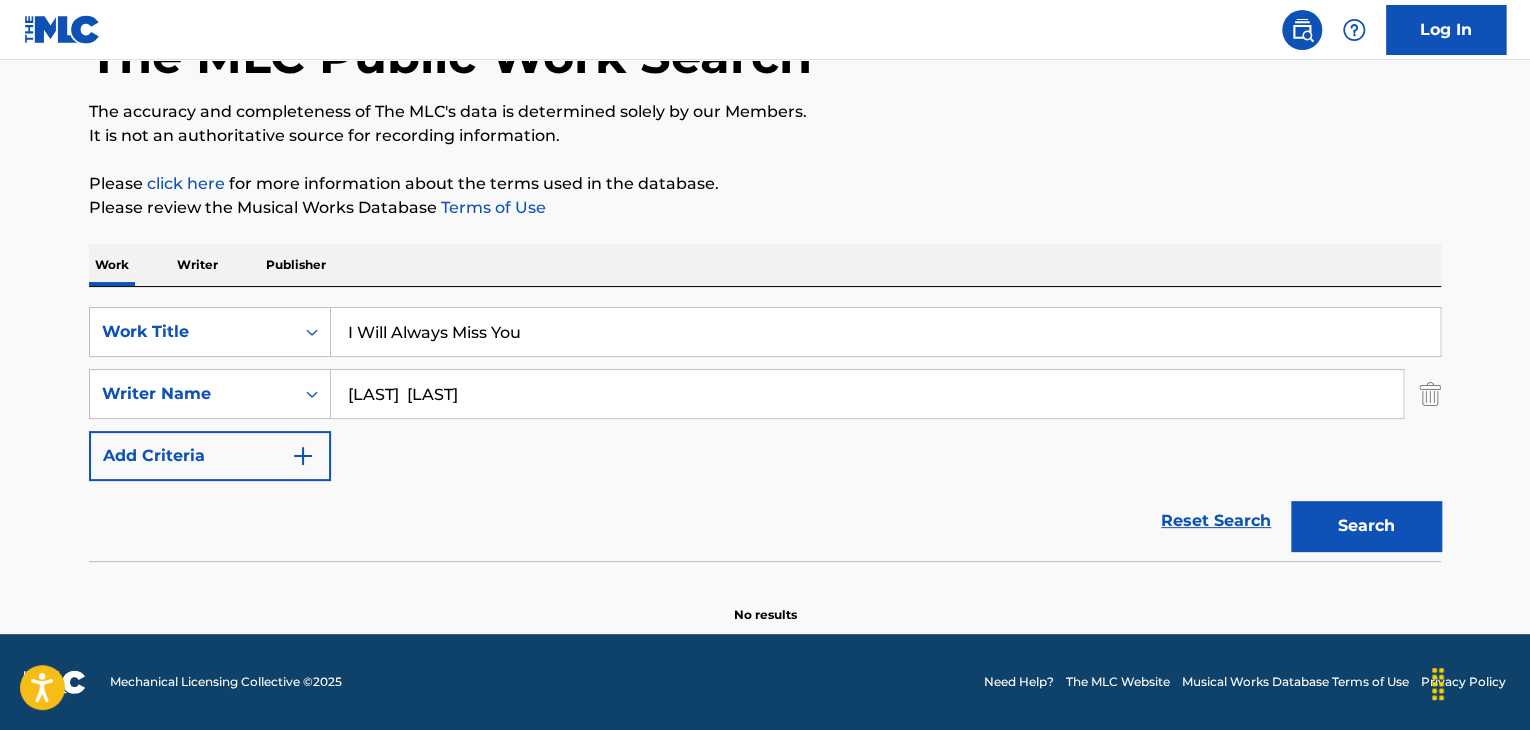 click on "Search" at bounding box center [1366, 526] 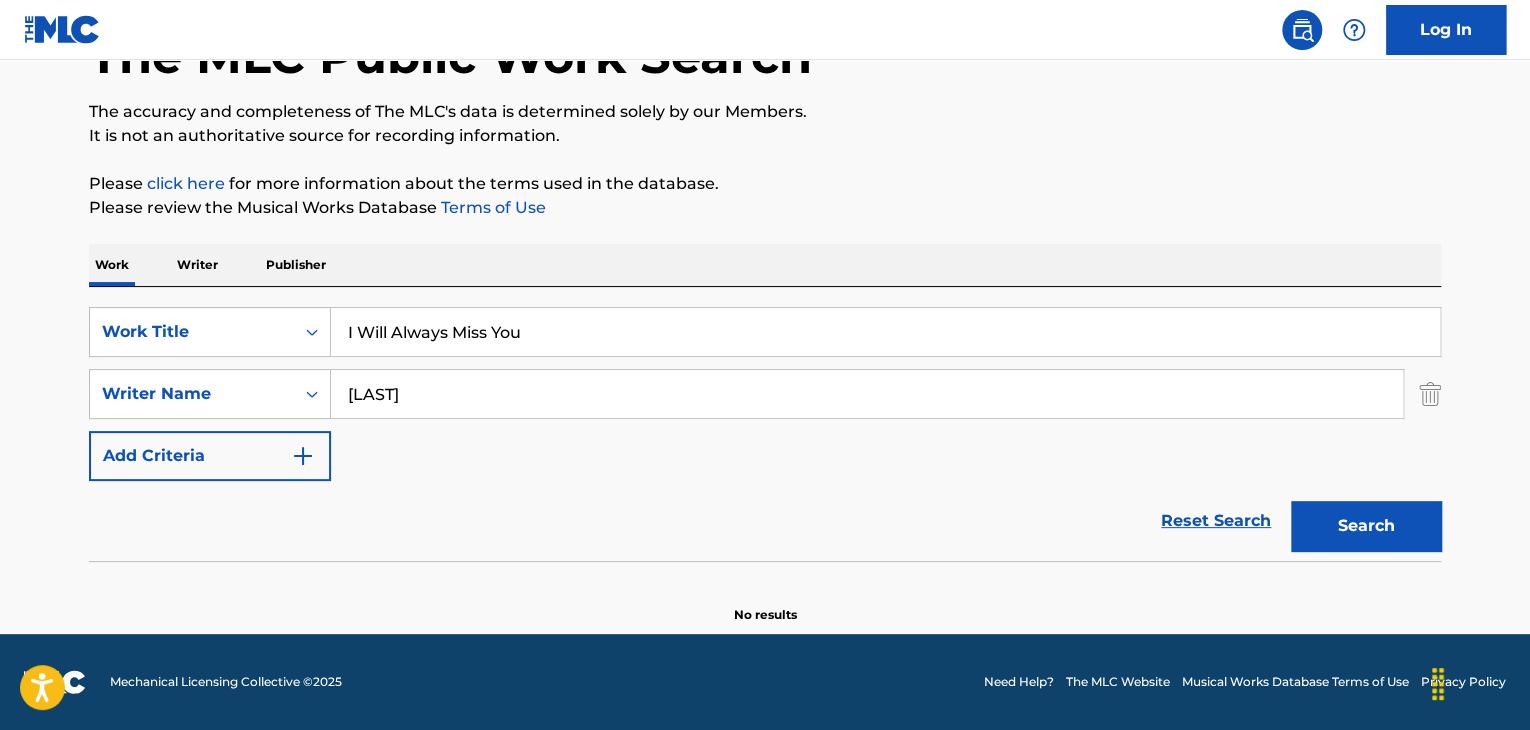 type on "[LAST]" 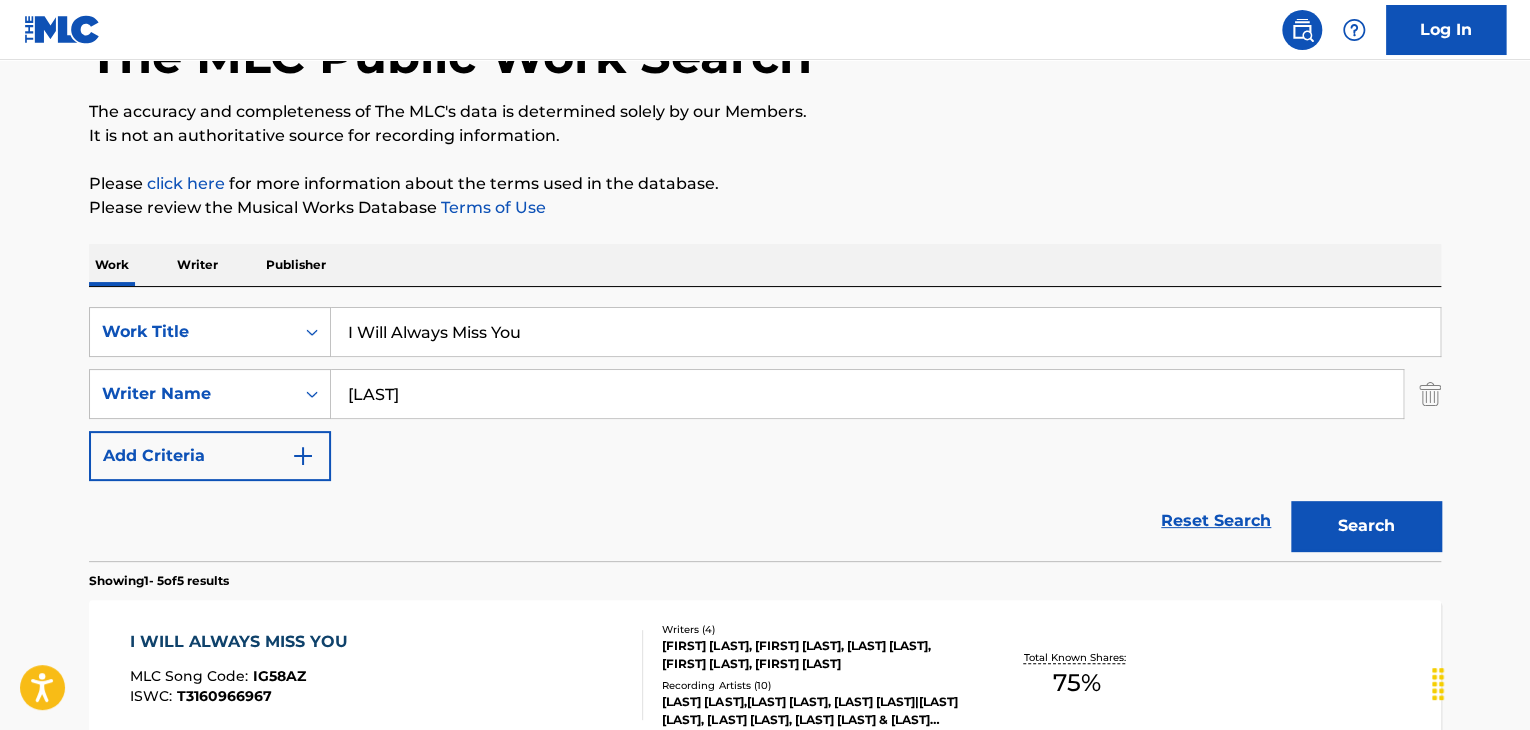 scroll, scrollTop: 338, scrollLeft: 0, axis: vertical 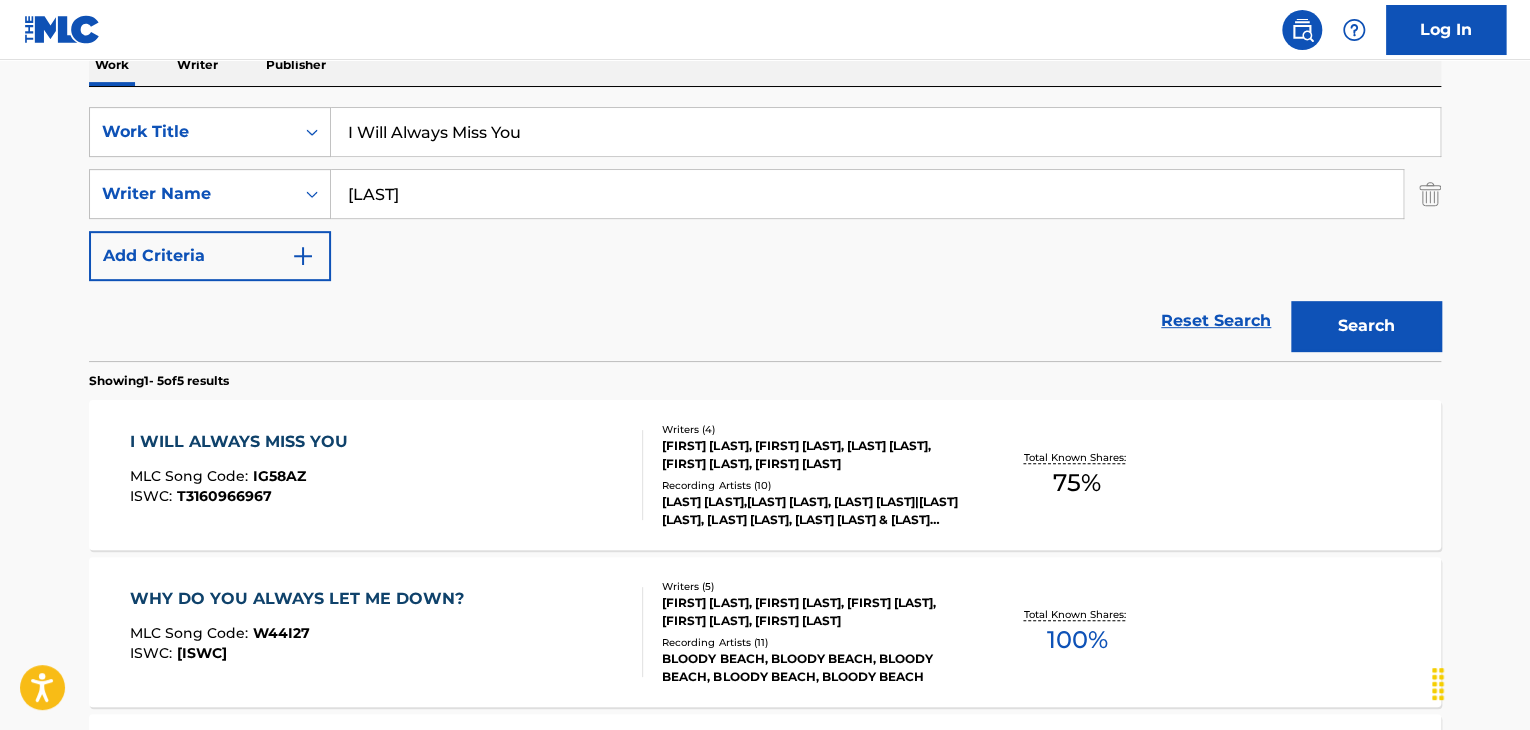 click on "I WILL ALWAYS MISS YOU" at bounding box center [244, 442] 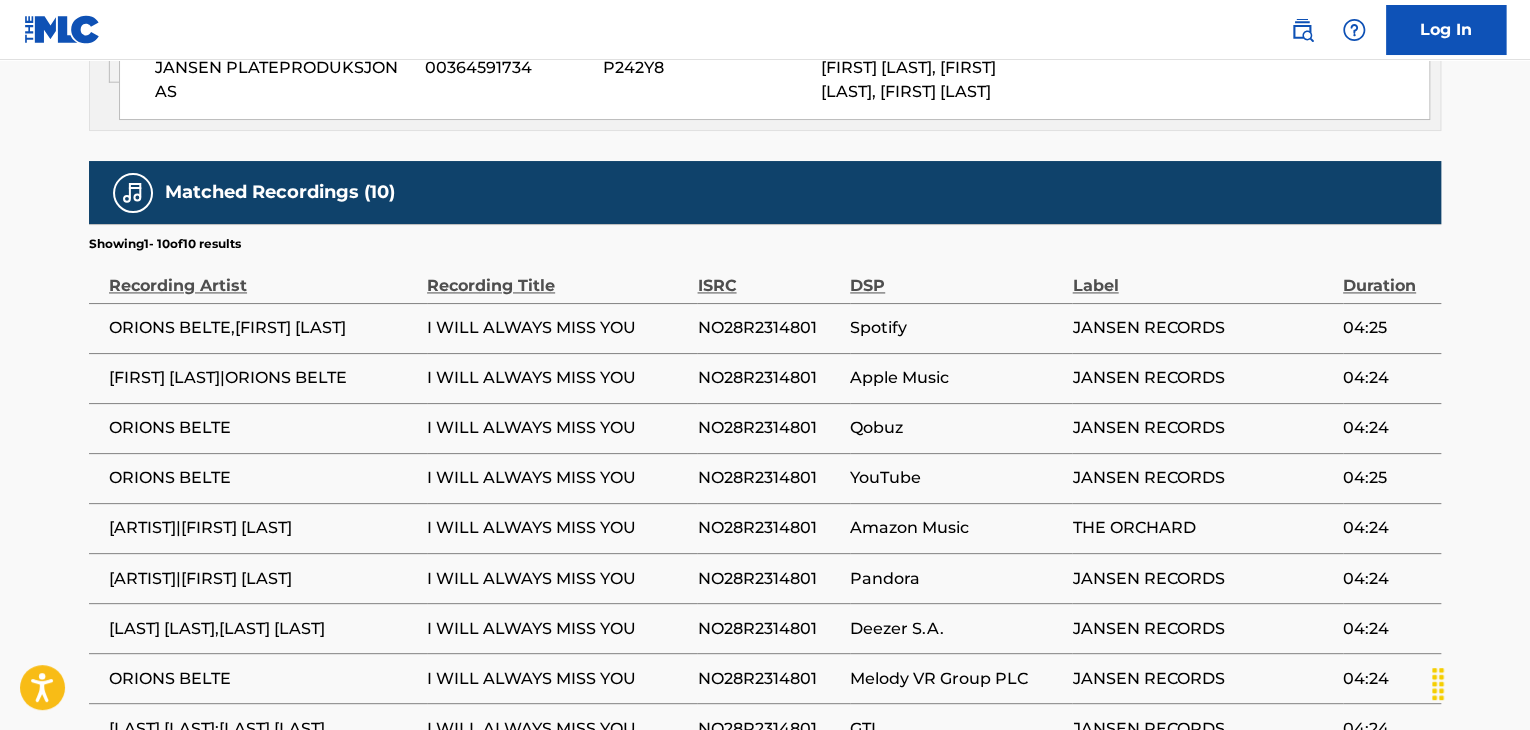 scroll, scrollTop: 1557, scrollLeft: 0, axis: vertical 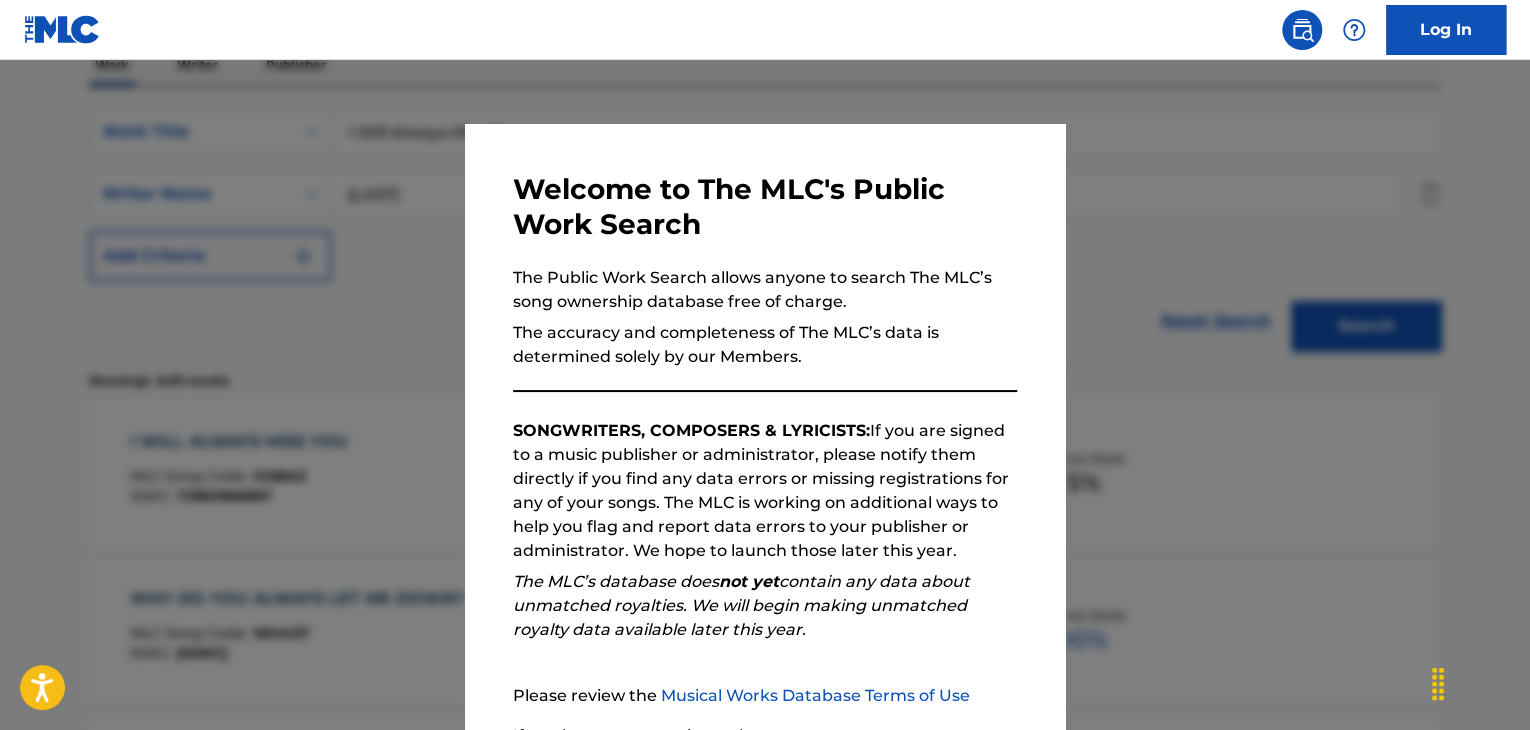 click at bounding box center (765, 425) 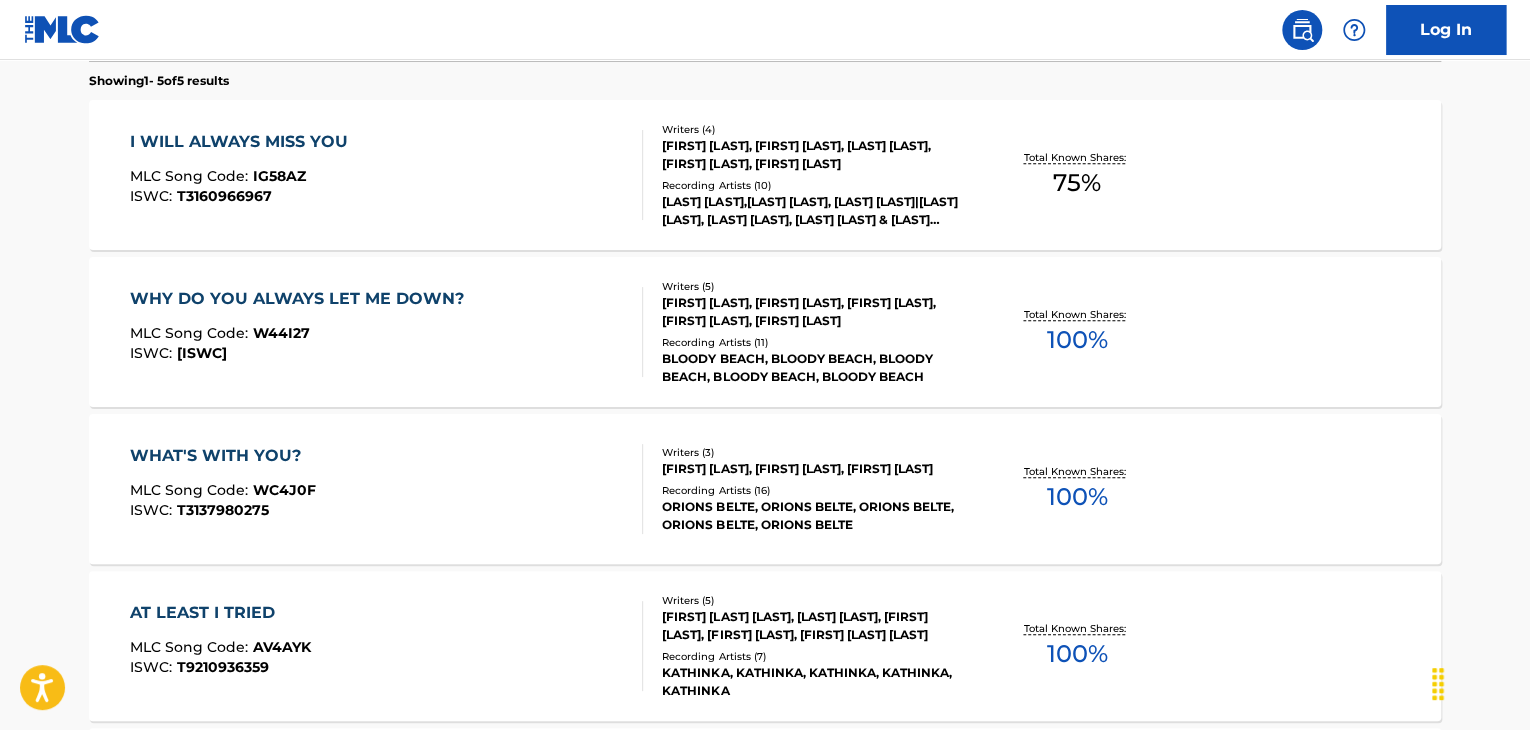 scroll, scrollTop: 138, scrollLeft: 0, axis: vertical 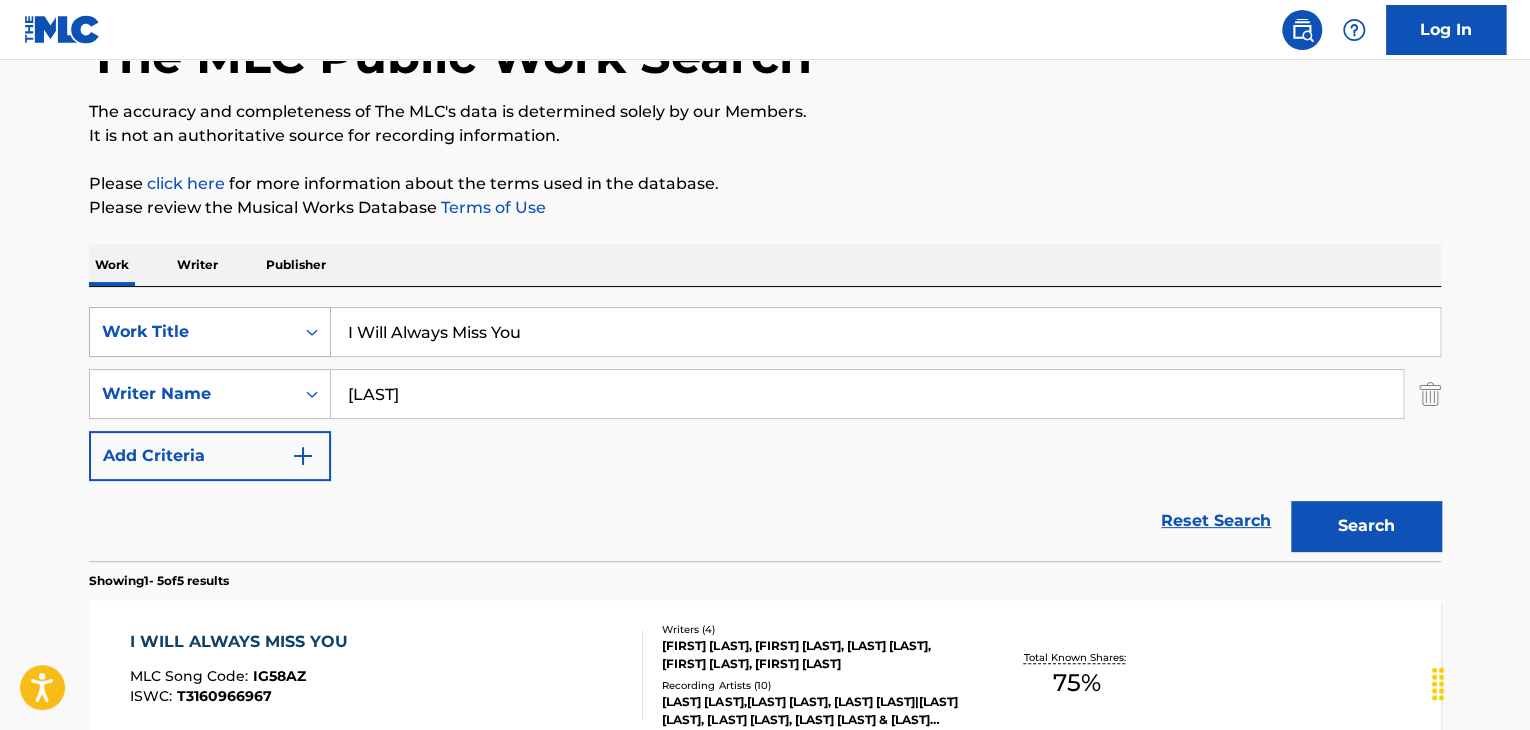 drag, startPoint x: 479, startPoint y: 409, endPoint x: 203, endPoint y: 352, distance: 281.8244 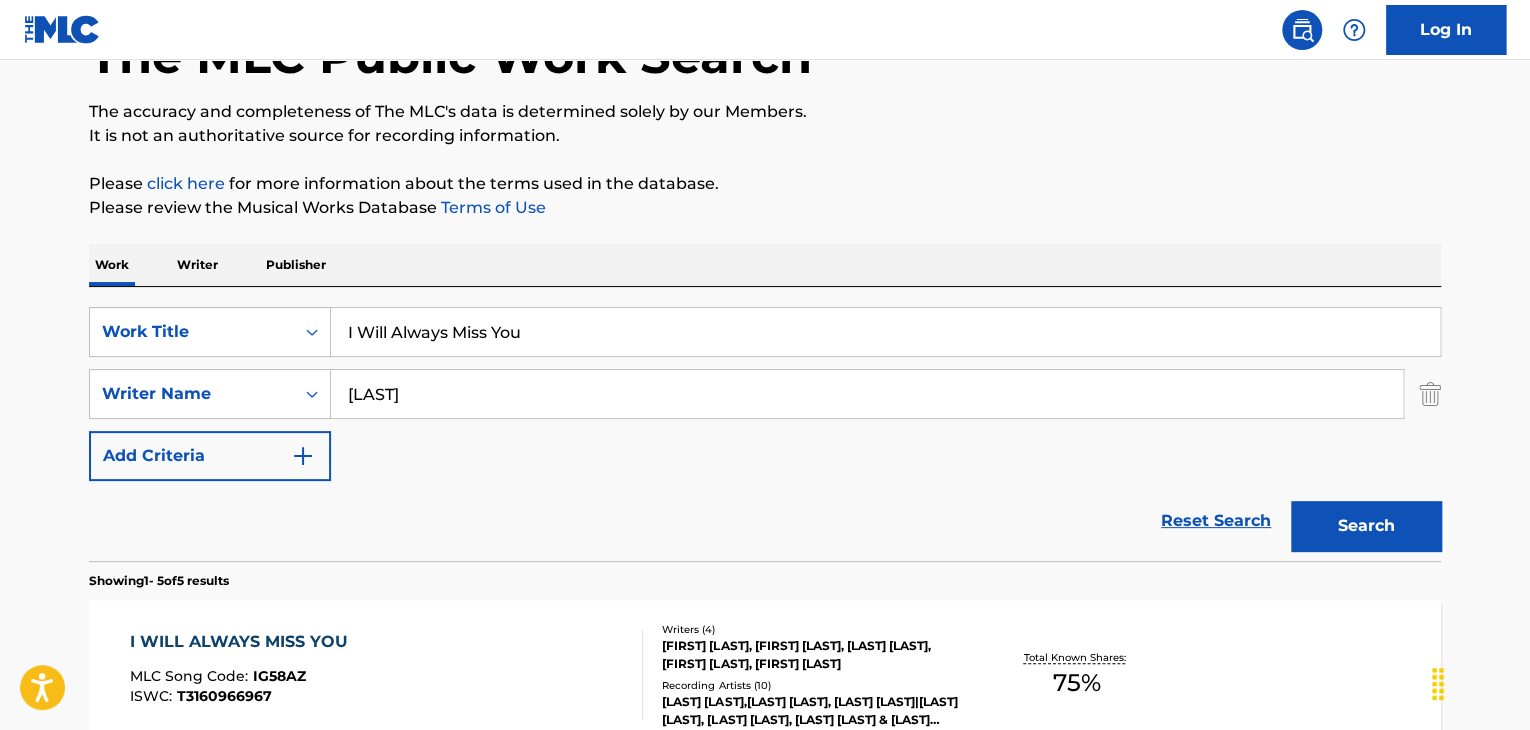 paste on "[LAST] [FIRST]" 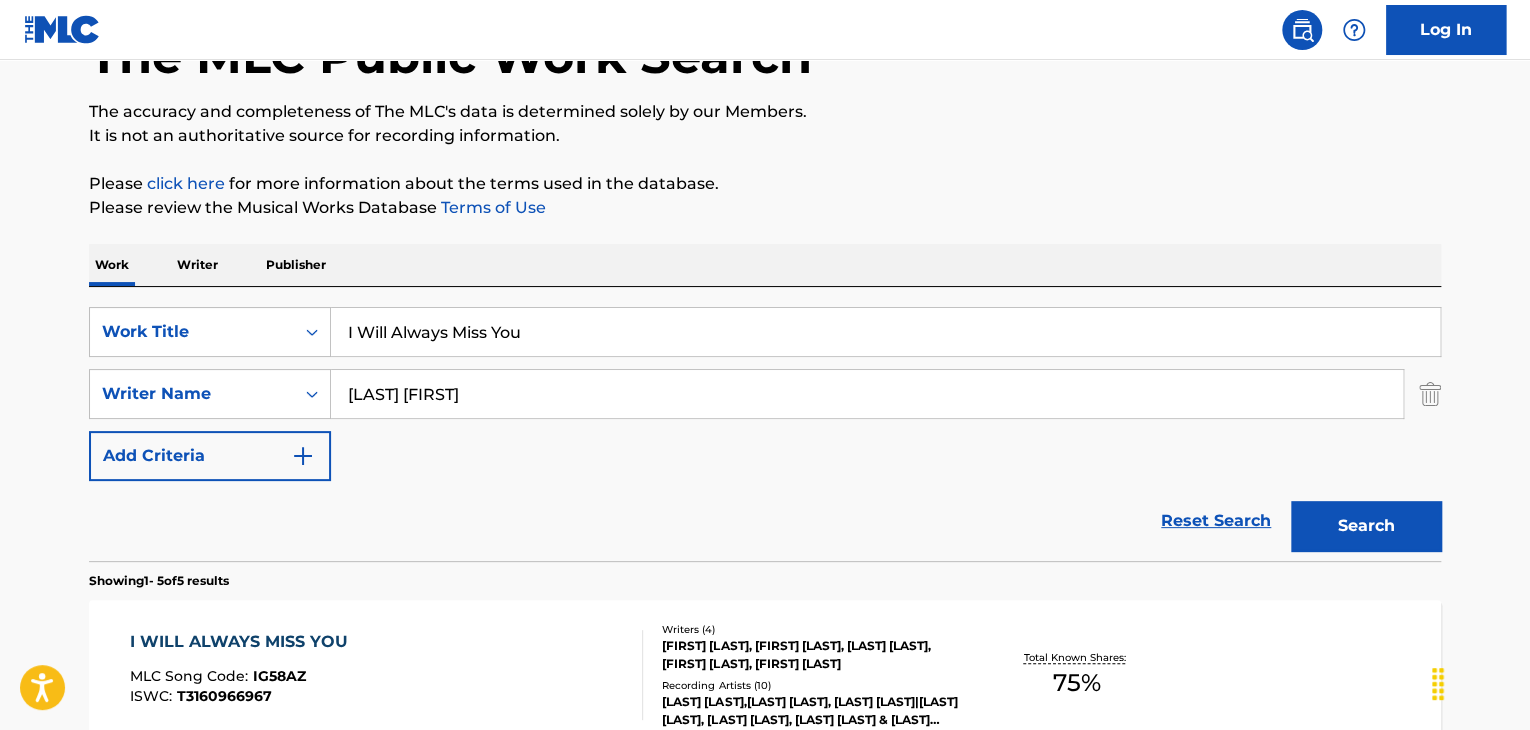 type on "[LAST] [FIRST]" 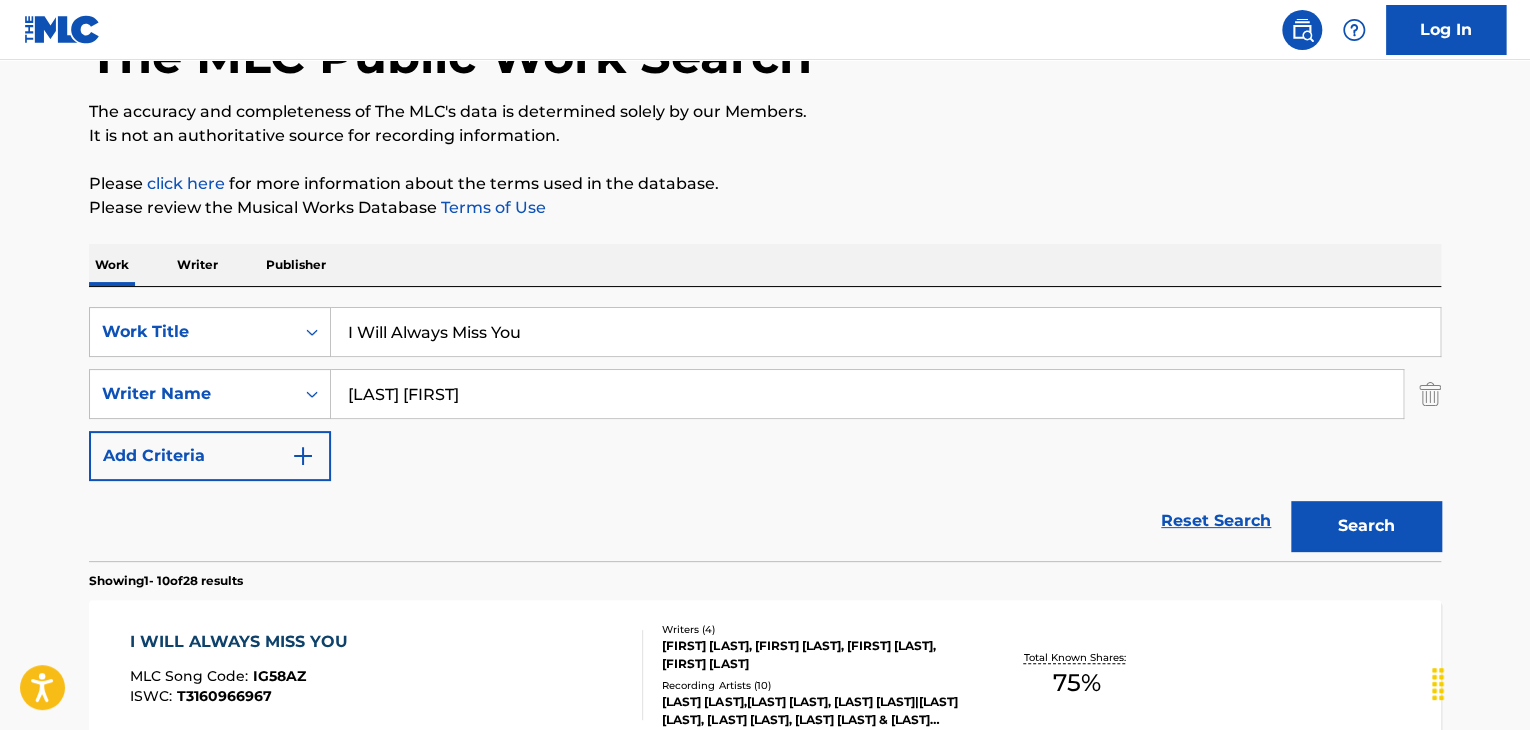 scroll, scrollTop: 338, scrollLeft: 0, axis: vertical 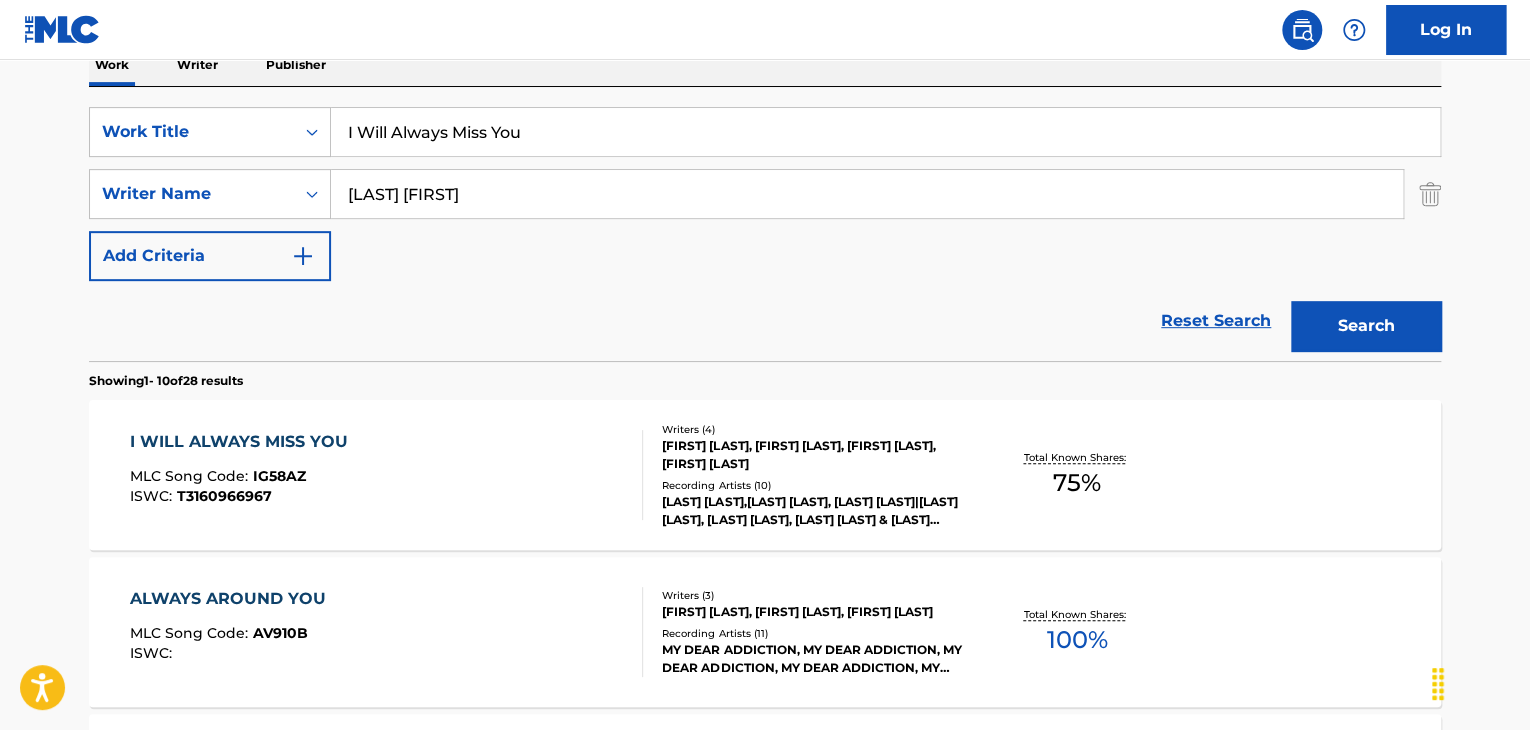 click on "I WILL ALWAYS MISS YOU" at bounding box center [244, 442] 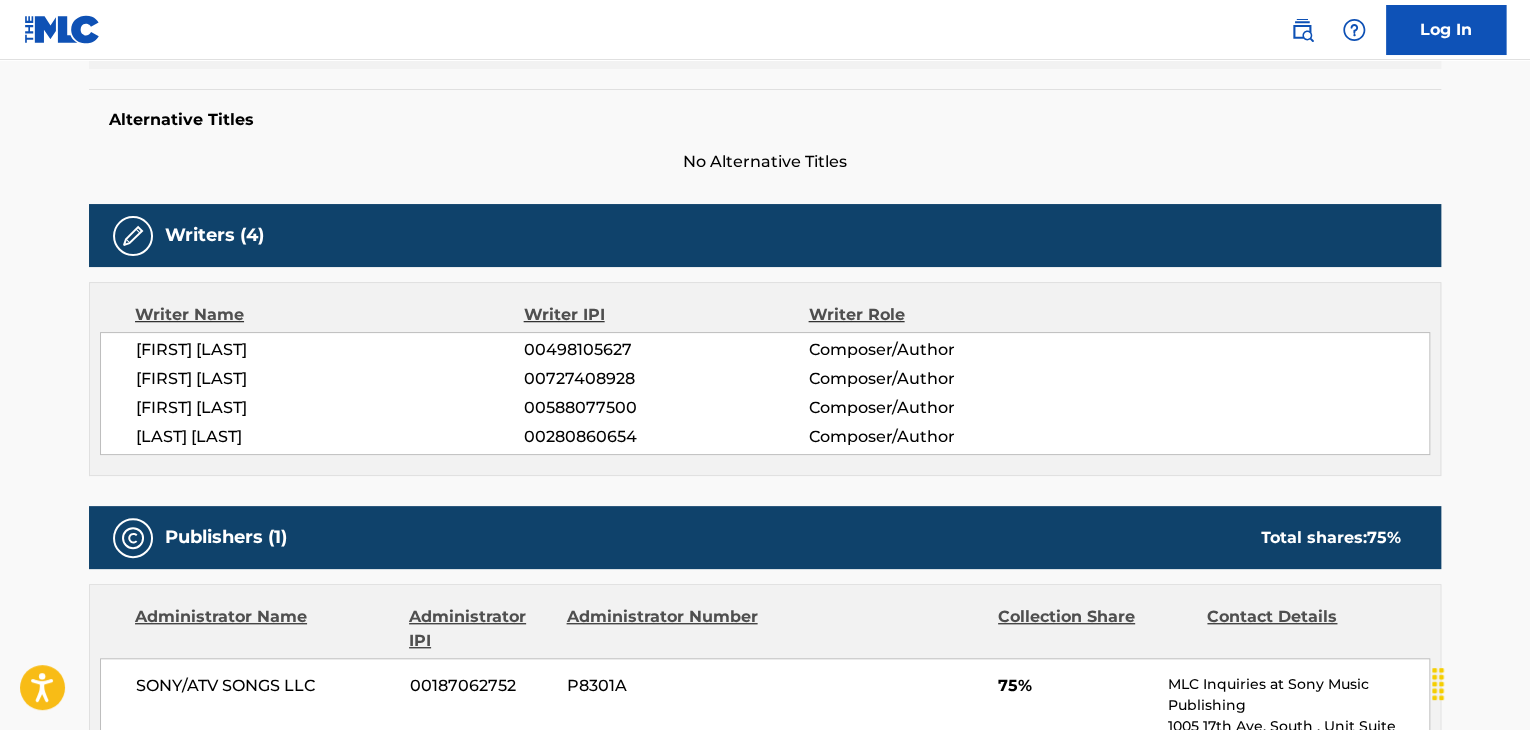 scroll, scrollTop: 700, scrollLeft: 0, axis: vertical 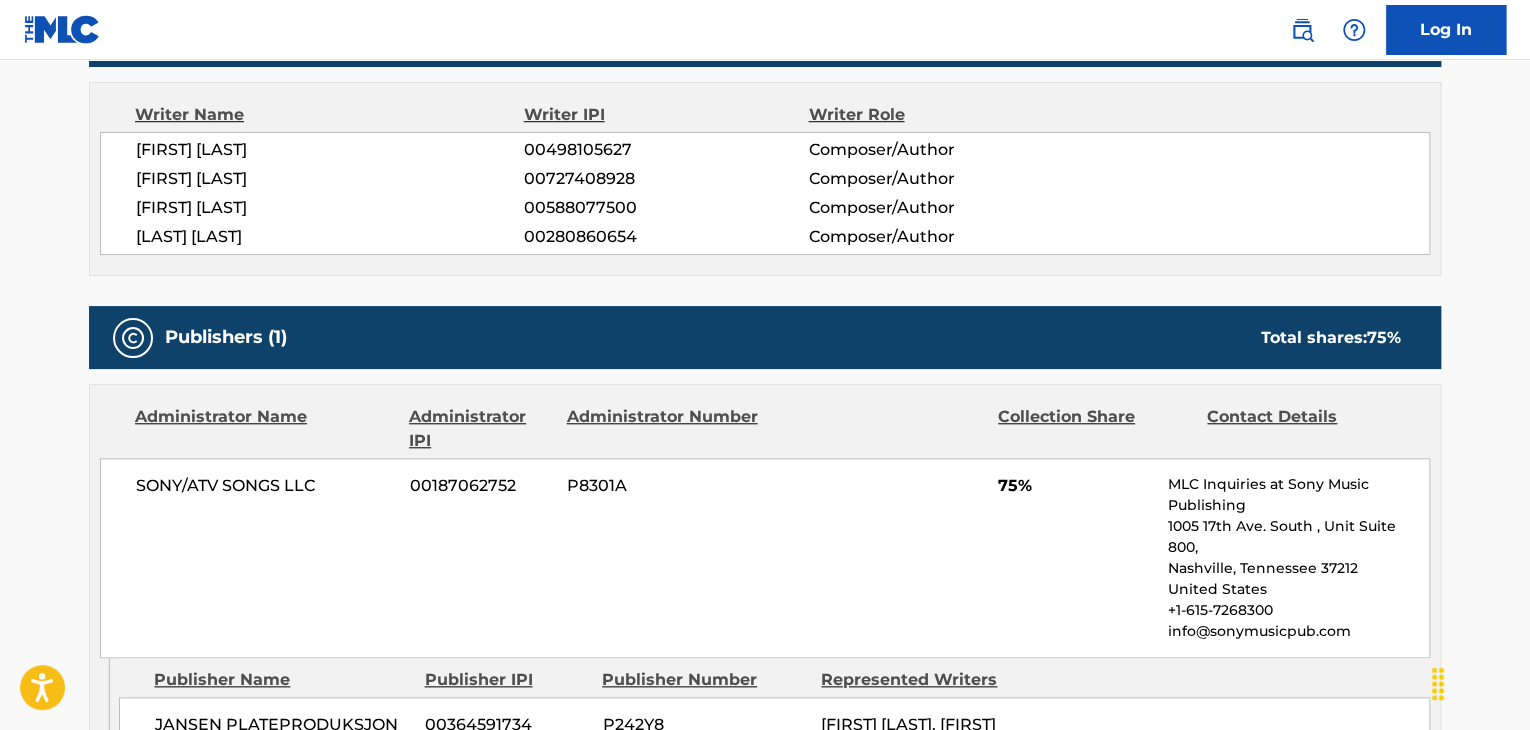 click on "[FIRST] [LAST]" at bounding box center [330, 179] 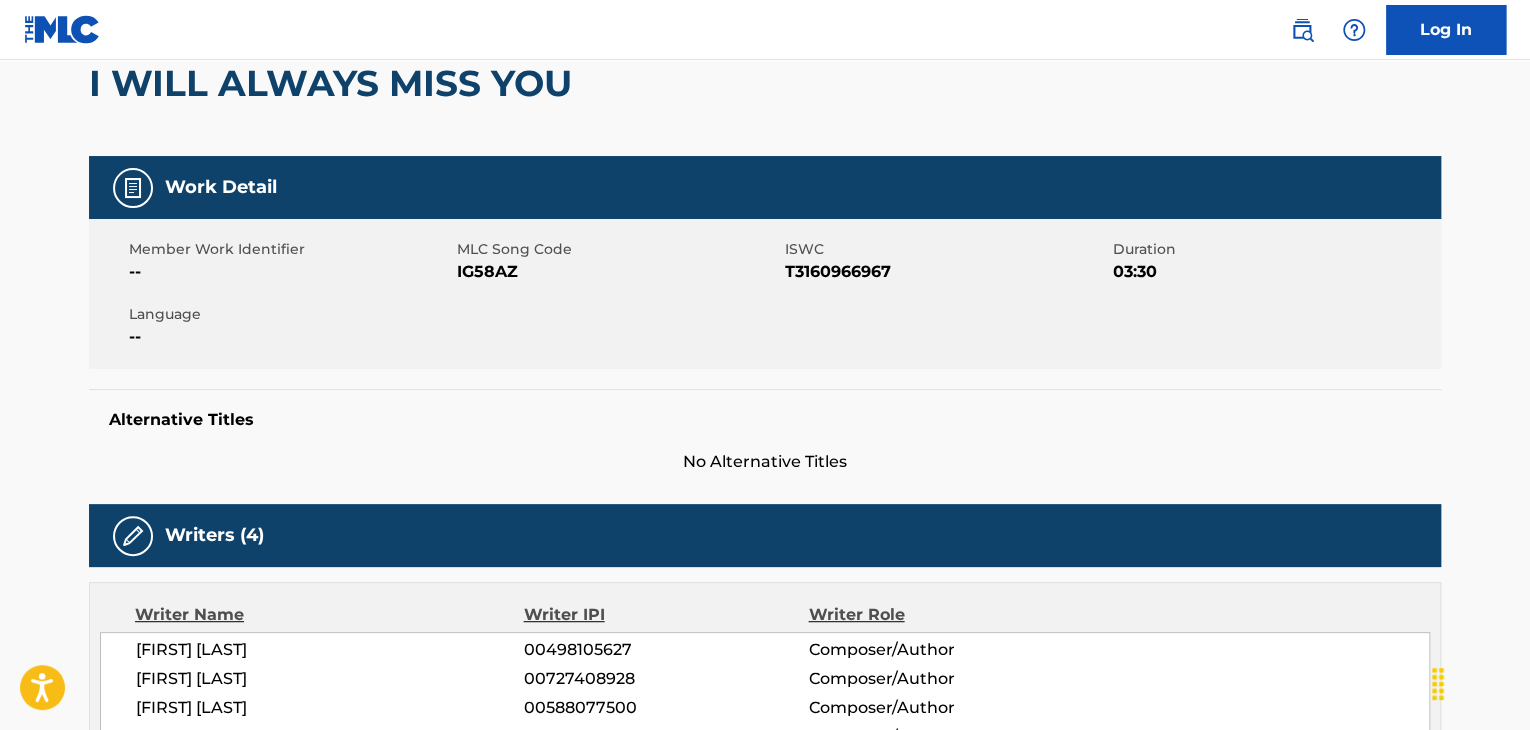 scroll, scrollTop: 100, scrollLeft: 0, axis: vertical 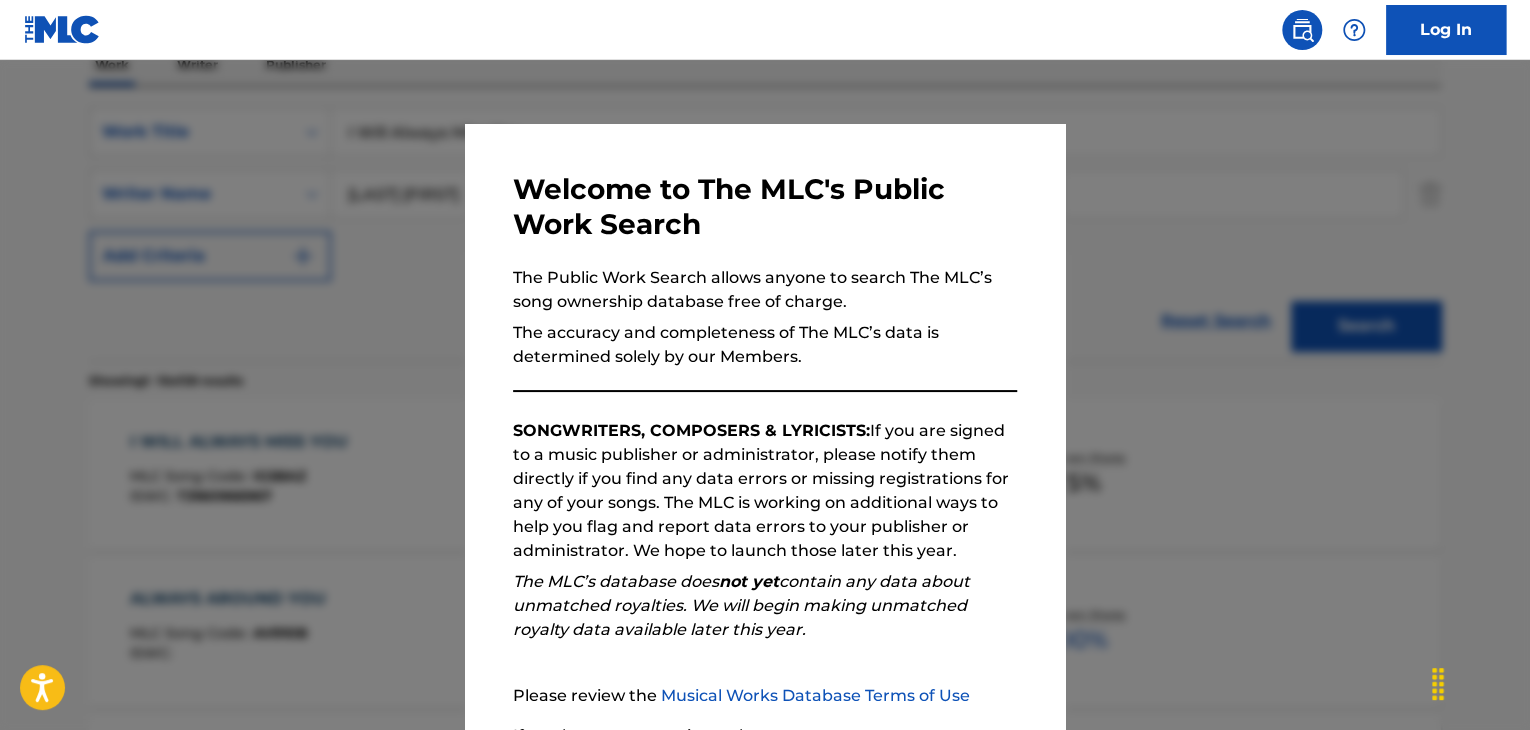 click at bounding box center [765, 425] 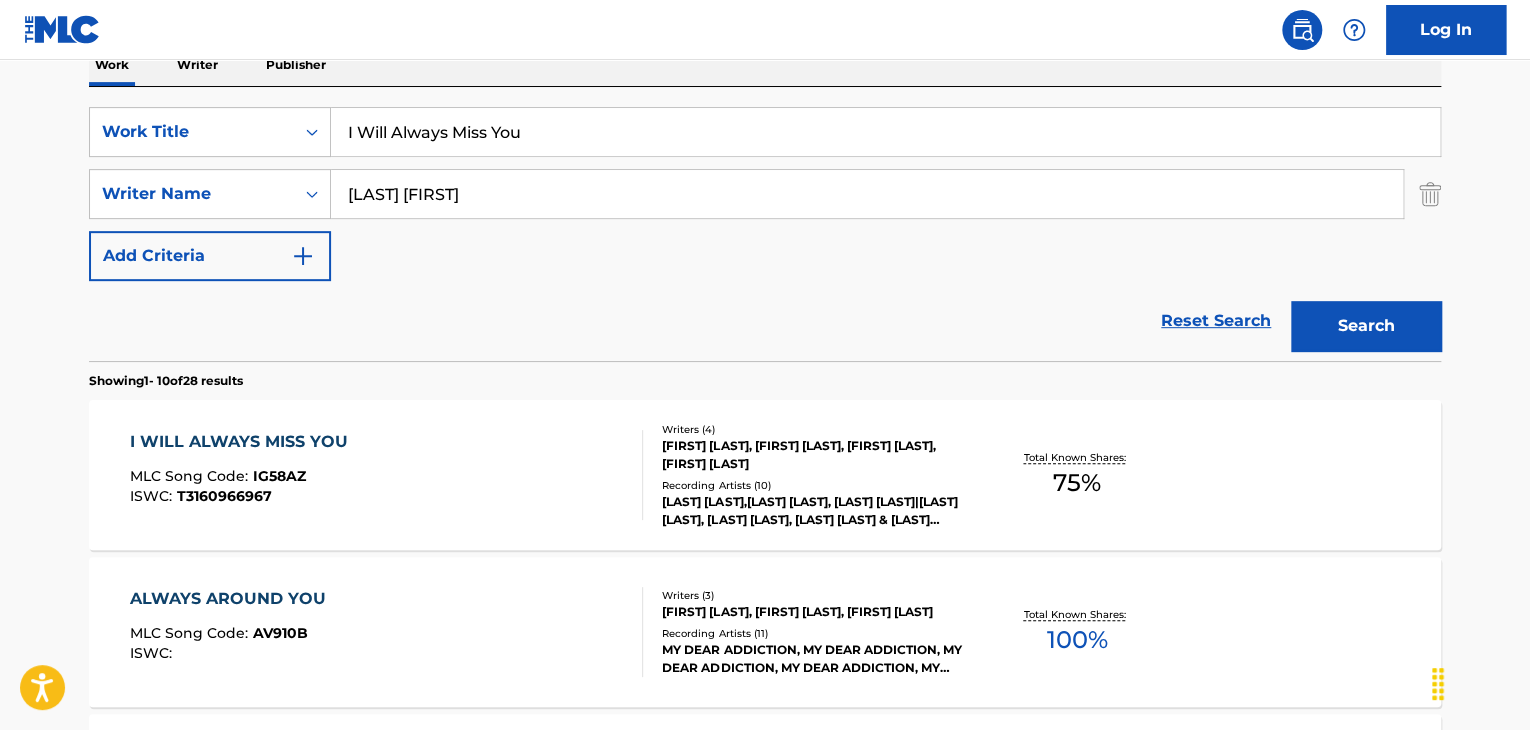 drag, startPoint x: 588, startPoint y: 200, endPoint x: 0, endPoint y: 149, distance: 590.2076 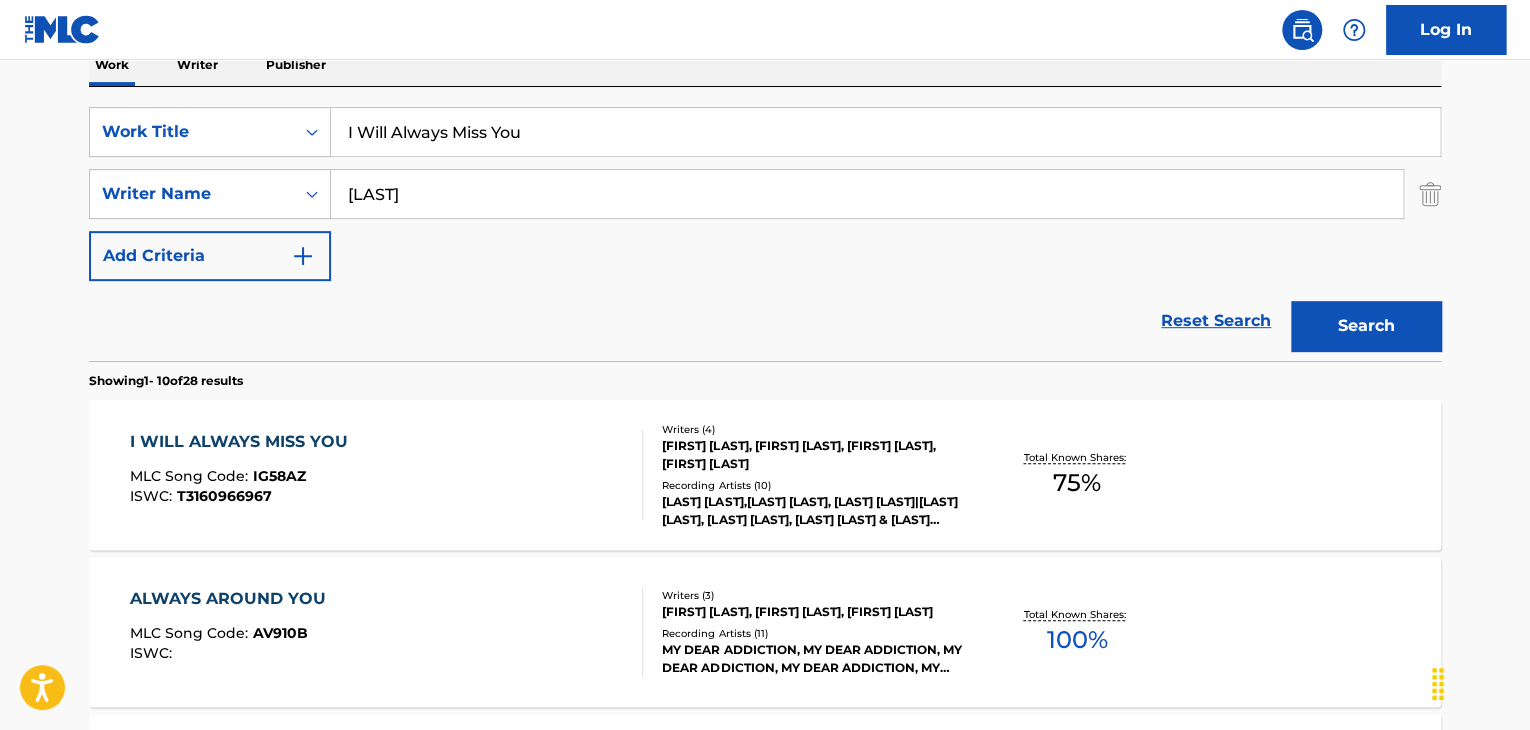 type on "[LAST]" 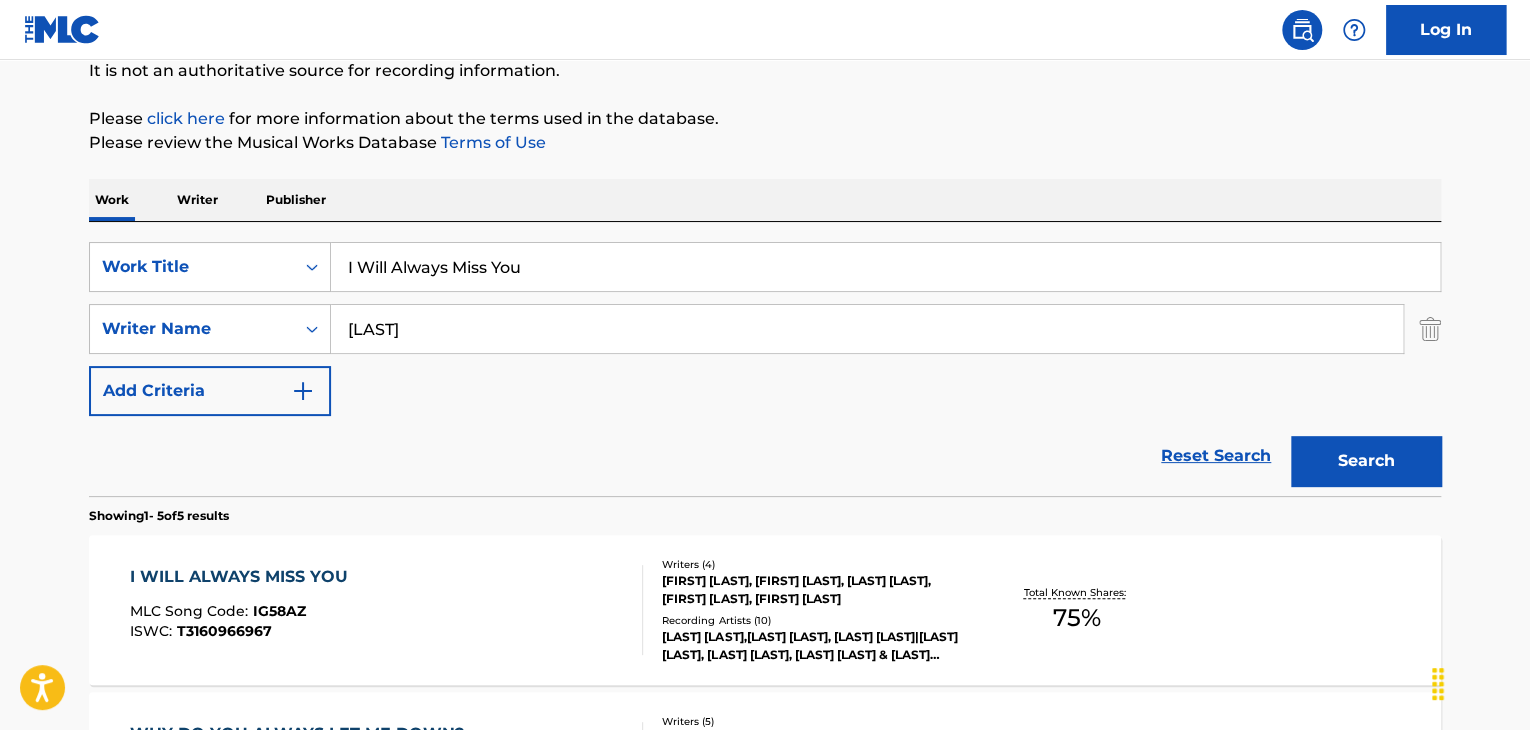 scroll, scrollTop: 338, scrollLeft: 0, axis: vertical 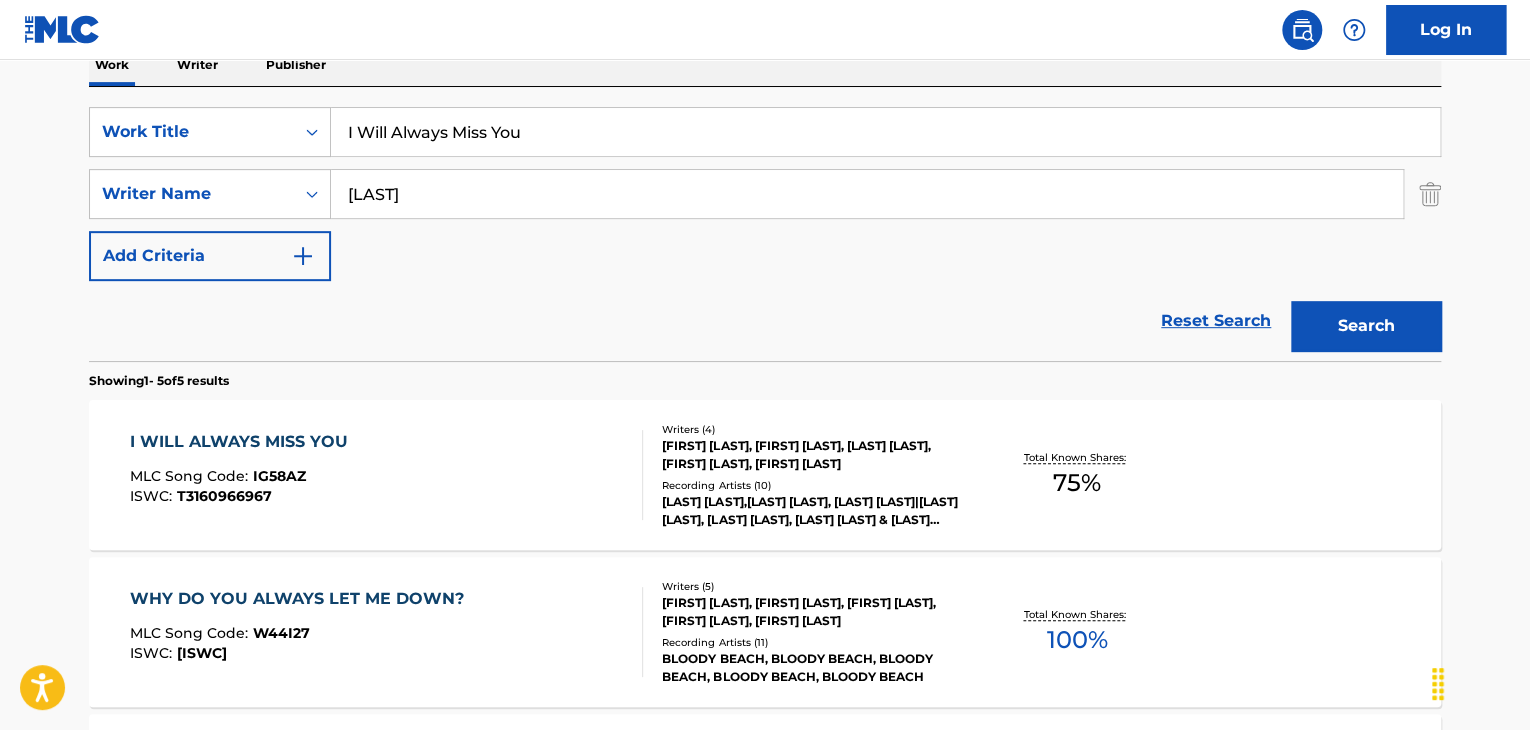 click on "I WILL ALWAYS MISS YOU" at bounding box center (244, 442) 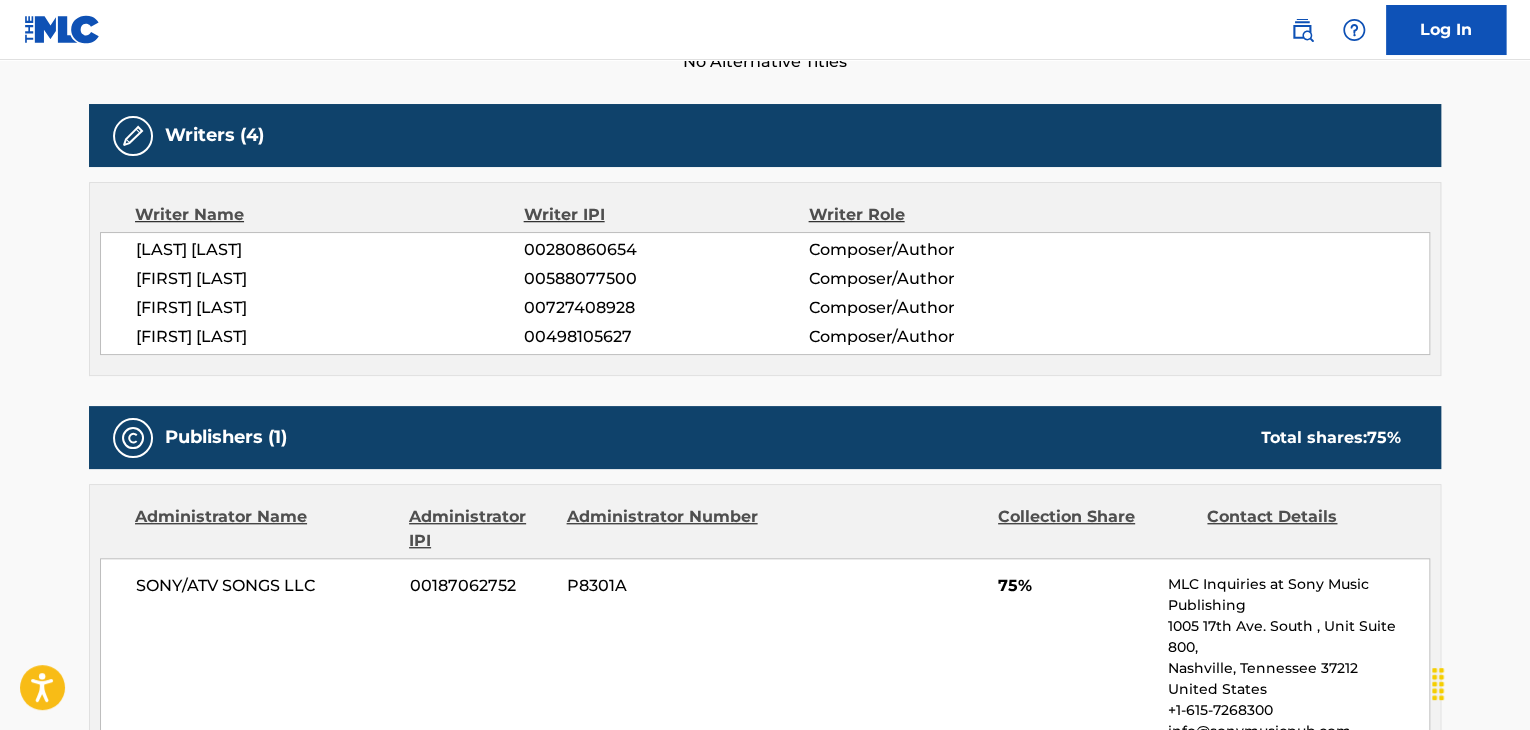 scroll, scrollTop: 900, scrollLeft: 0, axis: vertical 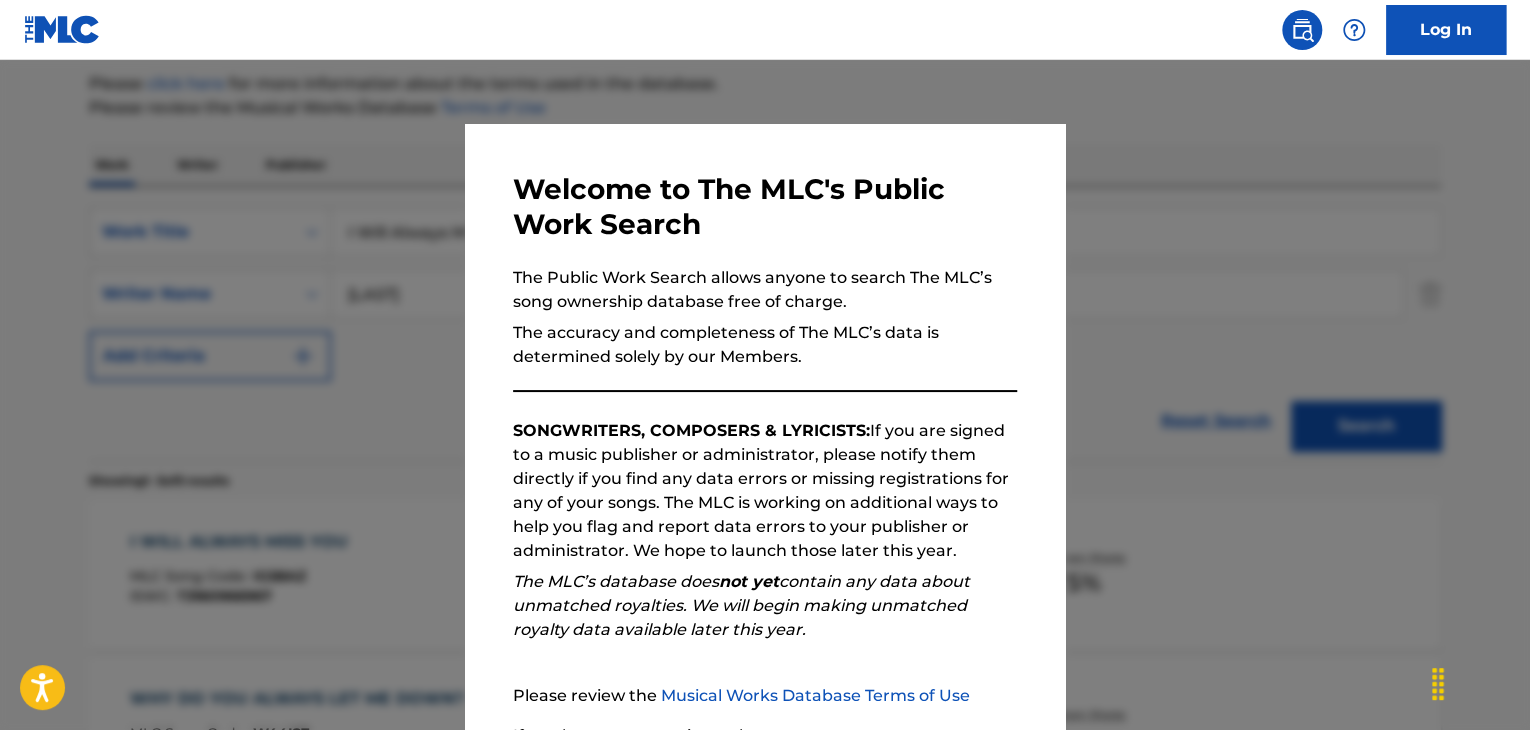 click at bounding box center (765, 425) 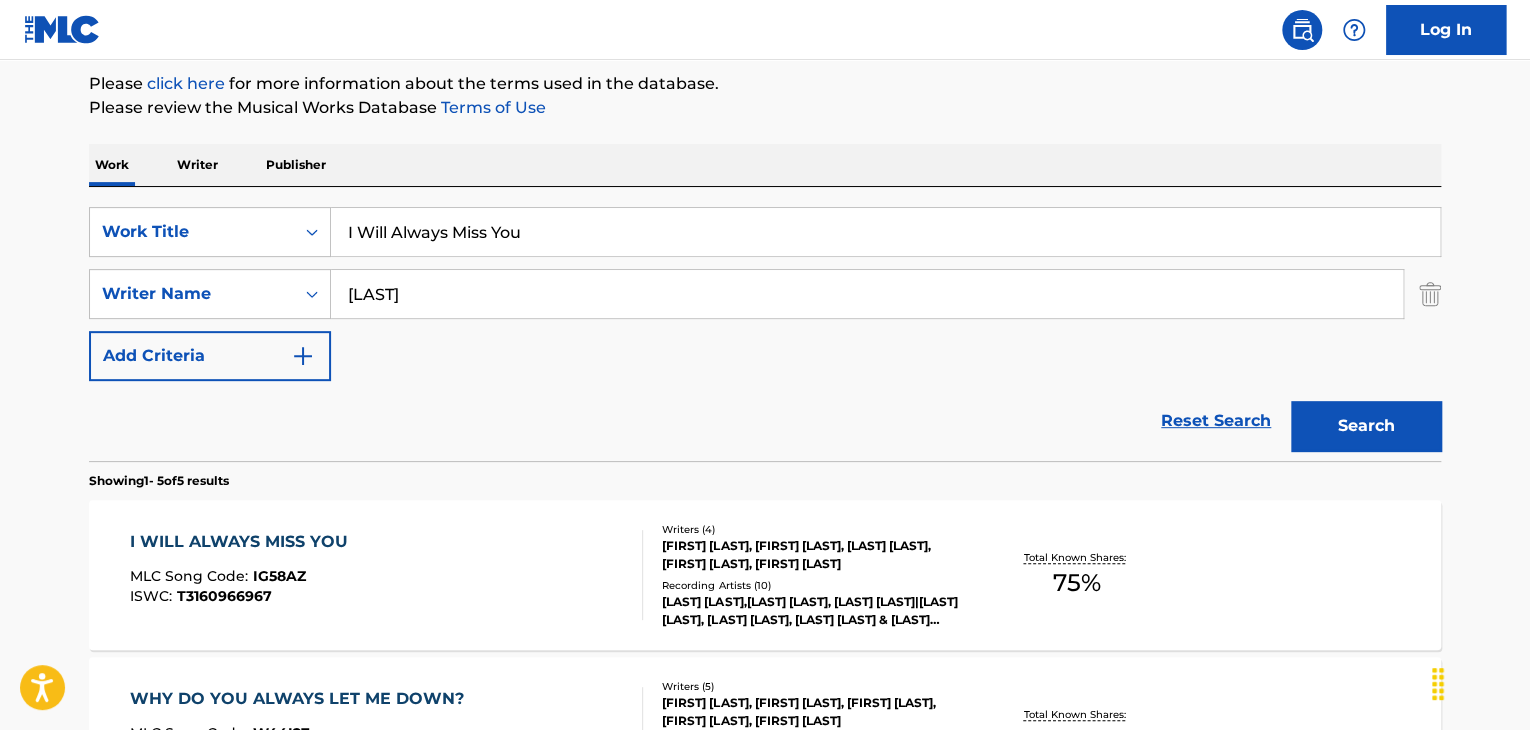 drag, startPoint x: 559, startPoint y: 292, endPoint x: 0, endPoint y: 221, distance: 563.4909 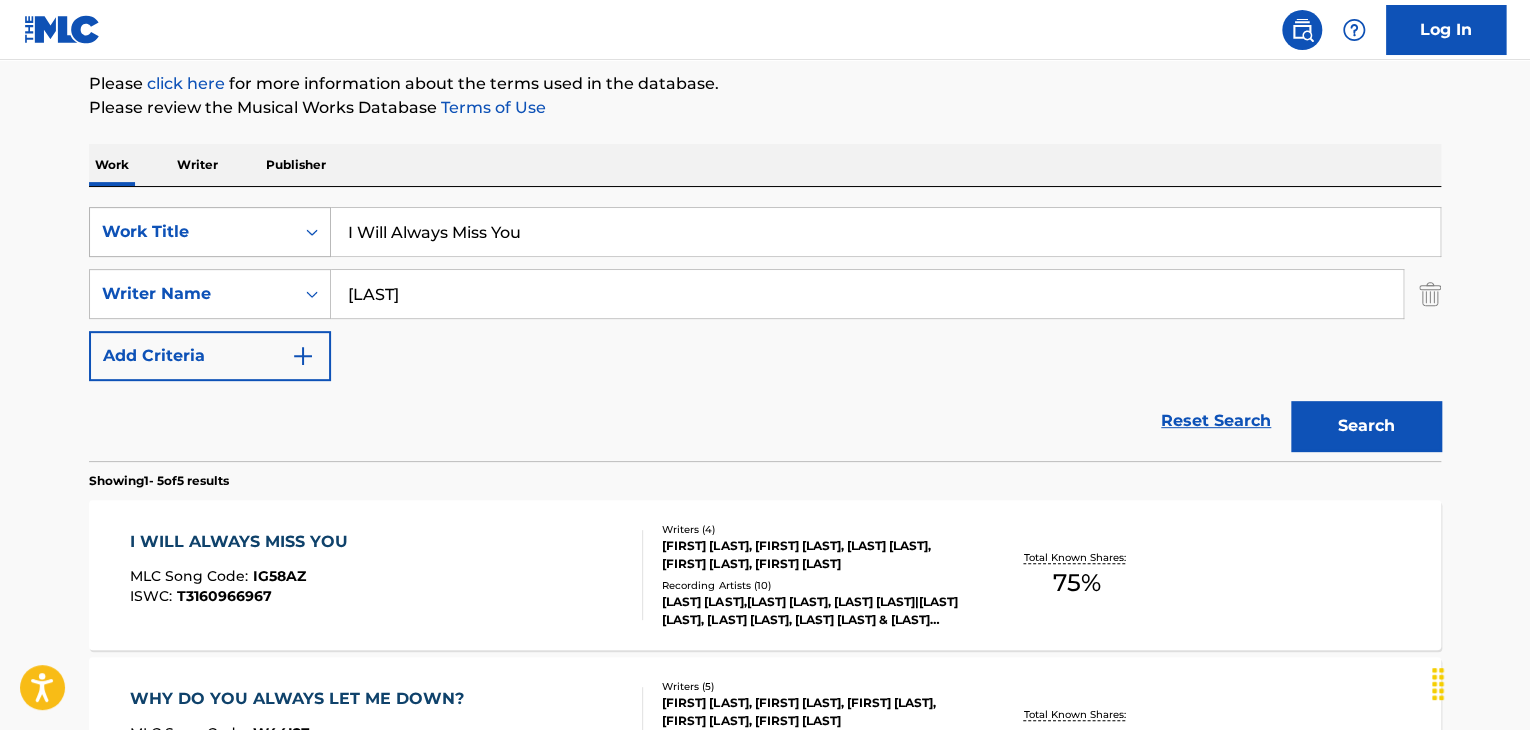 paste on "[LAST] [LAST]" 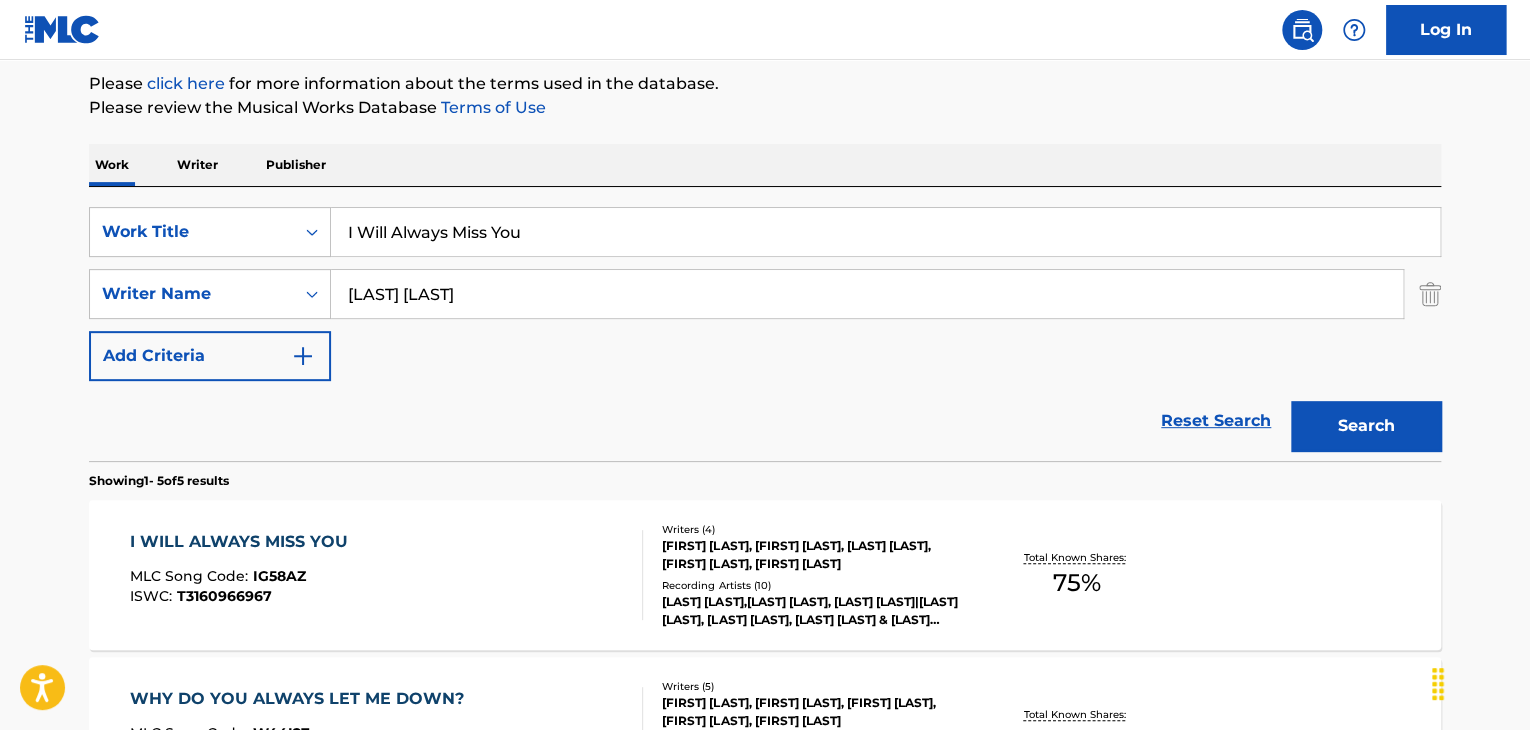 type on "[LAST] [LAST]" 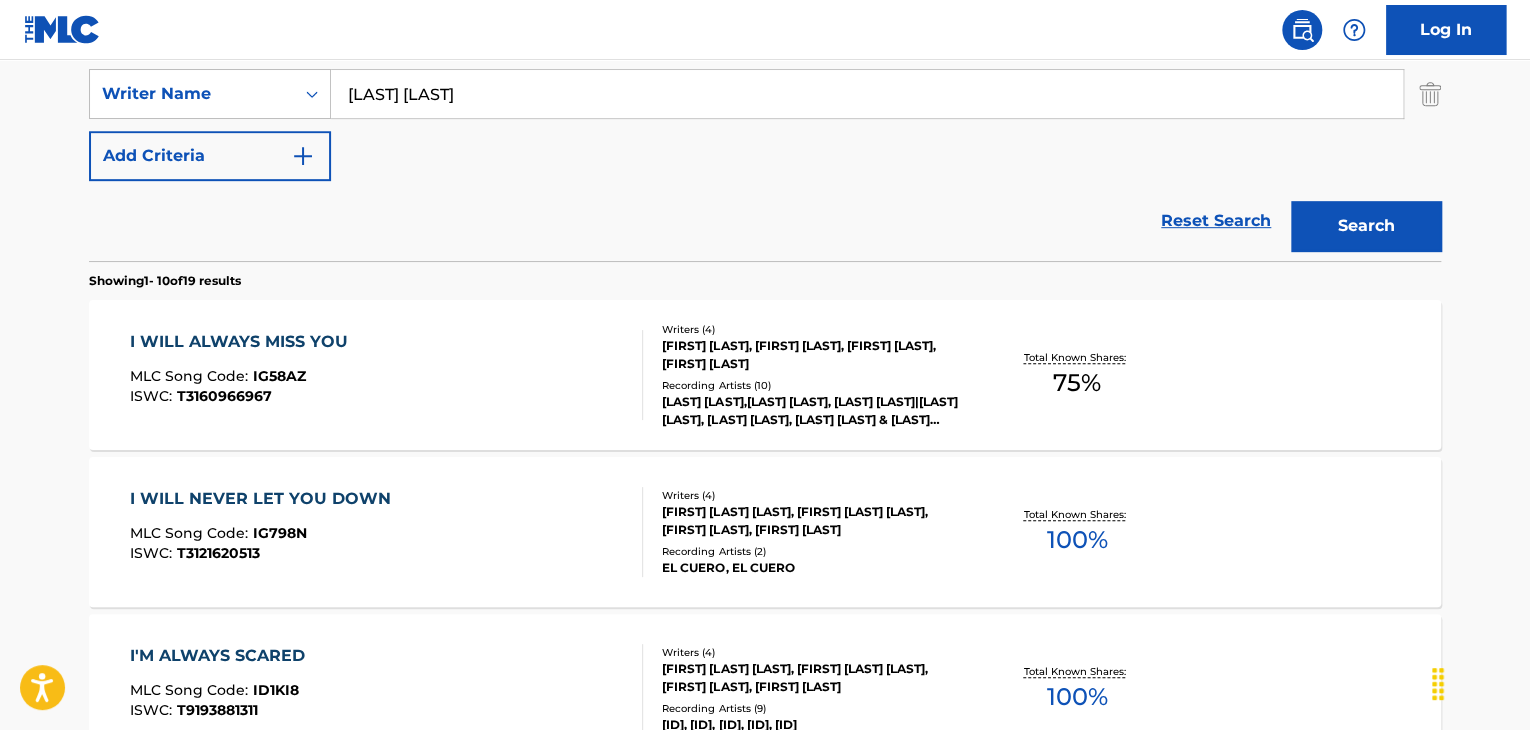 scroll, scrollTop: 338, scrollLeft: 0, axis: vertical 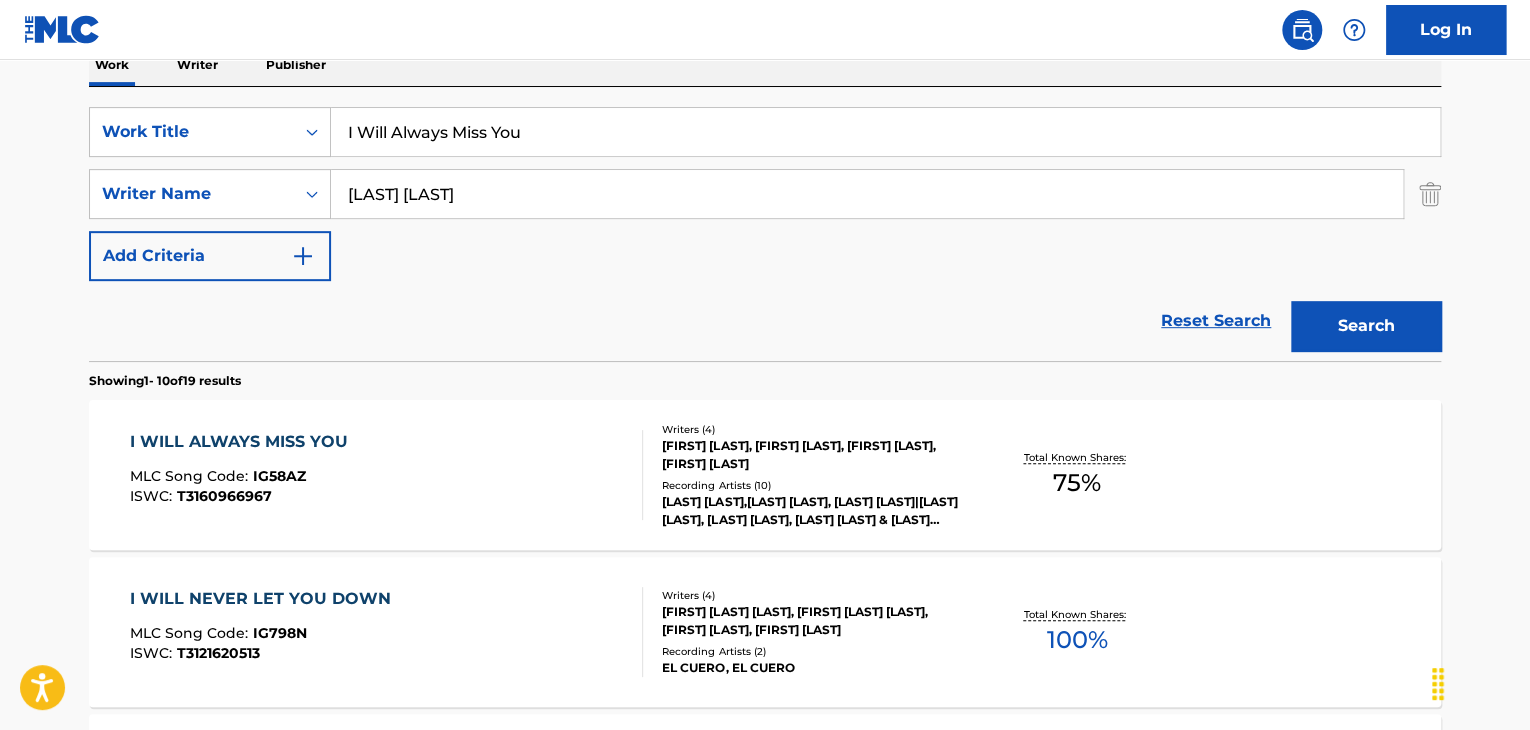 drag, startPoint x: 581, startPoint y: 141, endPoint x: 0, endPoint y: 140, distance: 581.00085 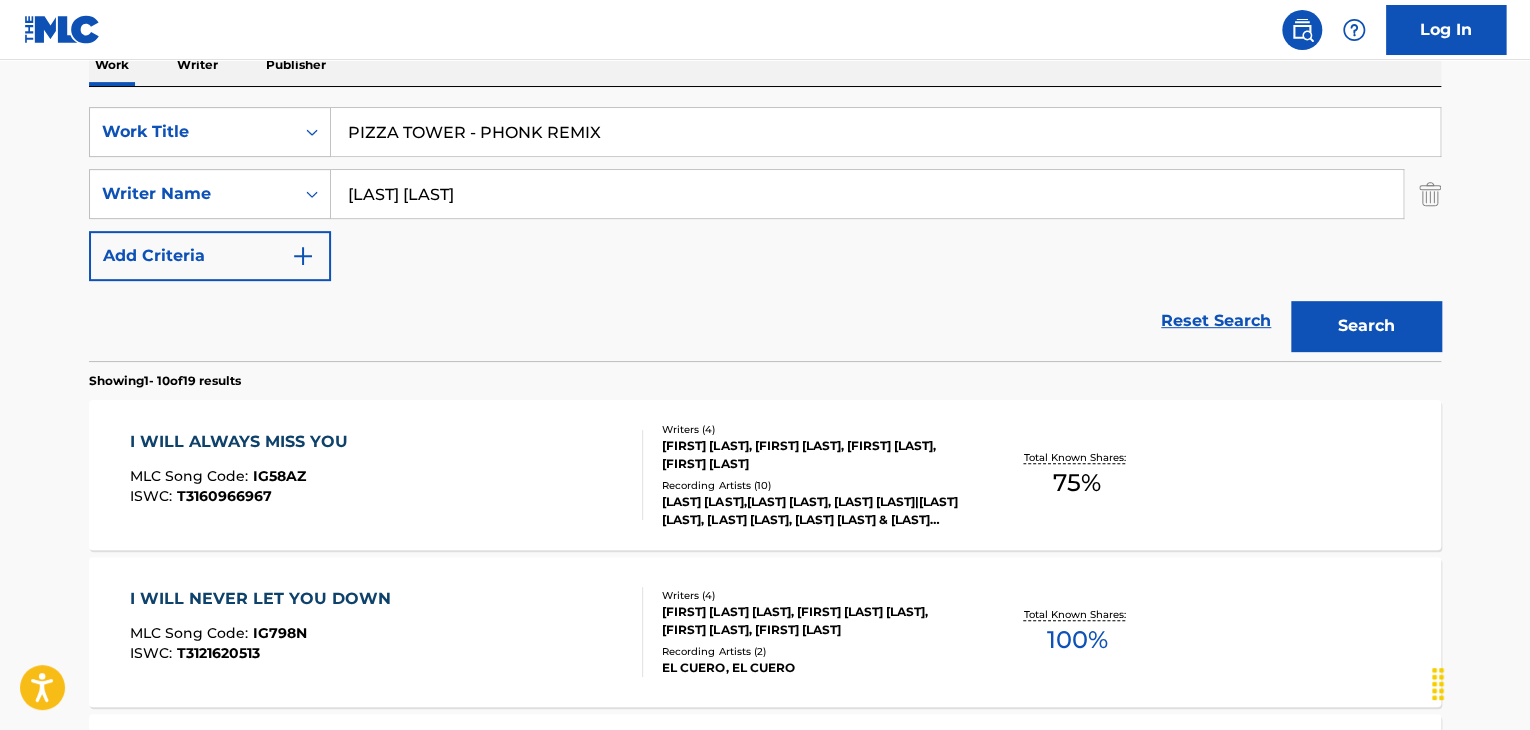 type on "PIZZA TOWER - PHONK REMIX" 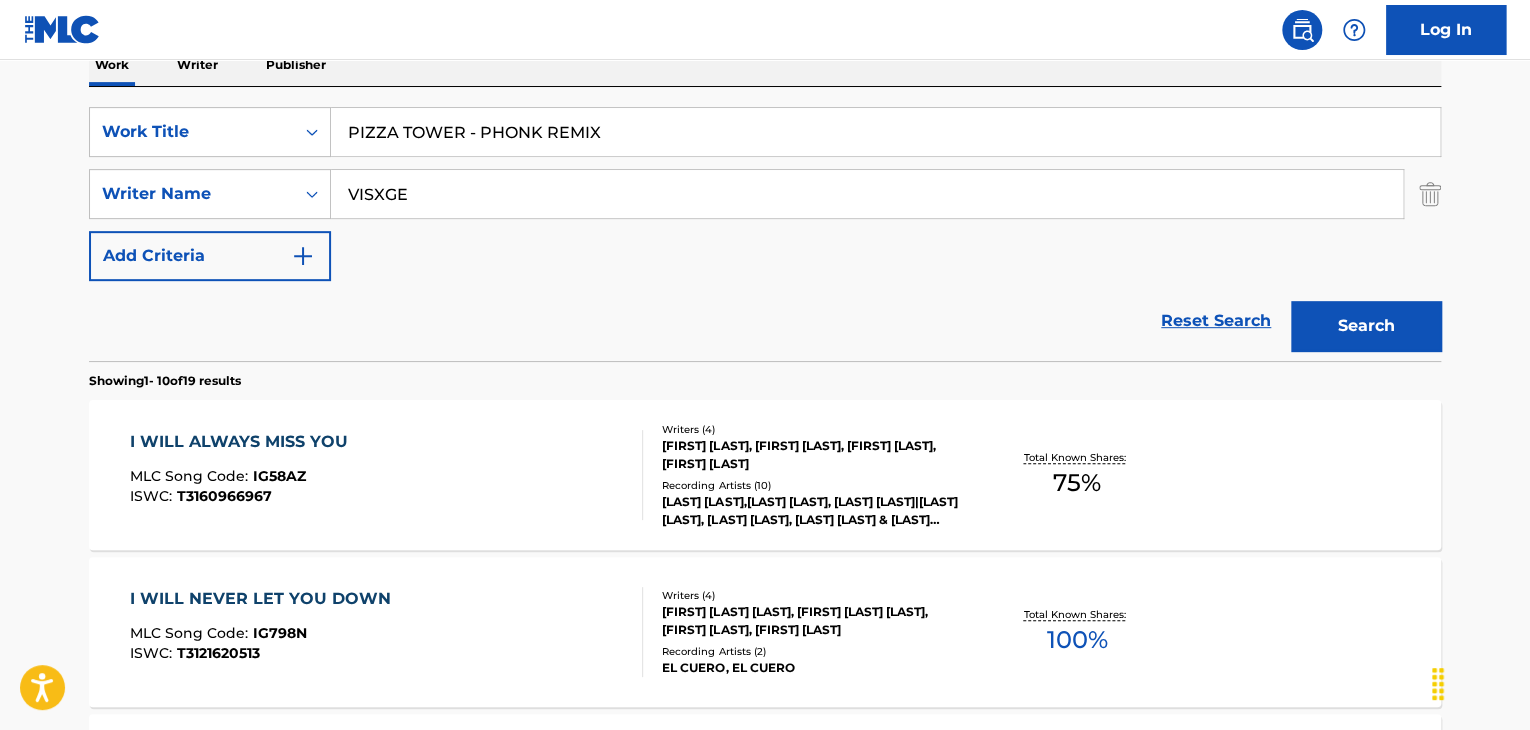 click on "Search" at bounding box center [1366, 326] 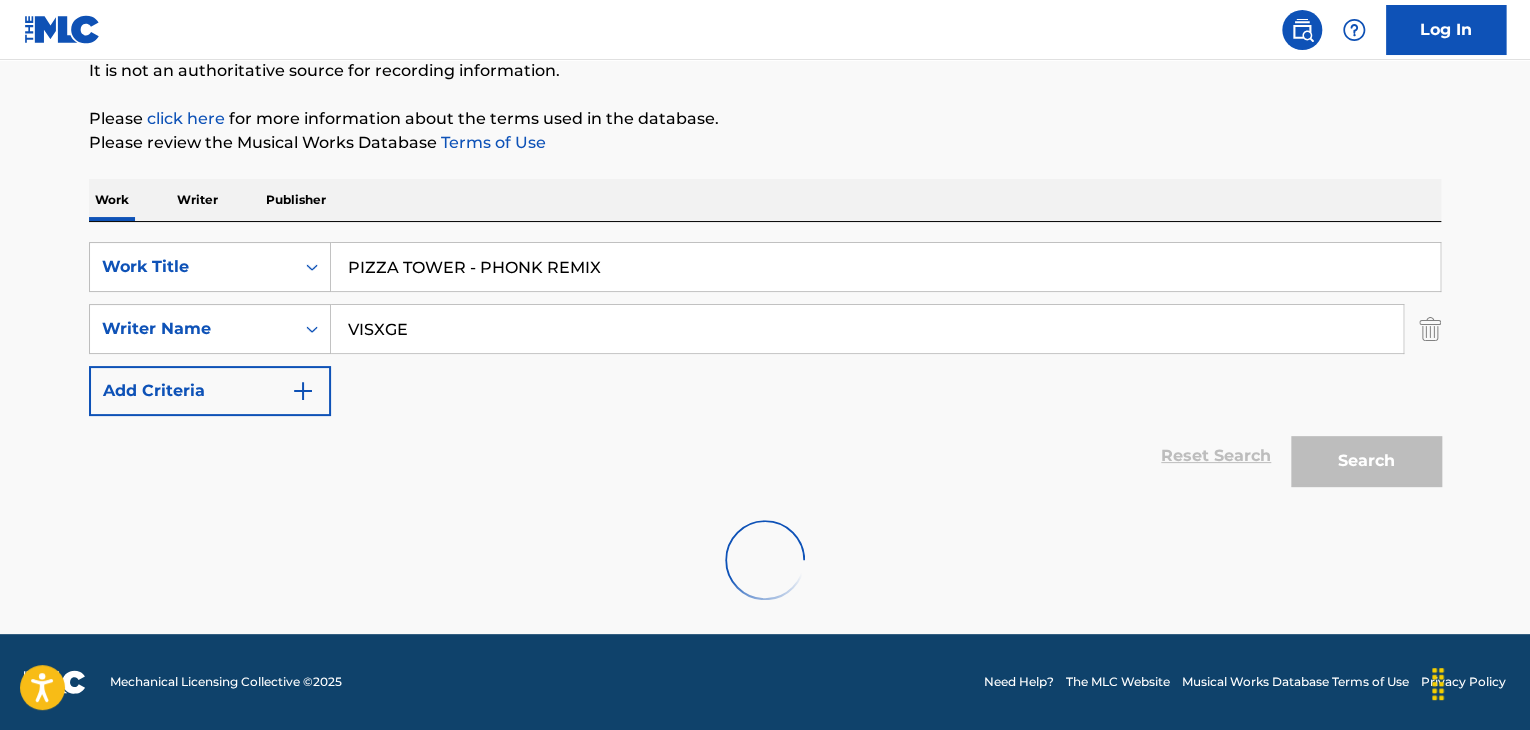 scroll, scrollTop: 138, scrollLeft: 0, axis: vertical 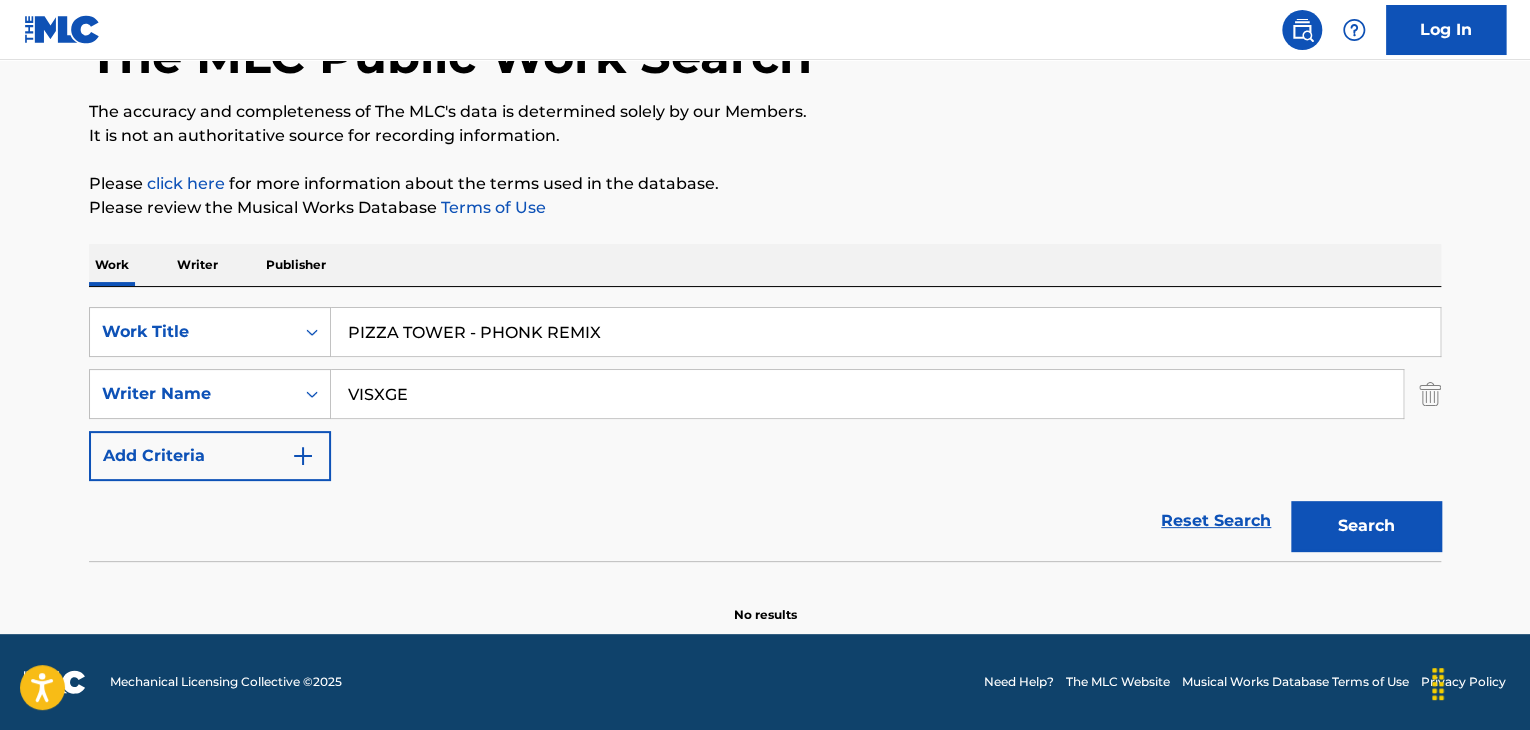drag, startPoint x: 600, startPoint y: 393, endPoint x: 0, endPoint y: 373, distance: 600.33325 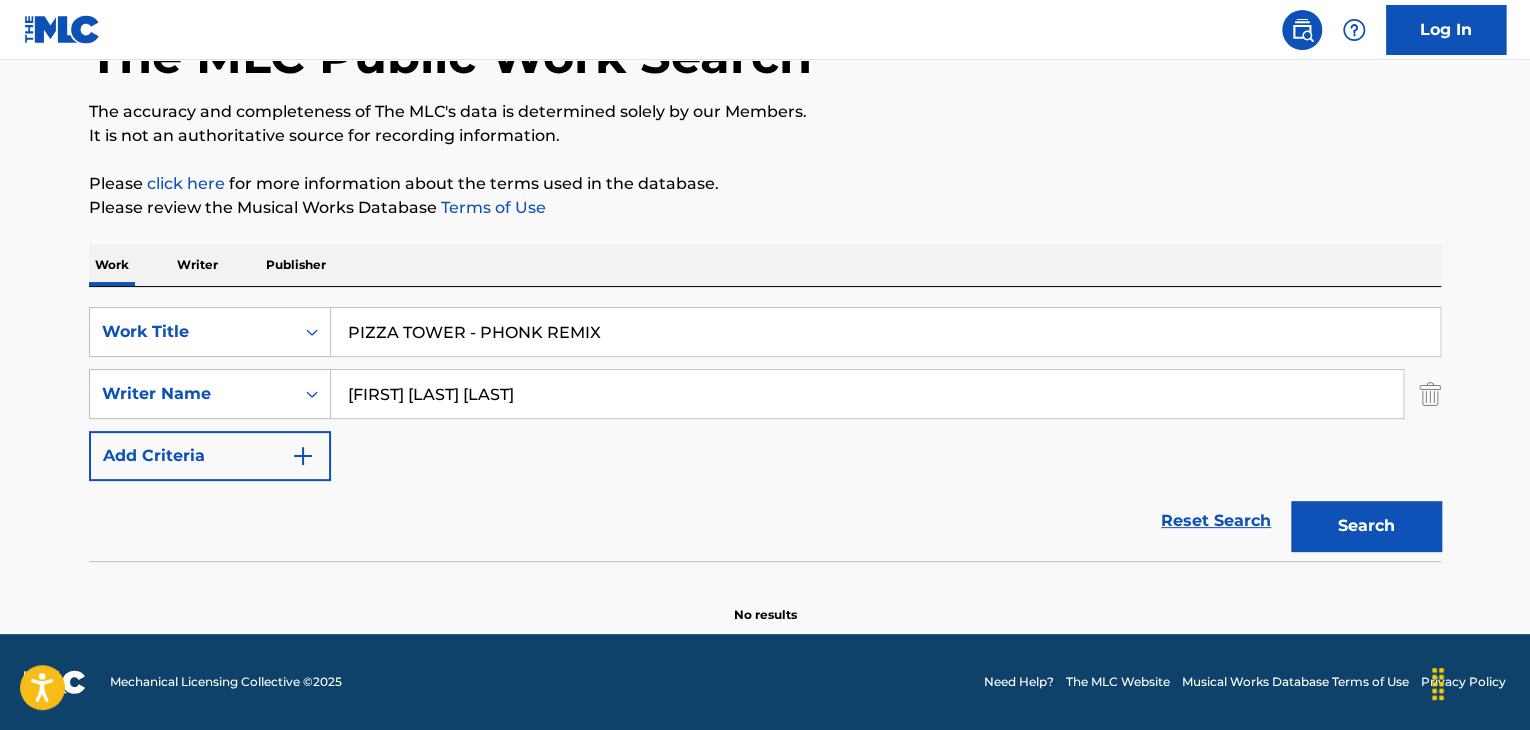 type on "[FIRST] [LAST] [LAST]" 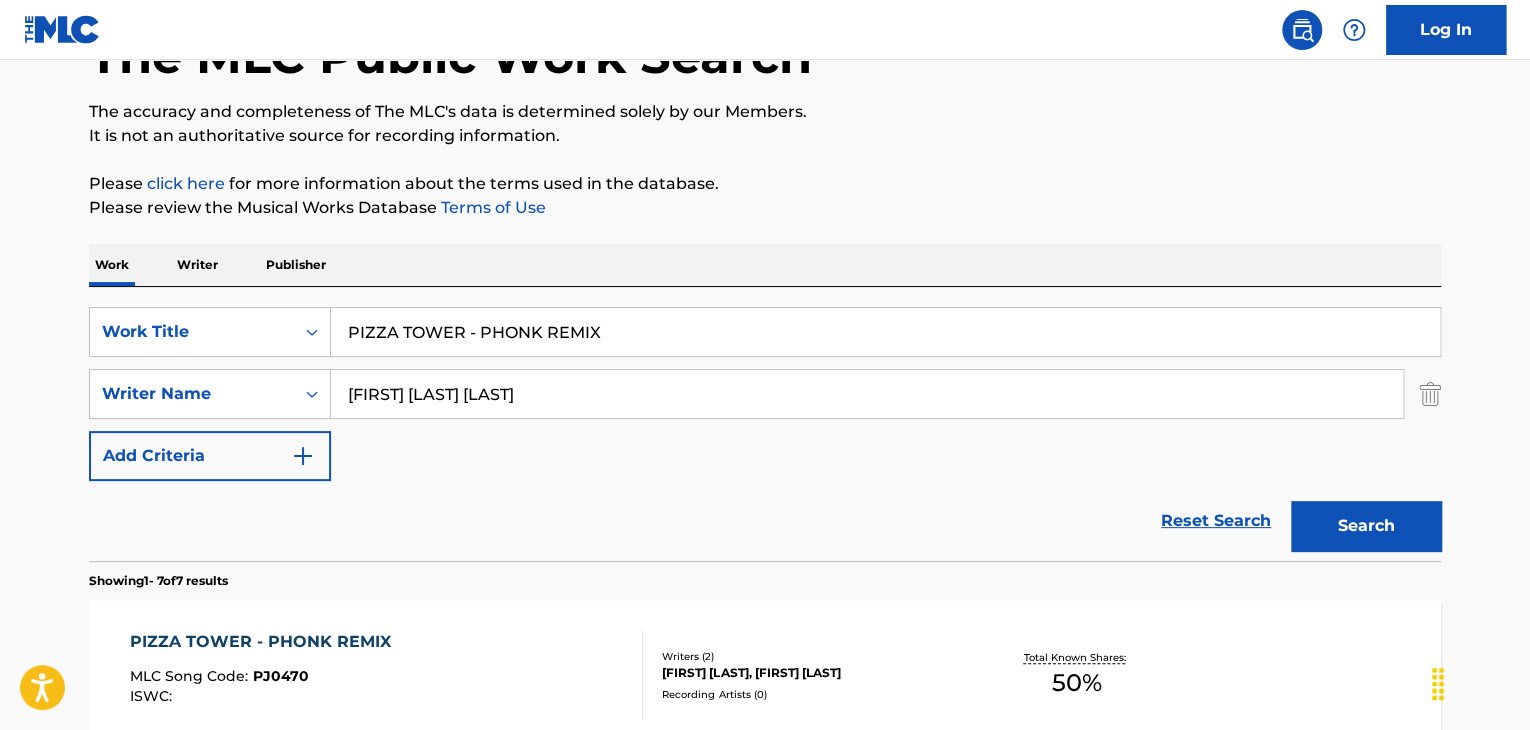 scroll, scrollTop: 338, scrollLeft: 0, axis: vertical 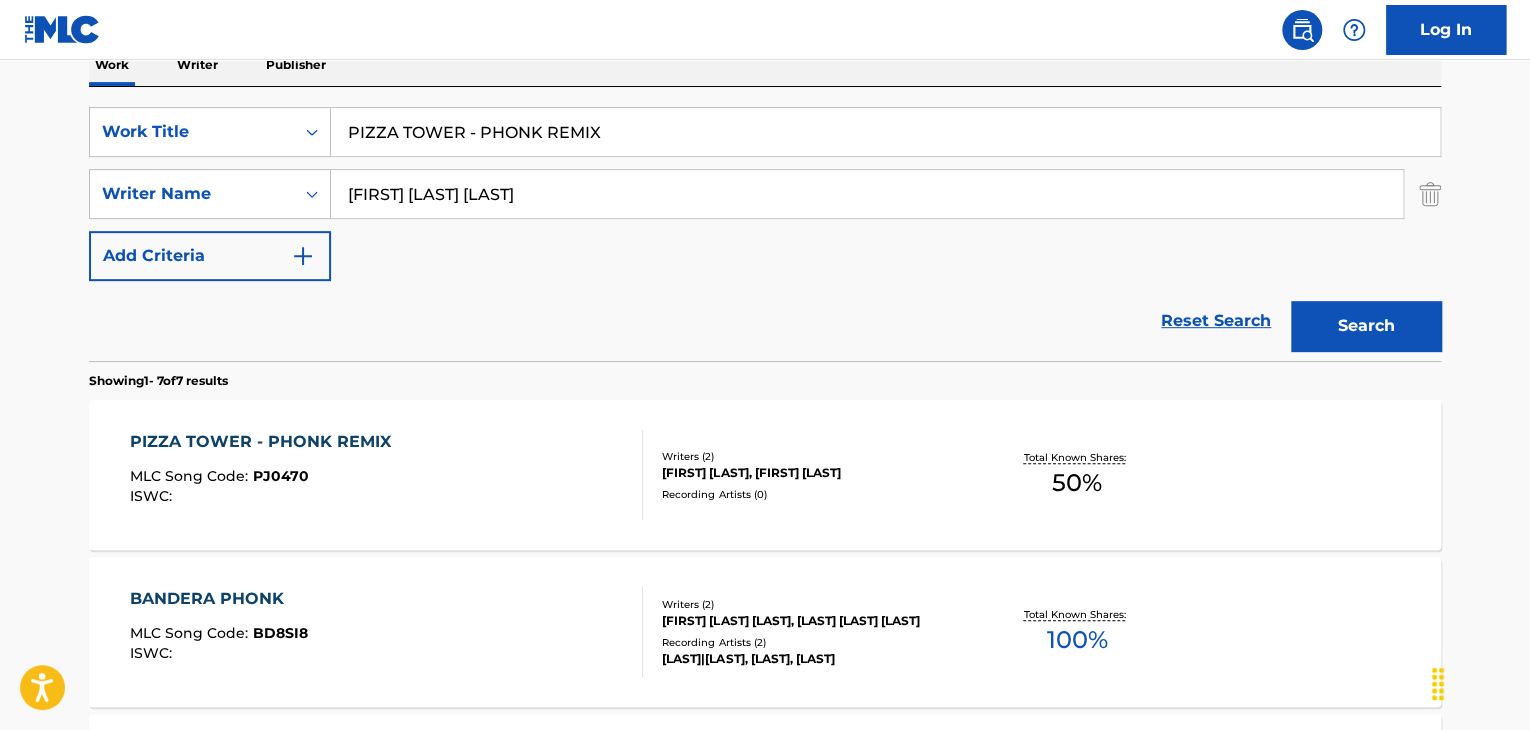drag, startPoint x: 826, startPoint y: 146, endPoint x: 1038, endPoint y: 146, distance: 212 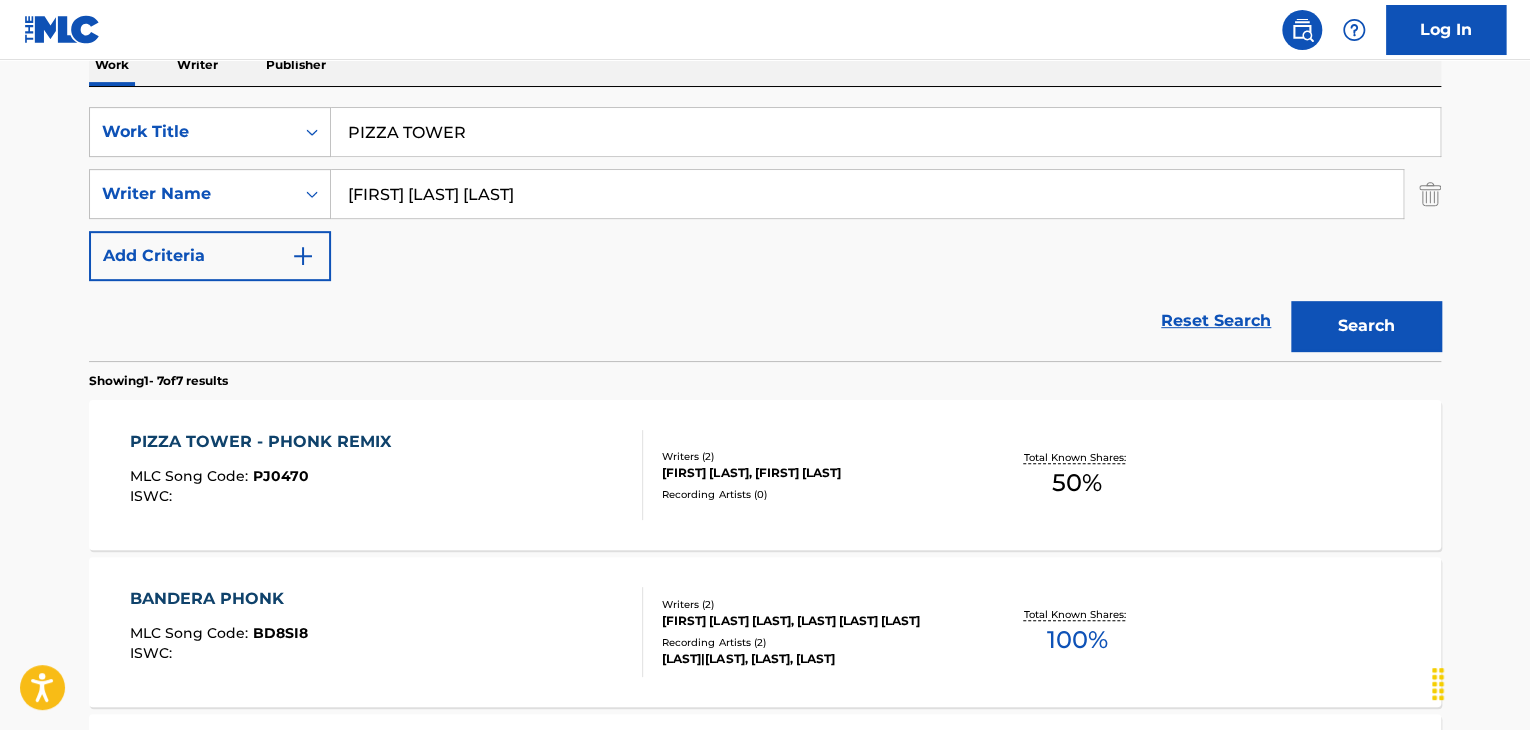 type on "PIZZA TOWER" 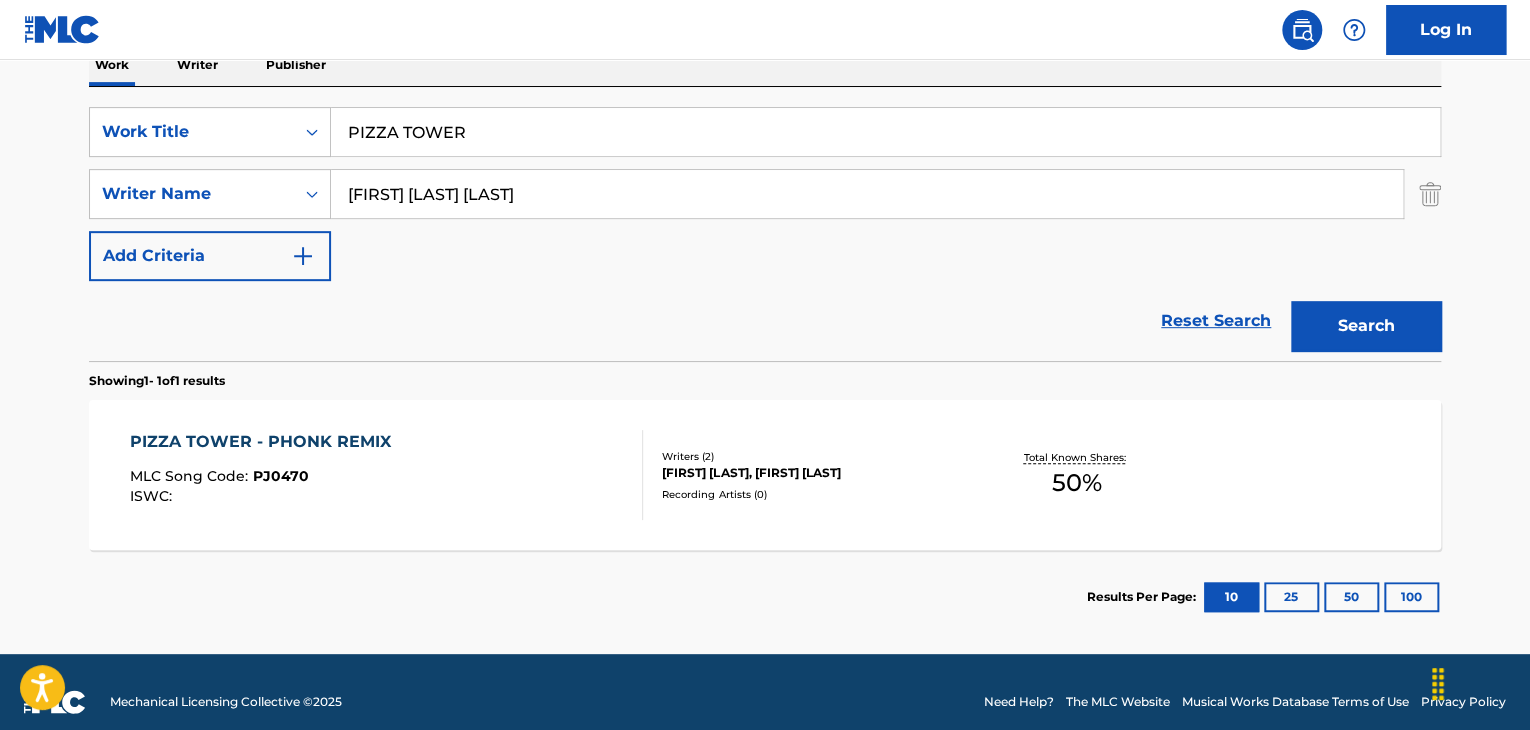 drag, startPoint x: 597, startPoint y: 198, endPoint x: 0, endPoint y: 191, distance: 597.041 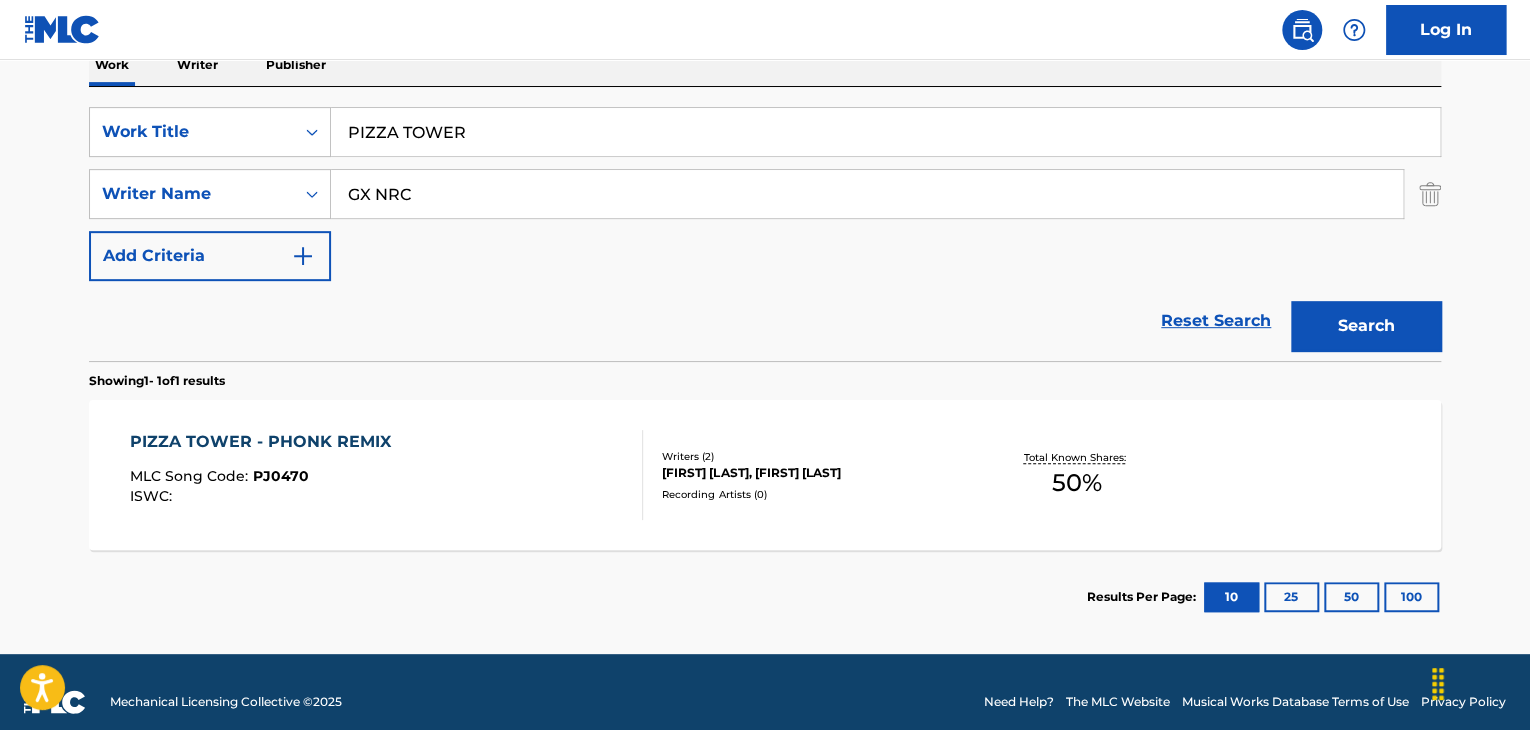 type on "GX NRC" 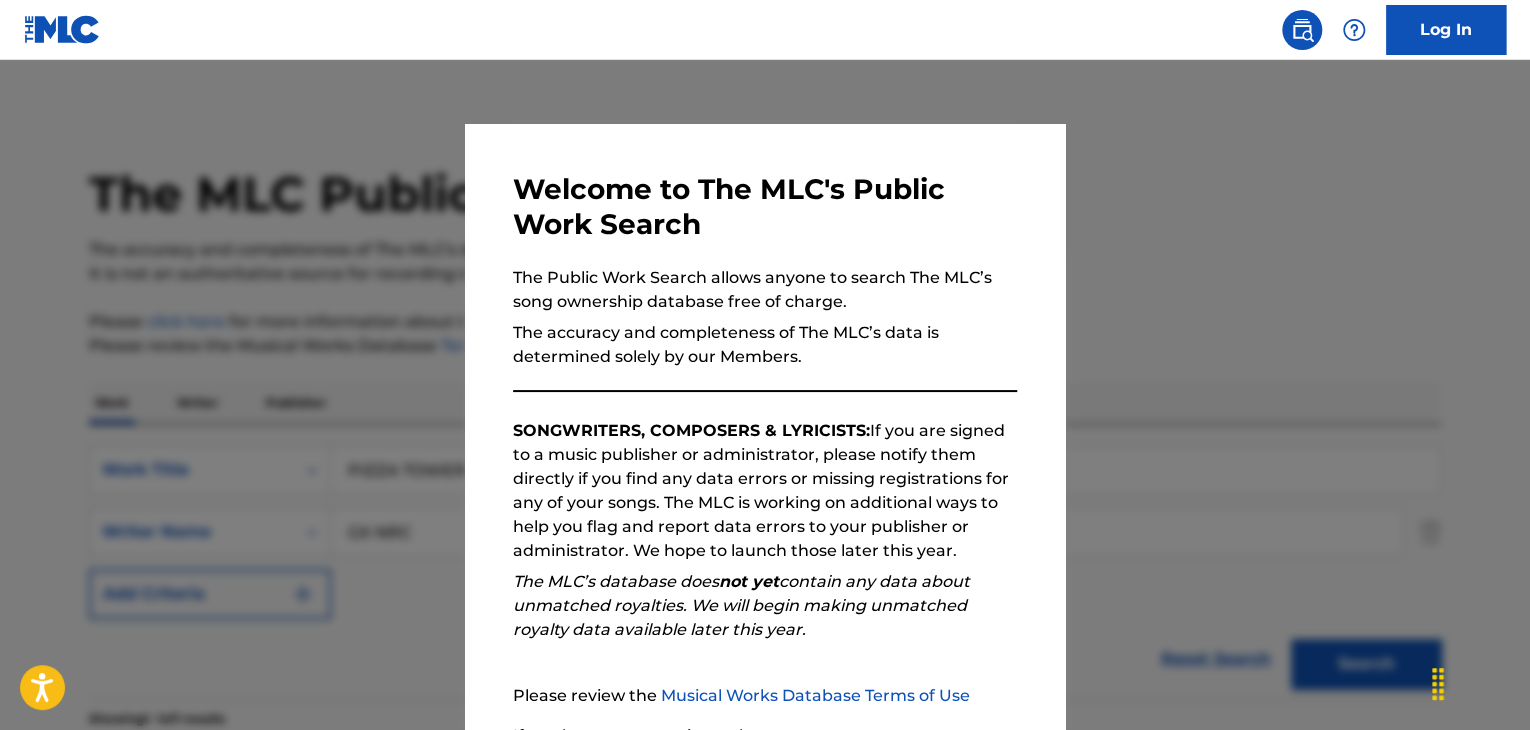 scroll, scrollTop: 244, scrollLeft: 0, axis: vertical 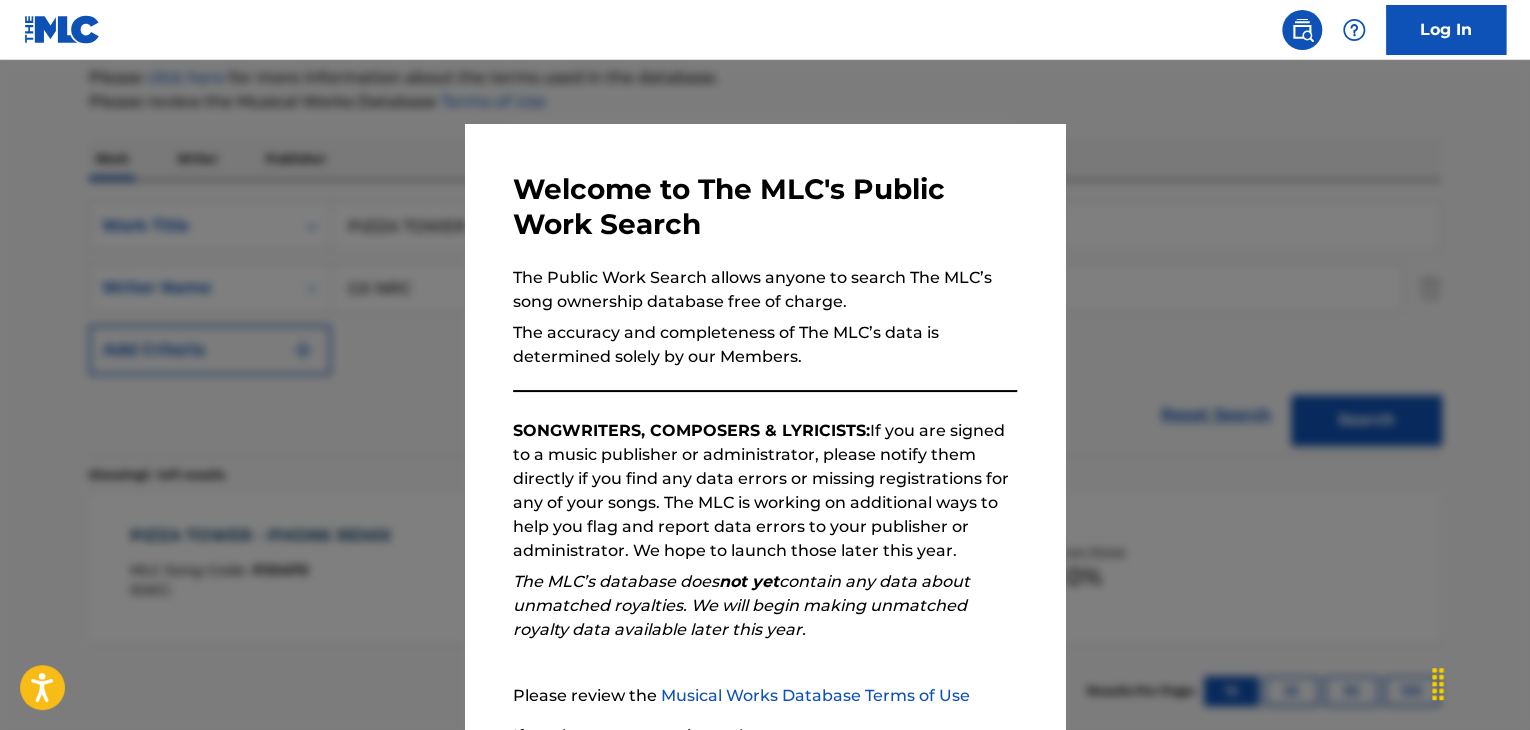 click at bounding box center (765, 425) 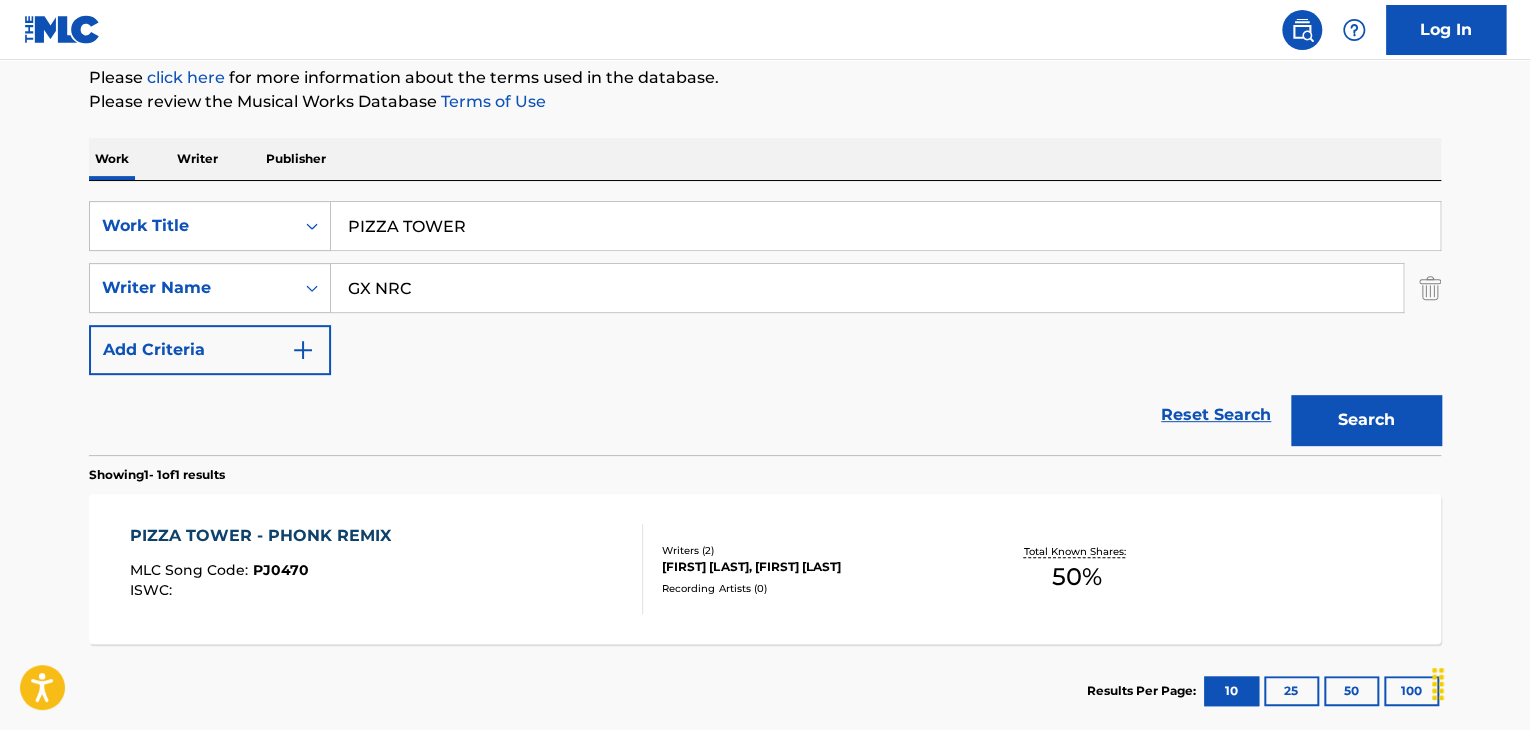drag, startPoint x: 168, startPoint y: 233, endPoint x: 0, endPoint y: 186, distance: 174.45056 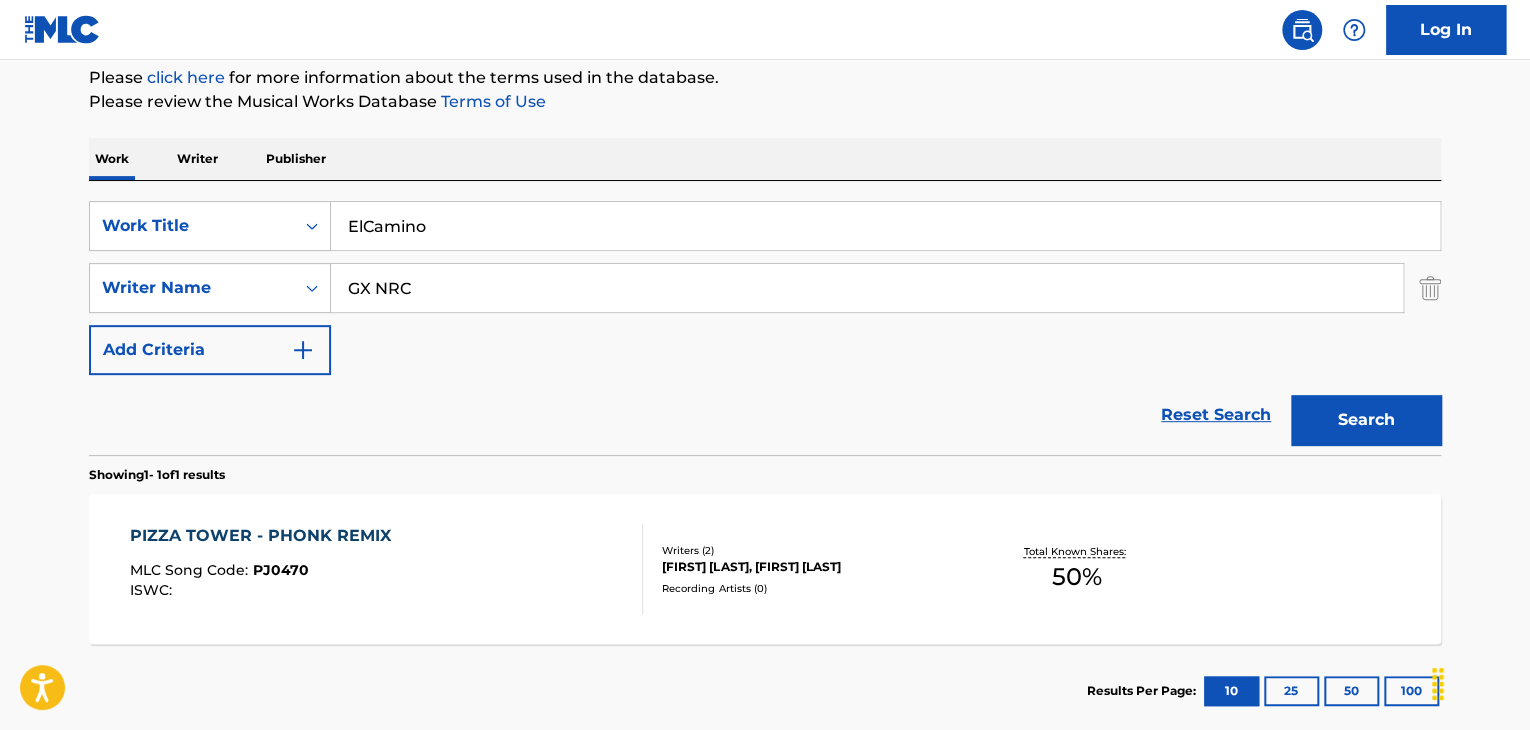 type on "ElCamino" 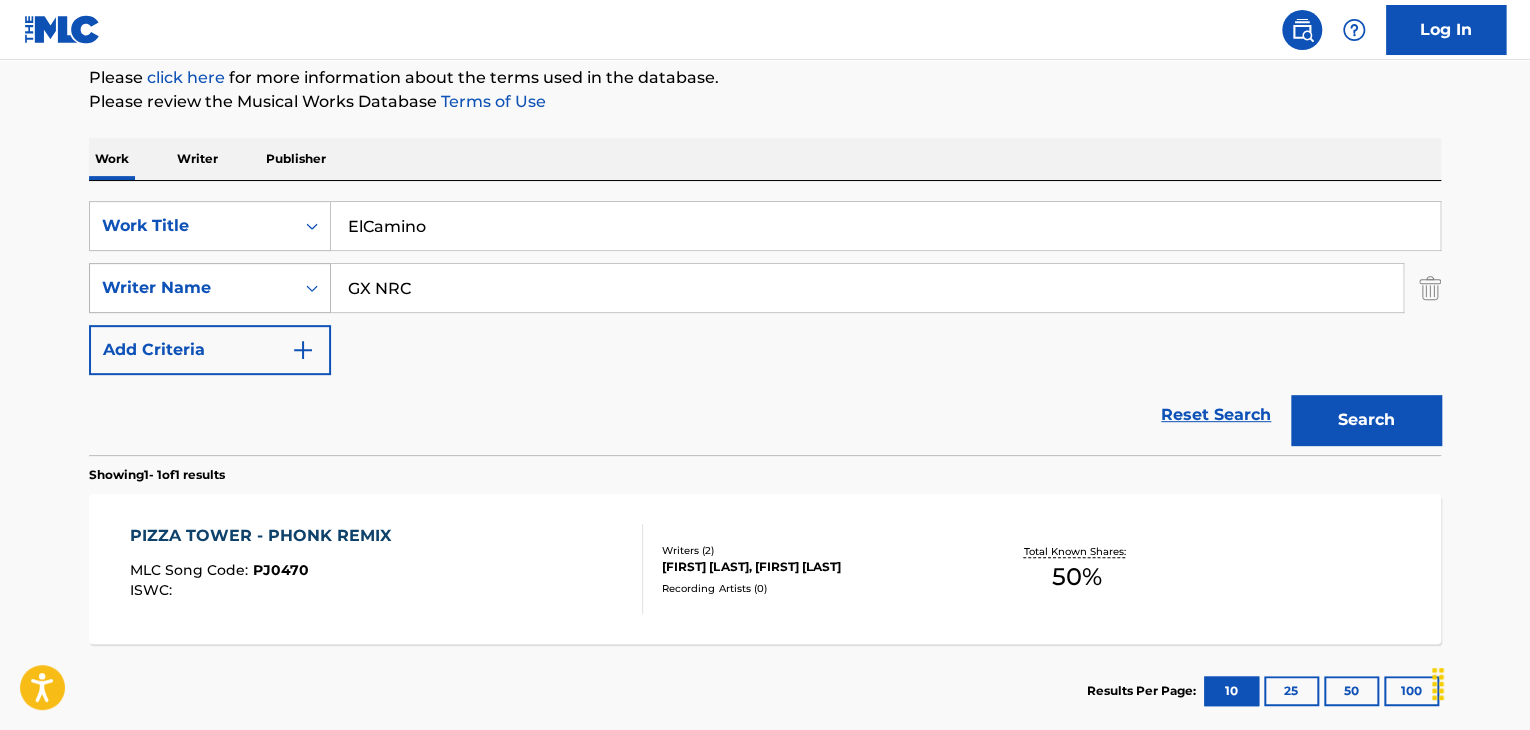 paste on "ElCamino" 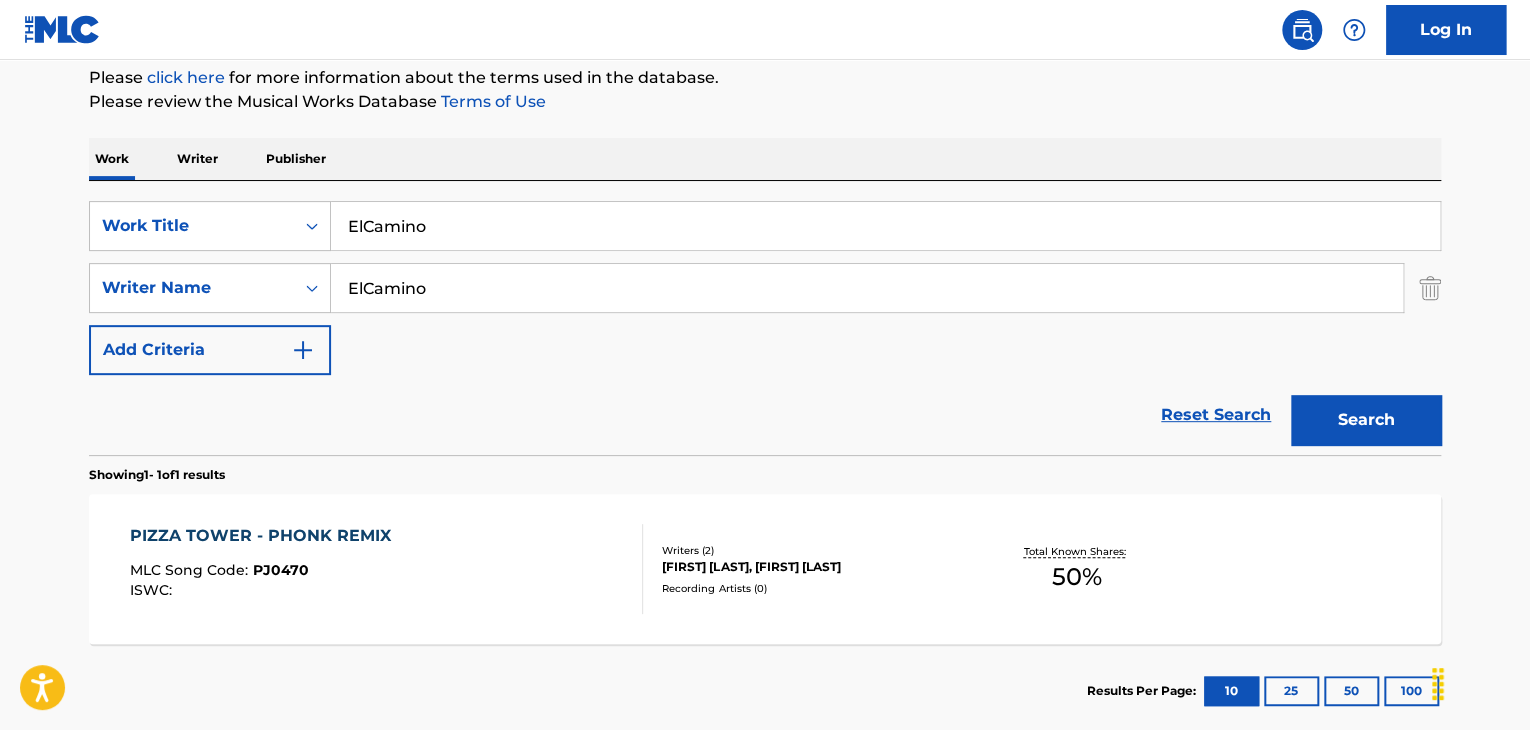 type on "ElCamino" 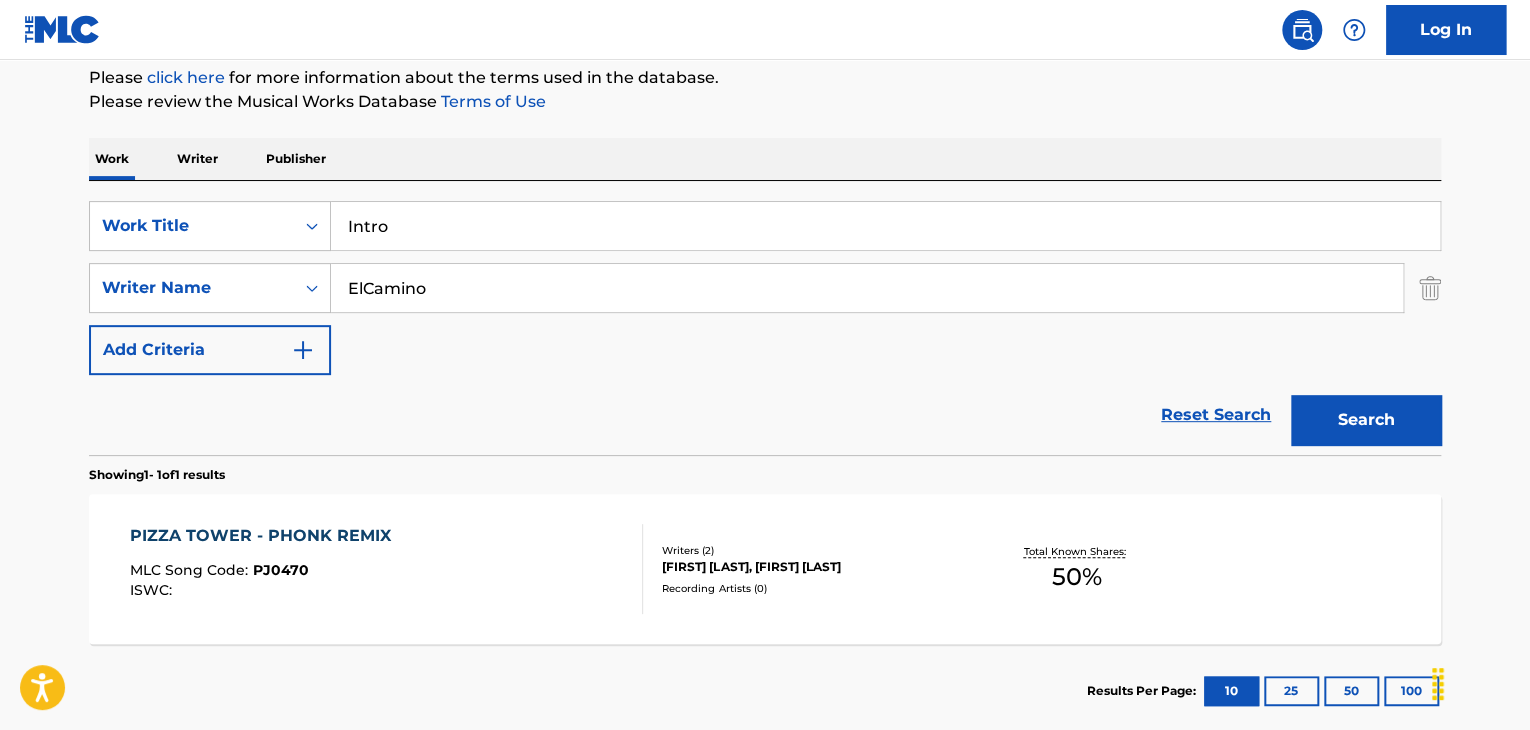 type on "Intro" 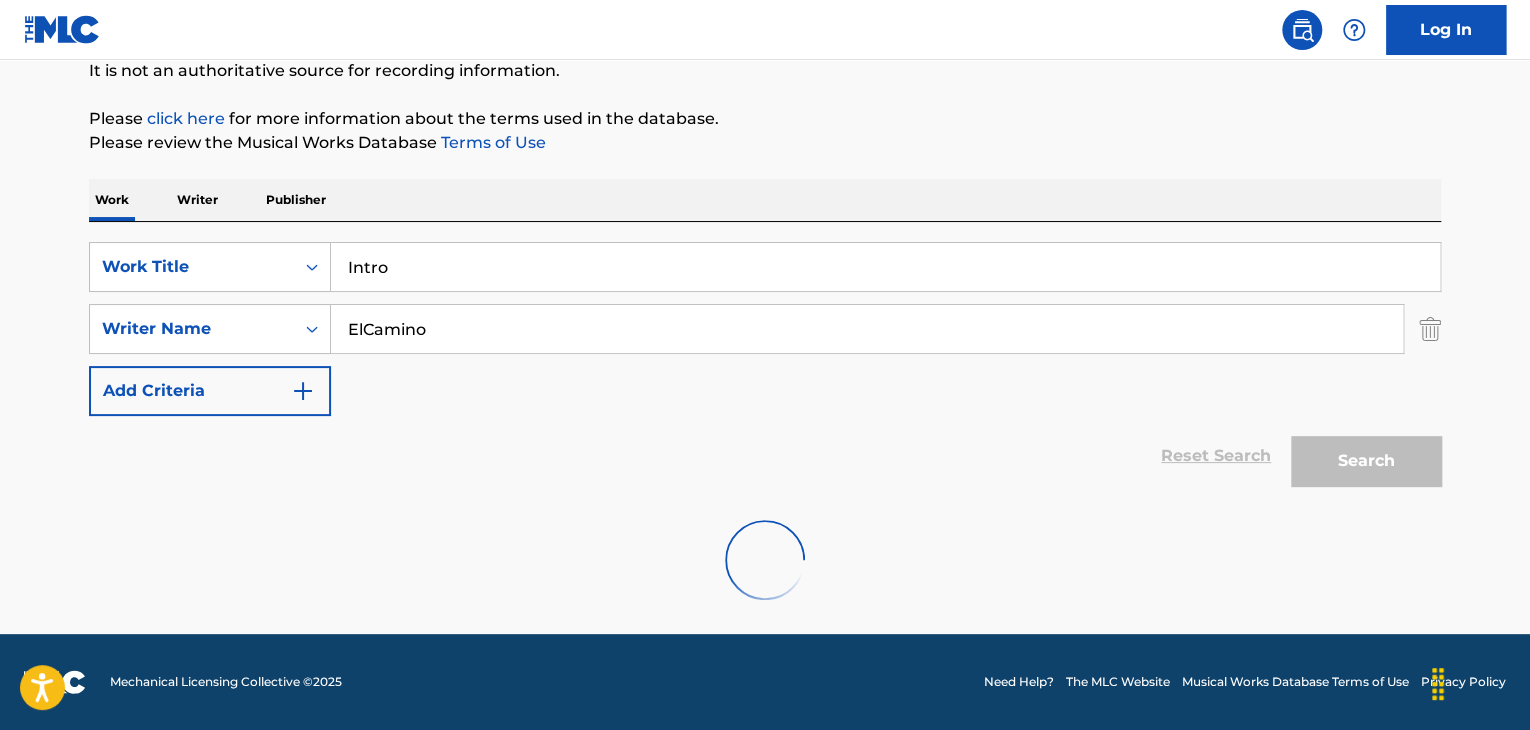 scroll, scrollTop: 138, scrollLeft: 0, axis: vertical 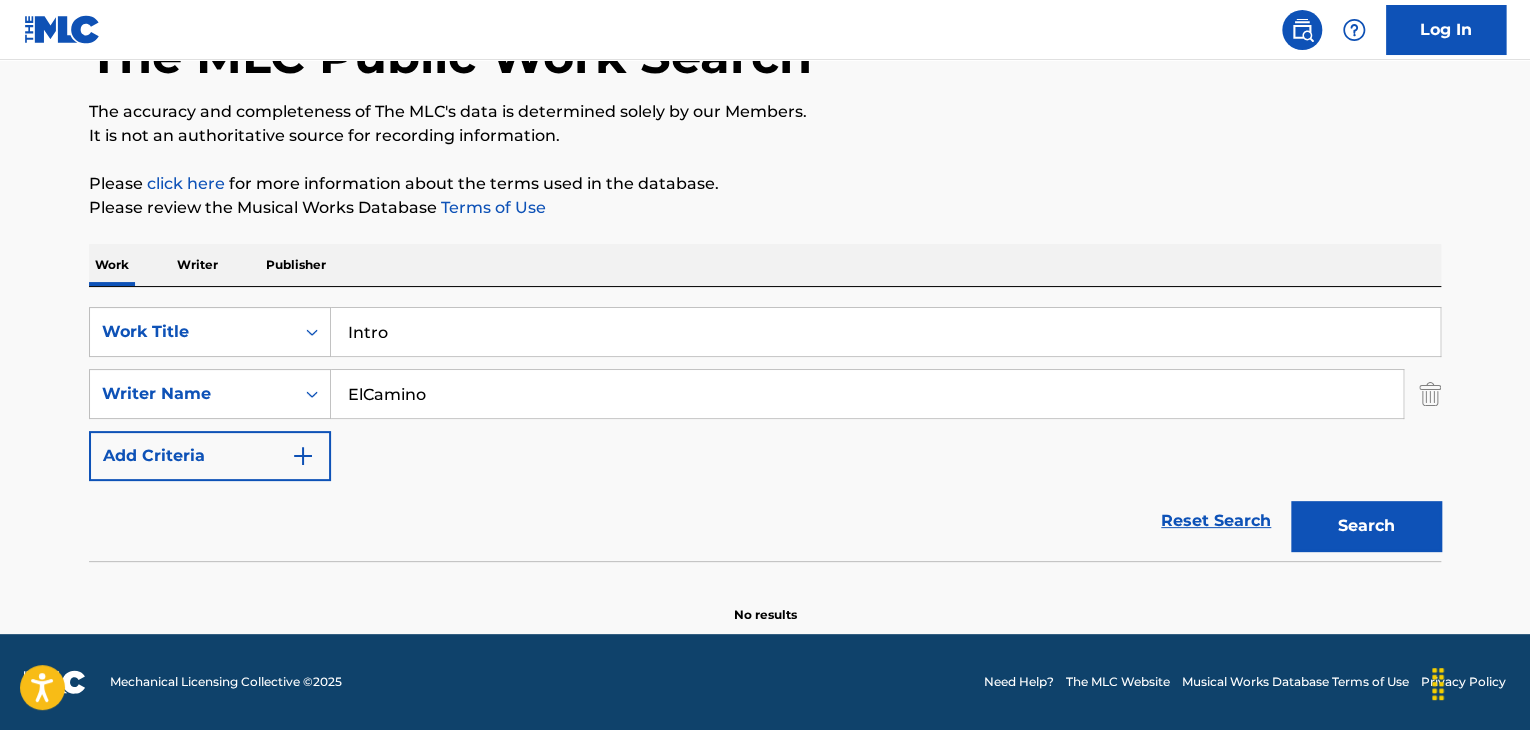 drag, startPoint x: 517, startPoint y: 408, endPoint x: 0, endPoint y: 380, distance: 517.7577 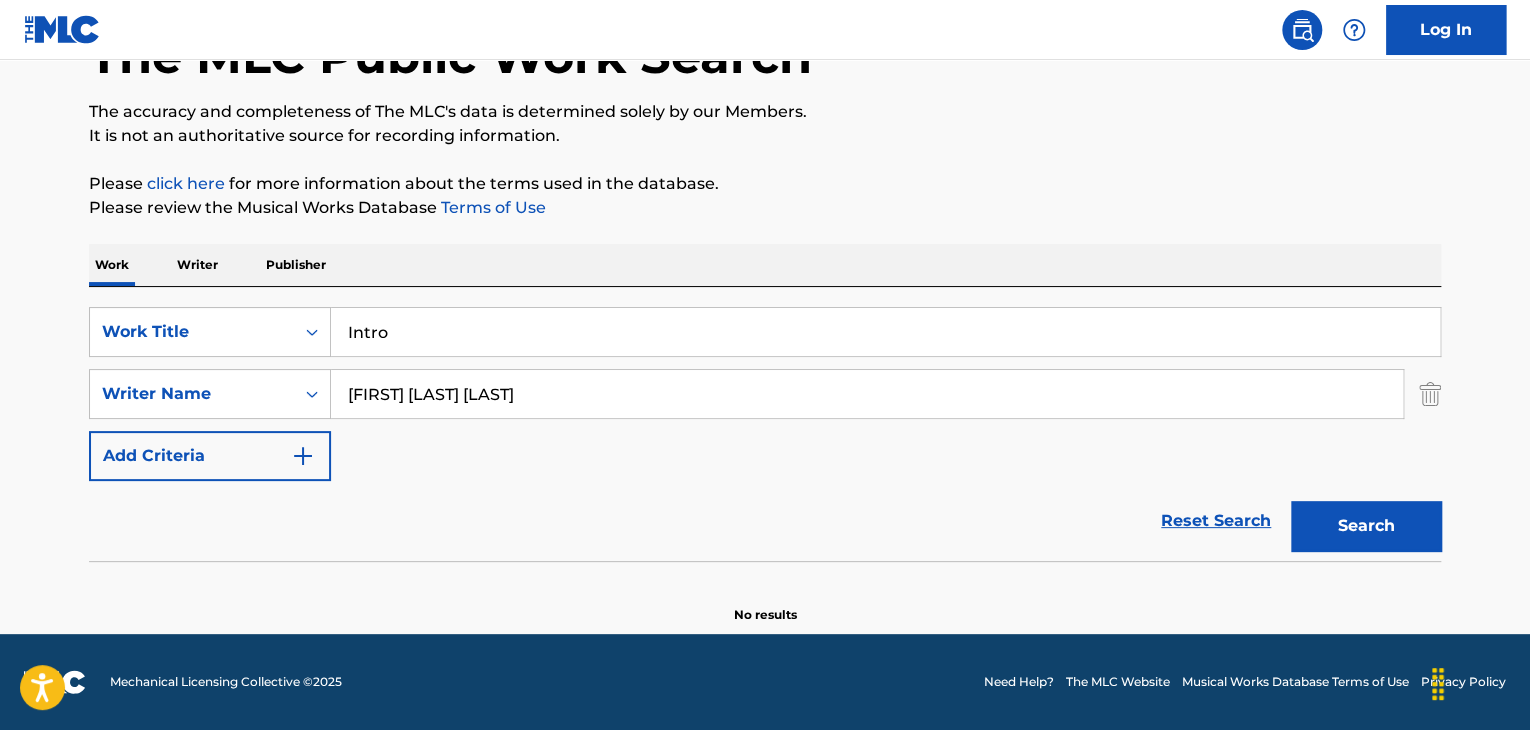 type on "[FIRST] [LAST] [LAST]" 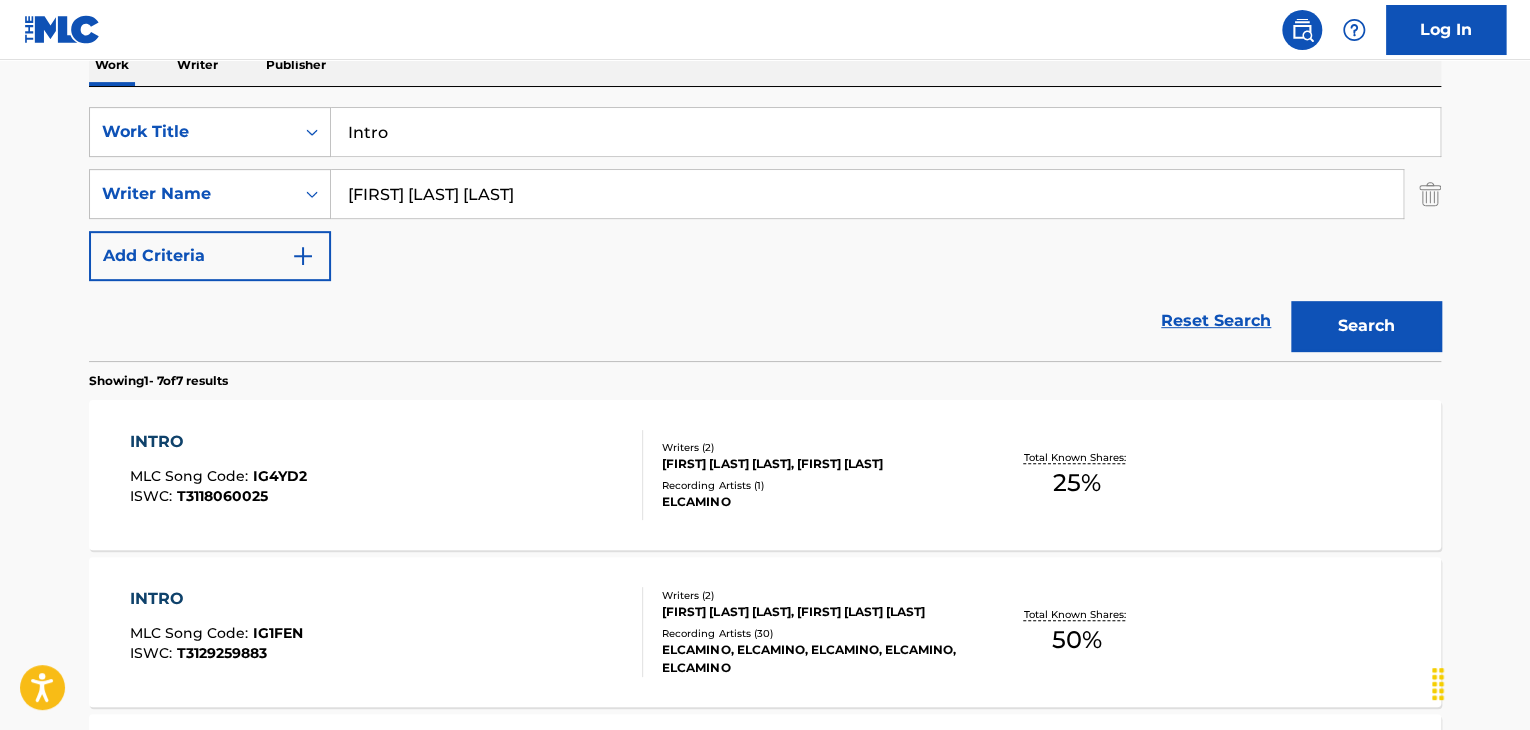 scroll, scrollTop: 438, scrollLeft: 0, axis: vertical 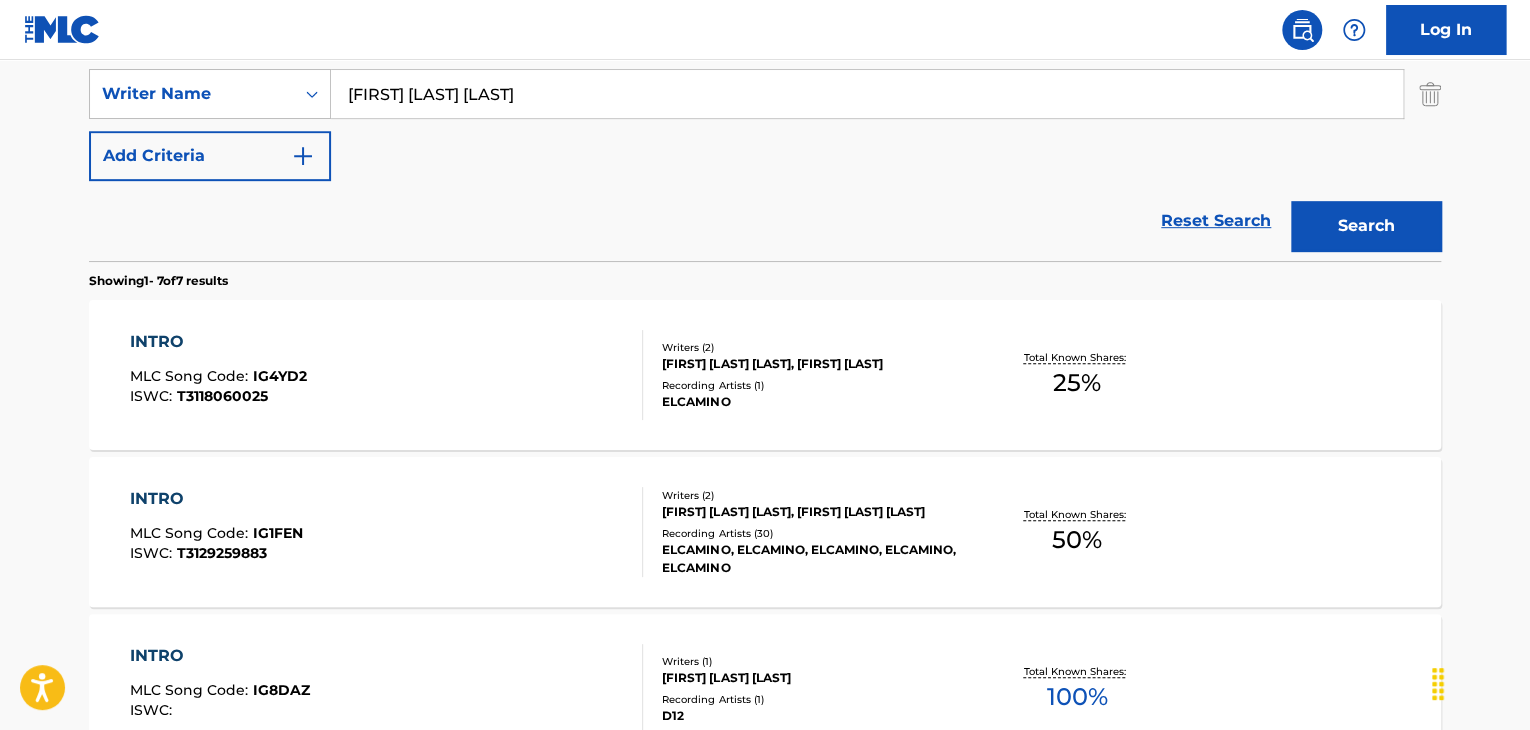 click on "INTRO" at bounding box center [218, 342] 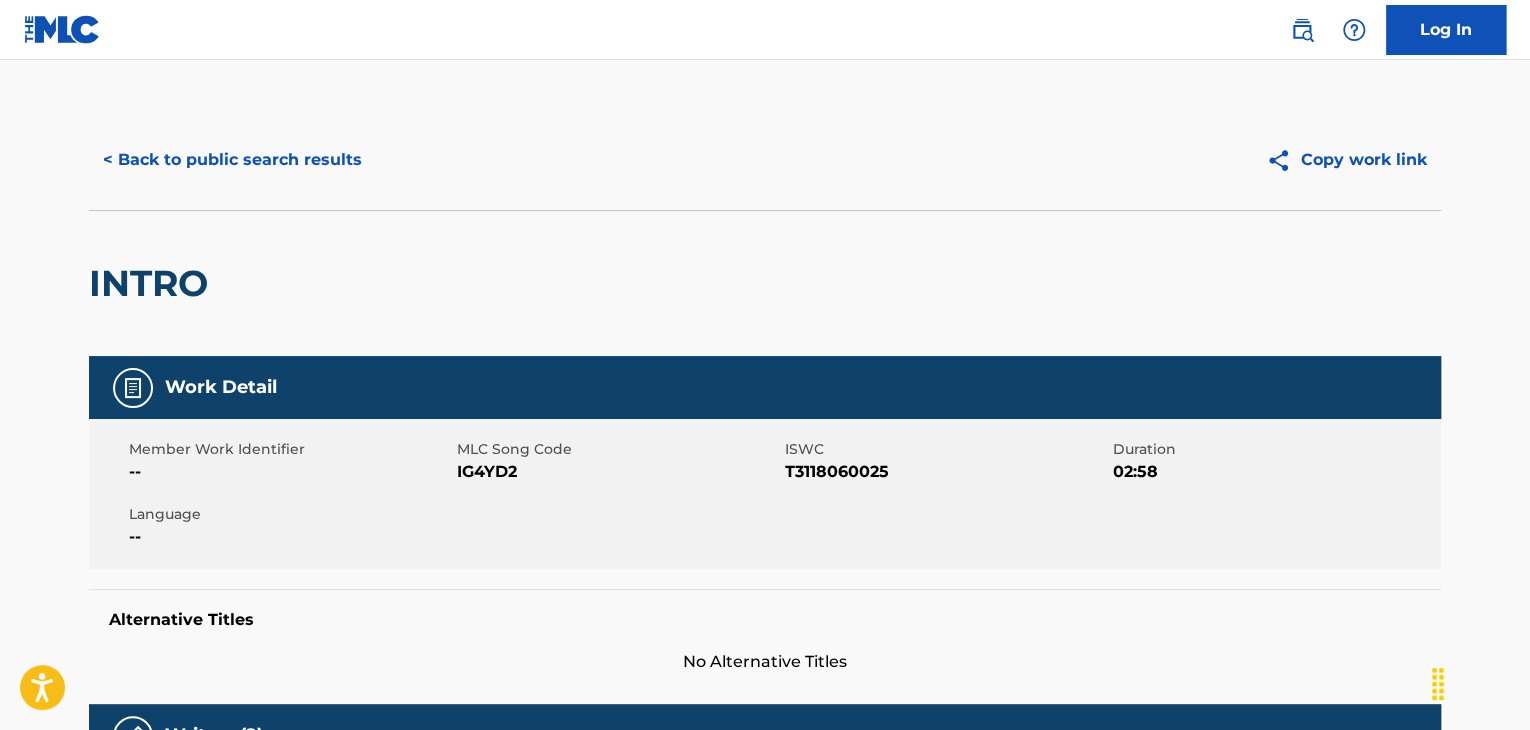 scroll, scrollTop: 300, scrollLeft: 0, axis: vertical 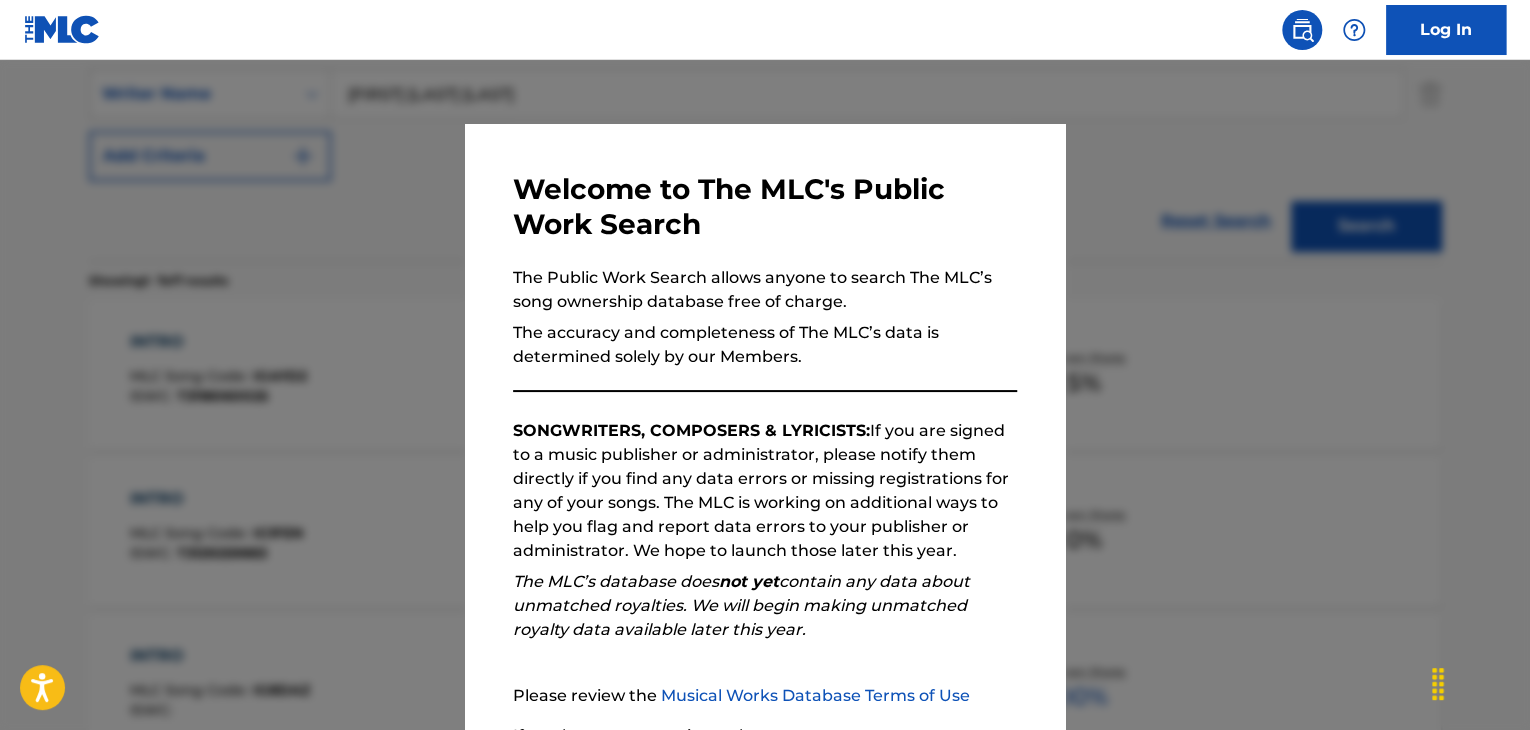 click at bounding box center [765, 425] 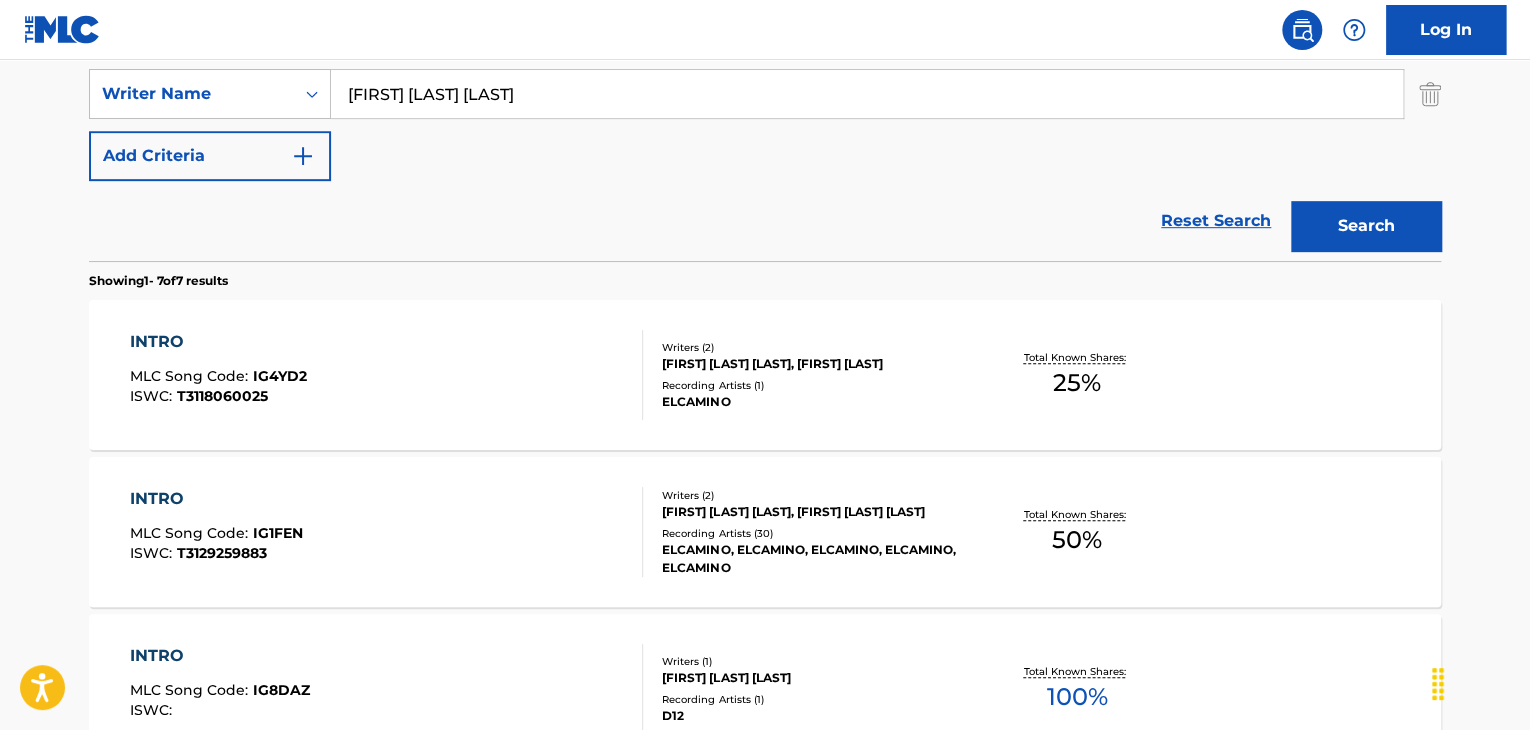 scroll, scrollTop: 738, scrollLeft: 0, axis: vertical 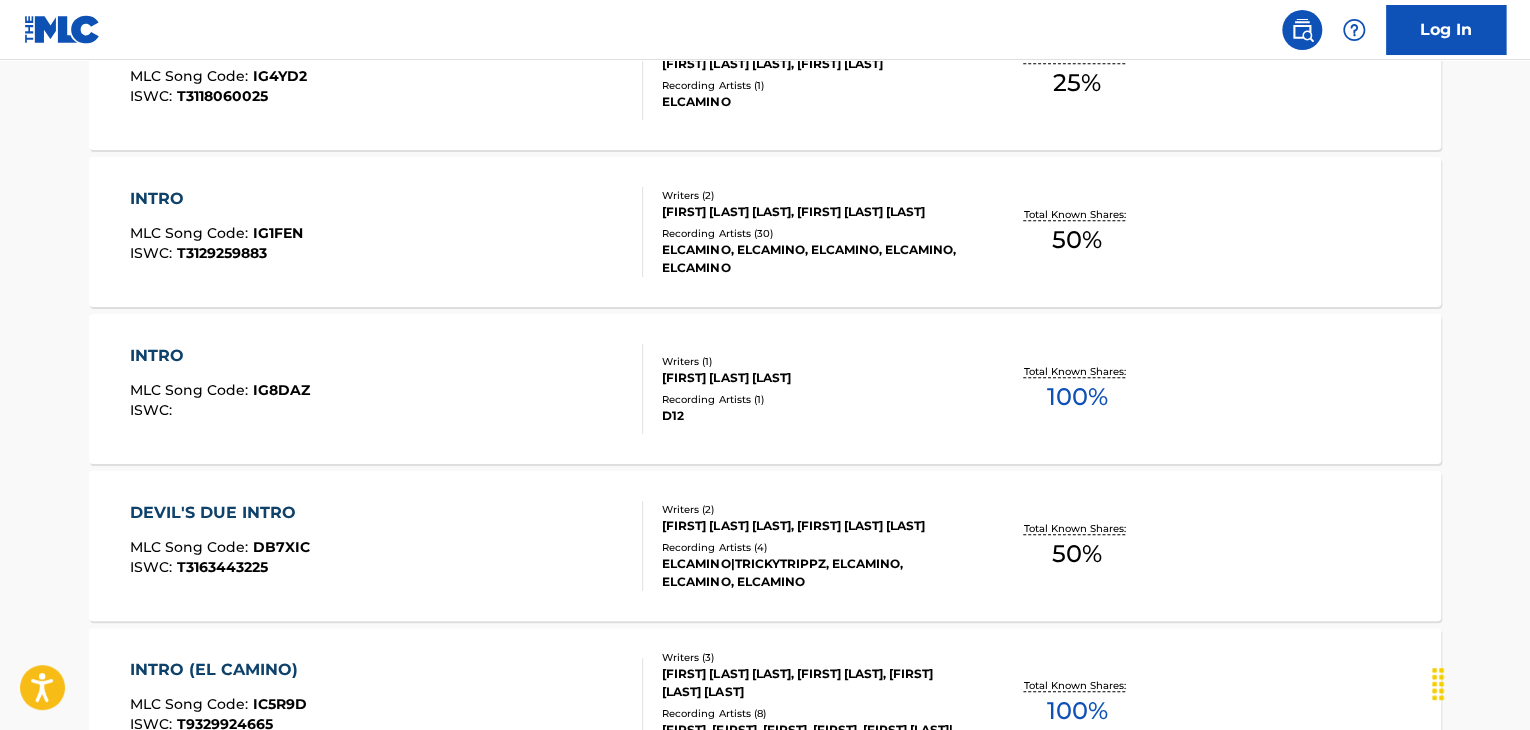 click on "[FIRST] [LAST] [LAST]" at bounding box center (813, 378) 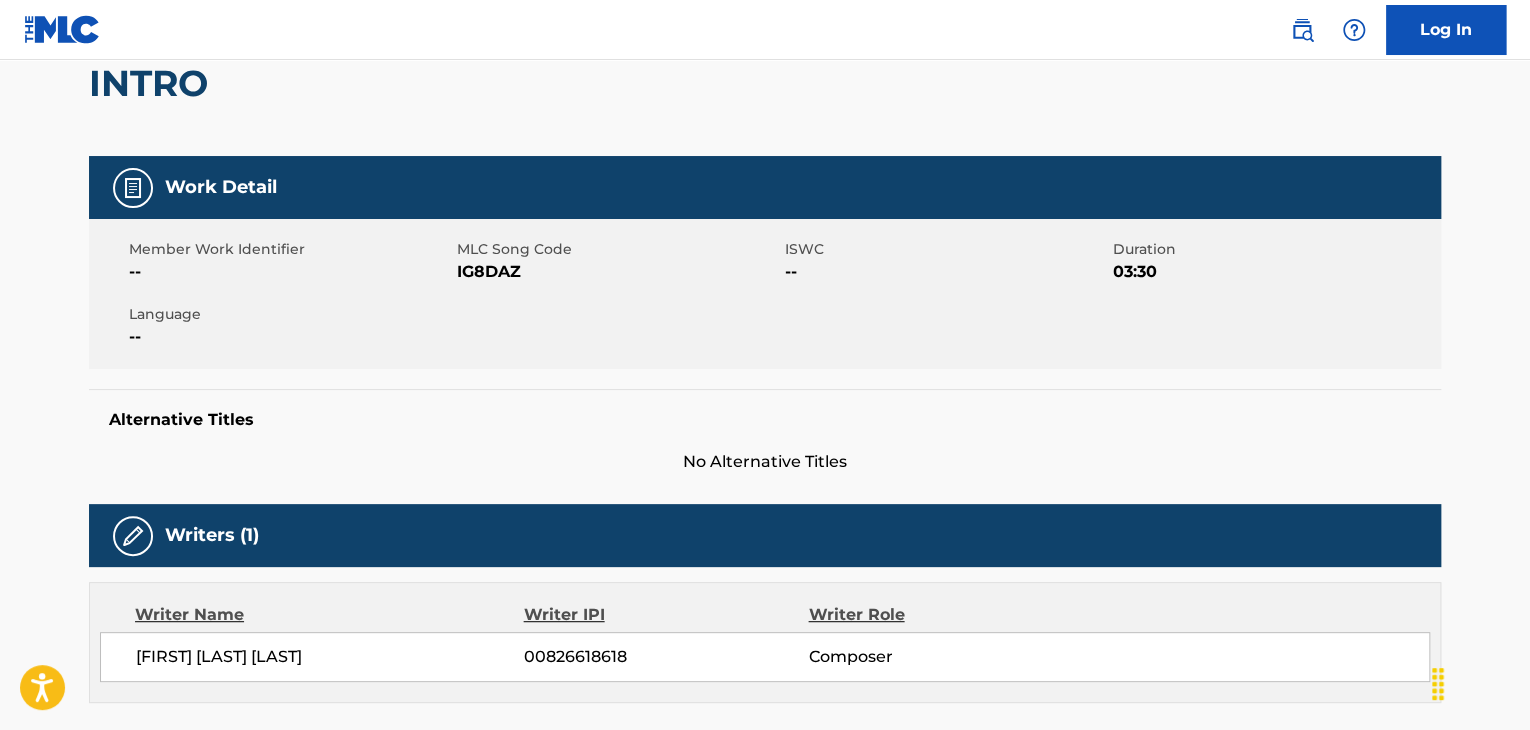 scroll, scrollTop: 600, scrollLeft: 0, axis: vertical 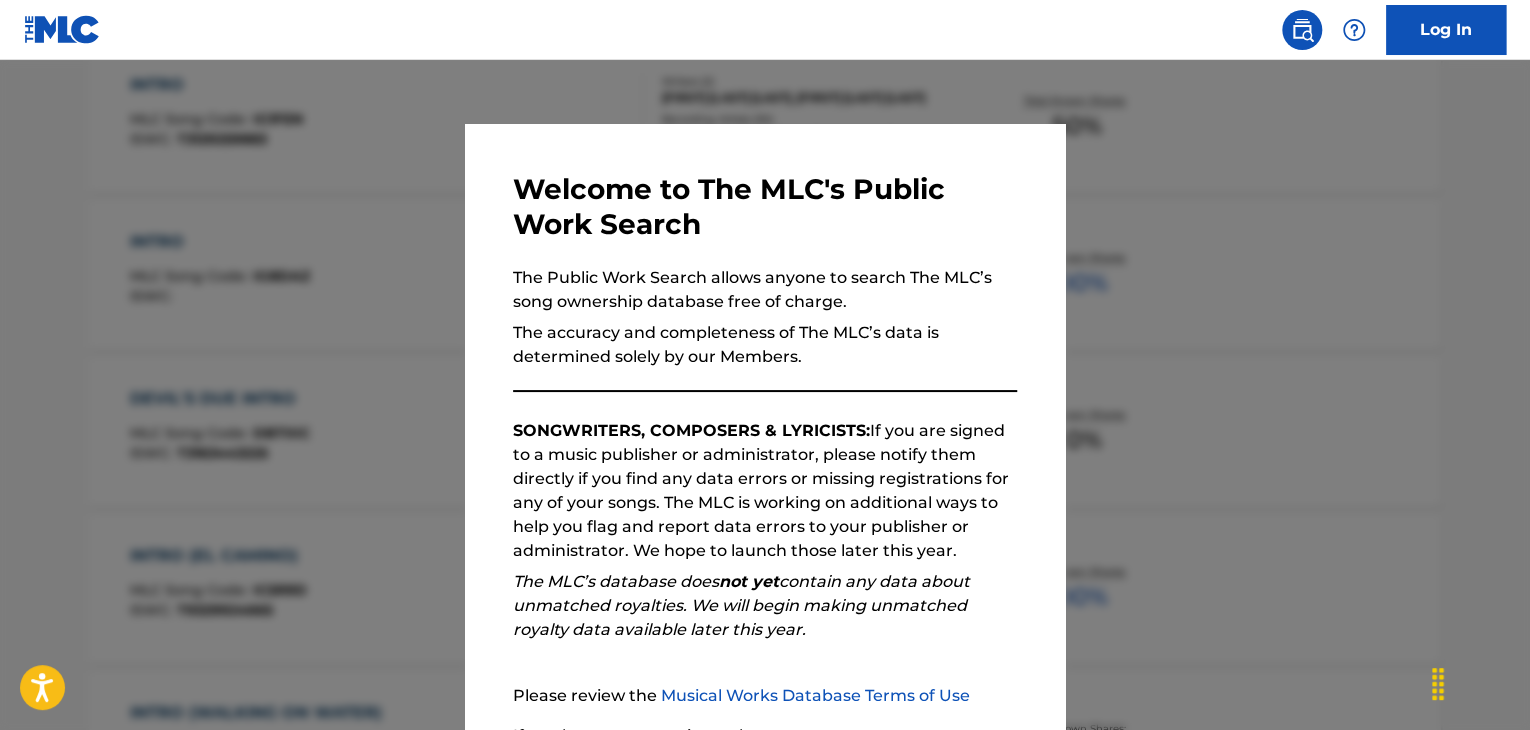 click at bounding box center (765, 425) 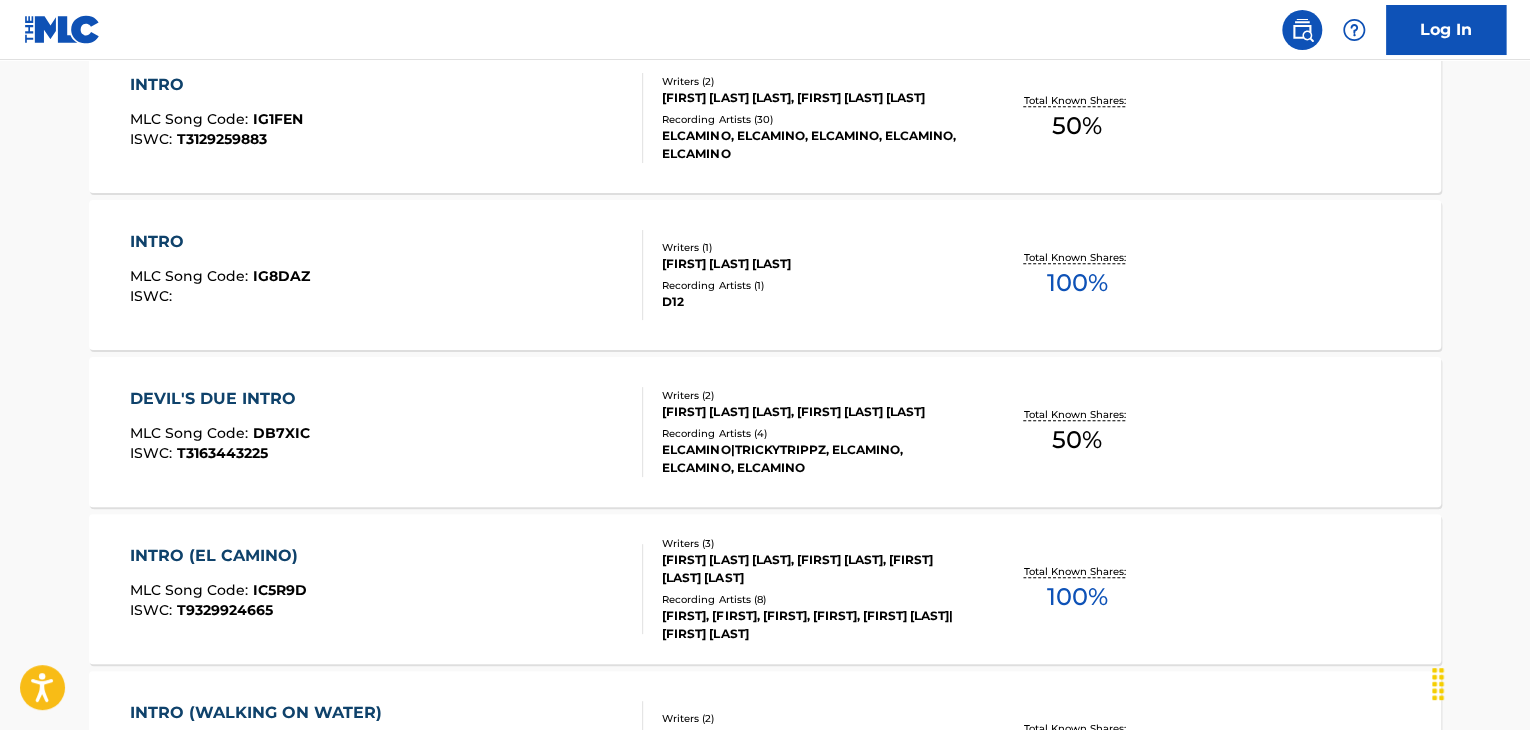 scroll, scrollTop: 752, scrollLeft: 0, axis: vertical 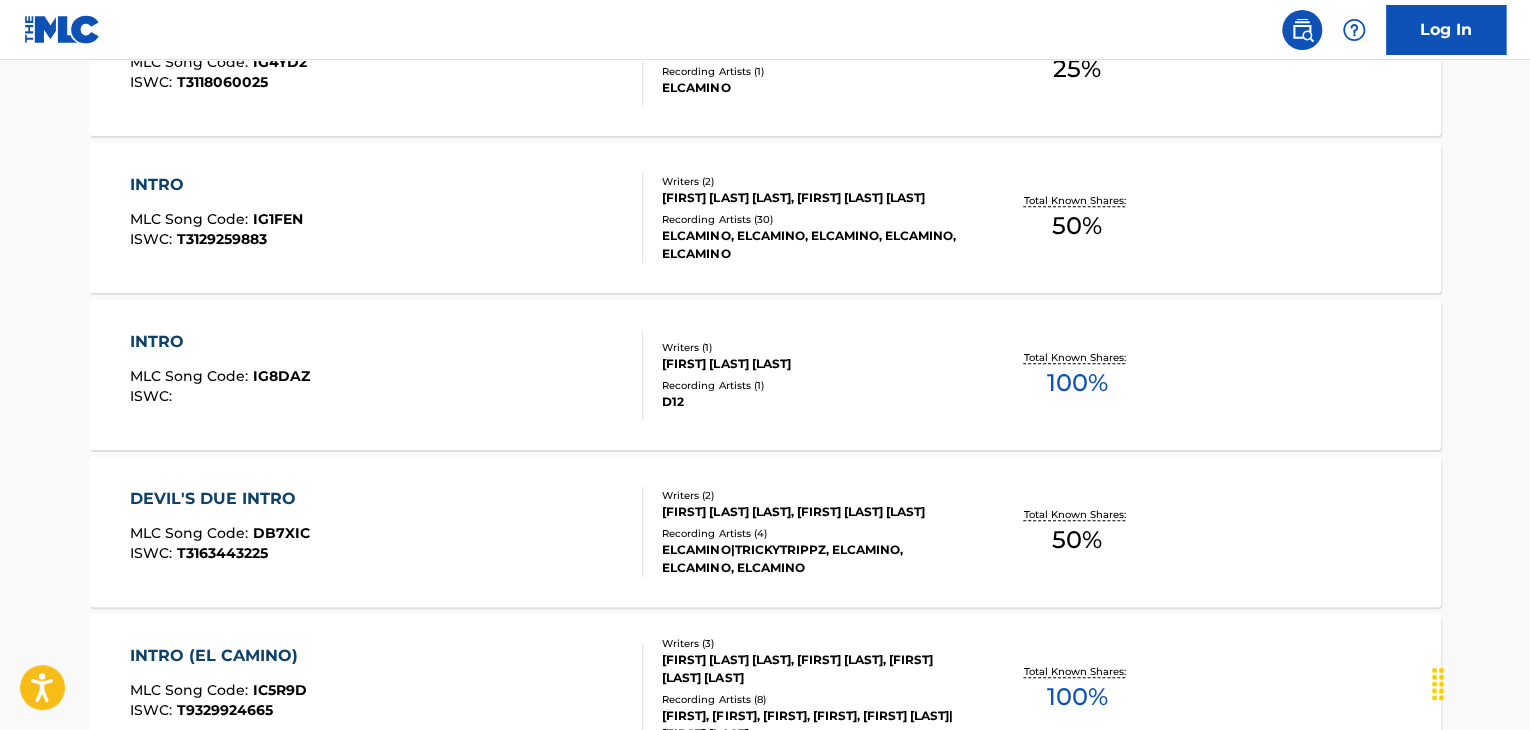 click on "[FIRST] [LAST] [LAST]" at bounding box center [813, 364] 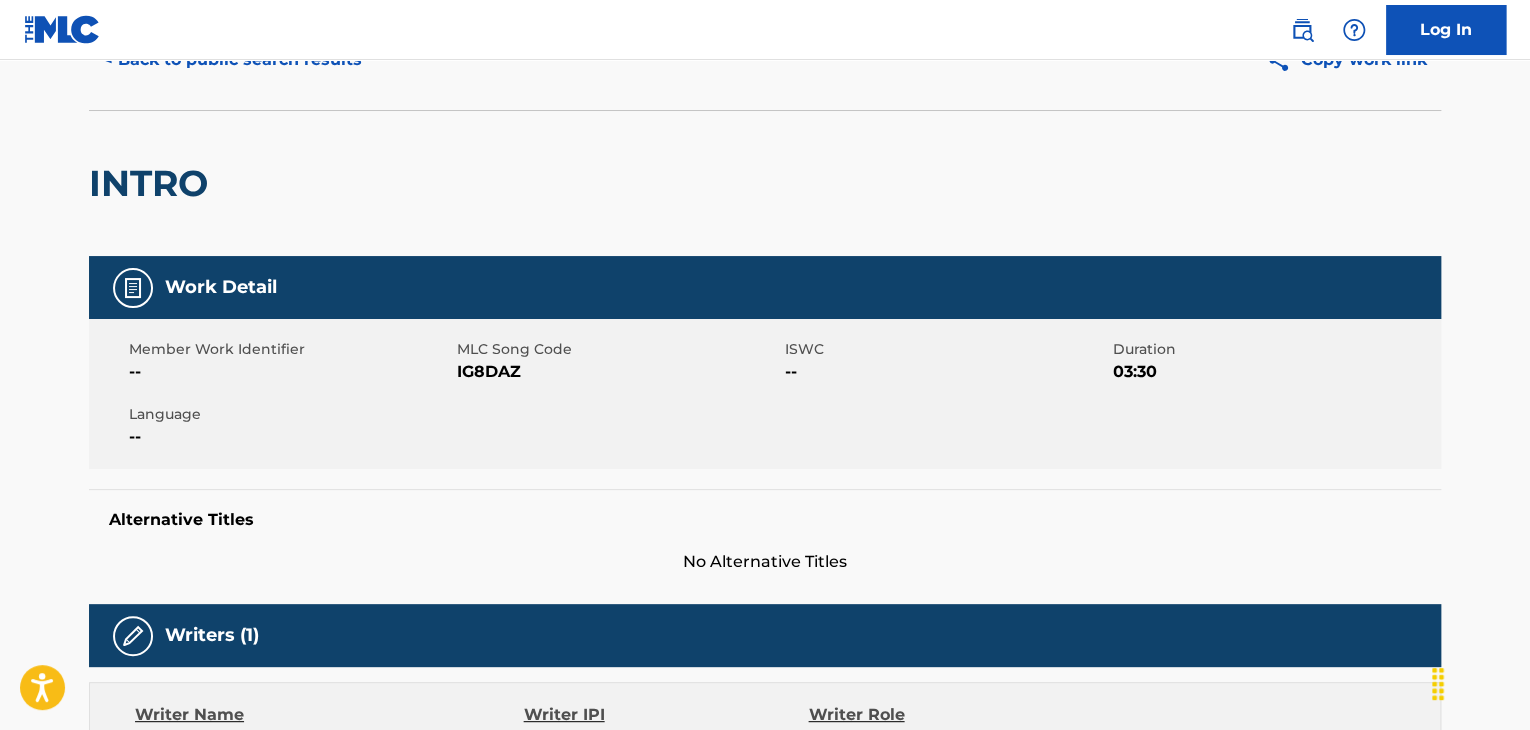 scroll, scrollTop: 300, scrollLeft: 0, axis: vertical 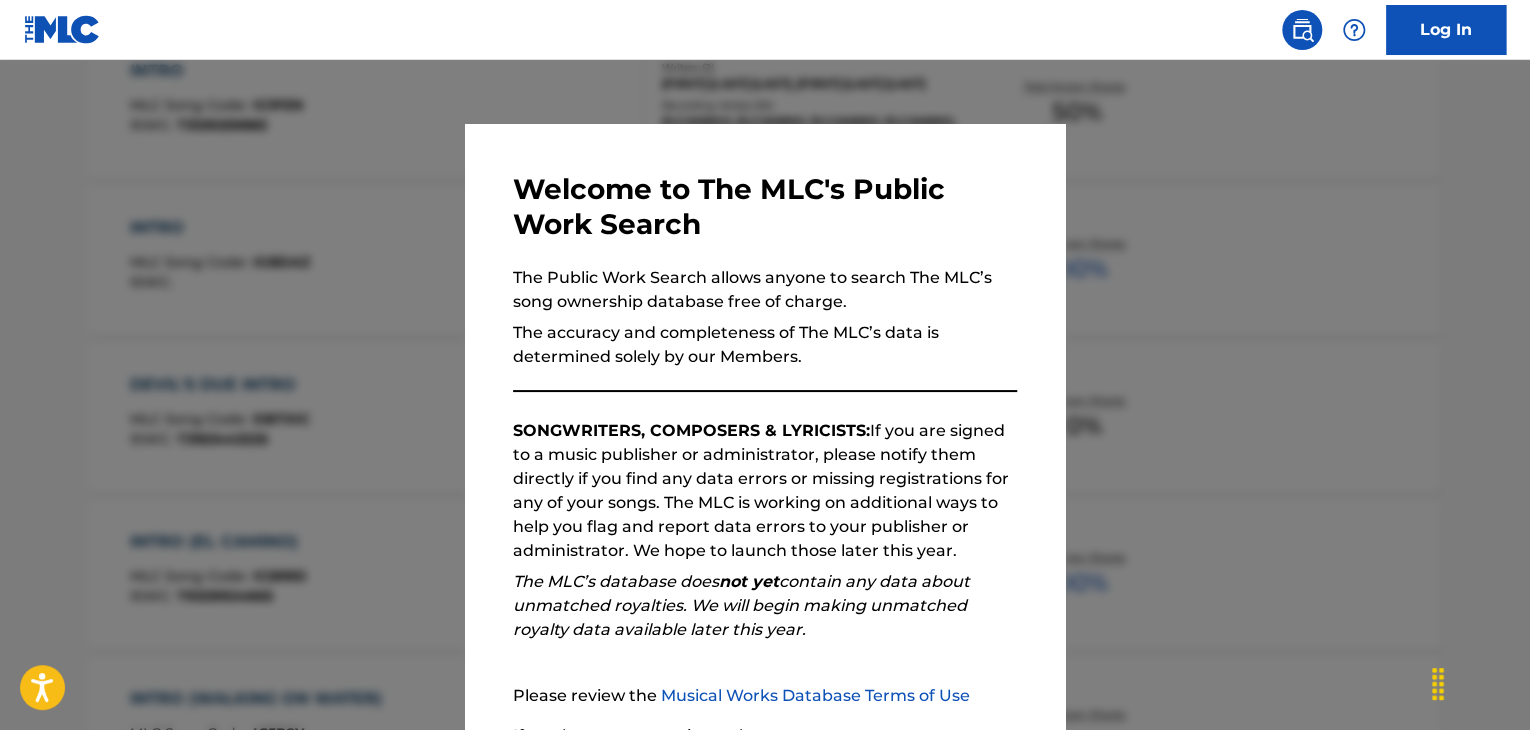 click at bounding box center [765, 425] 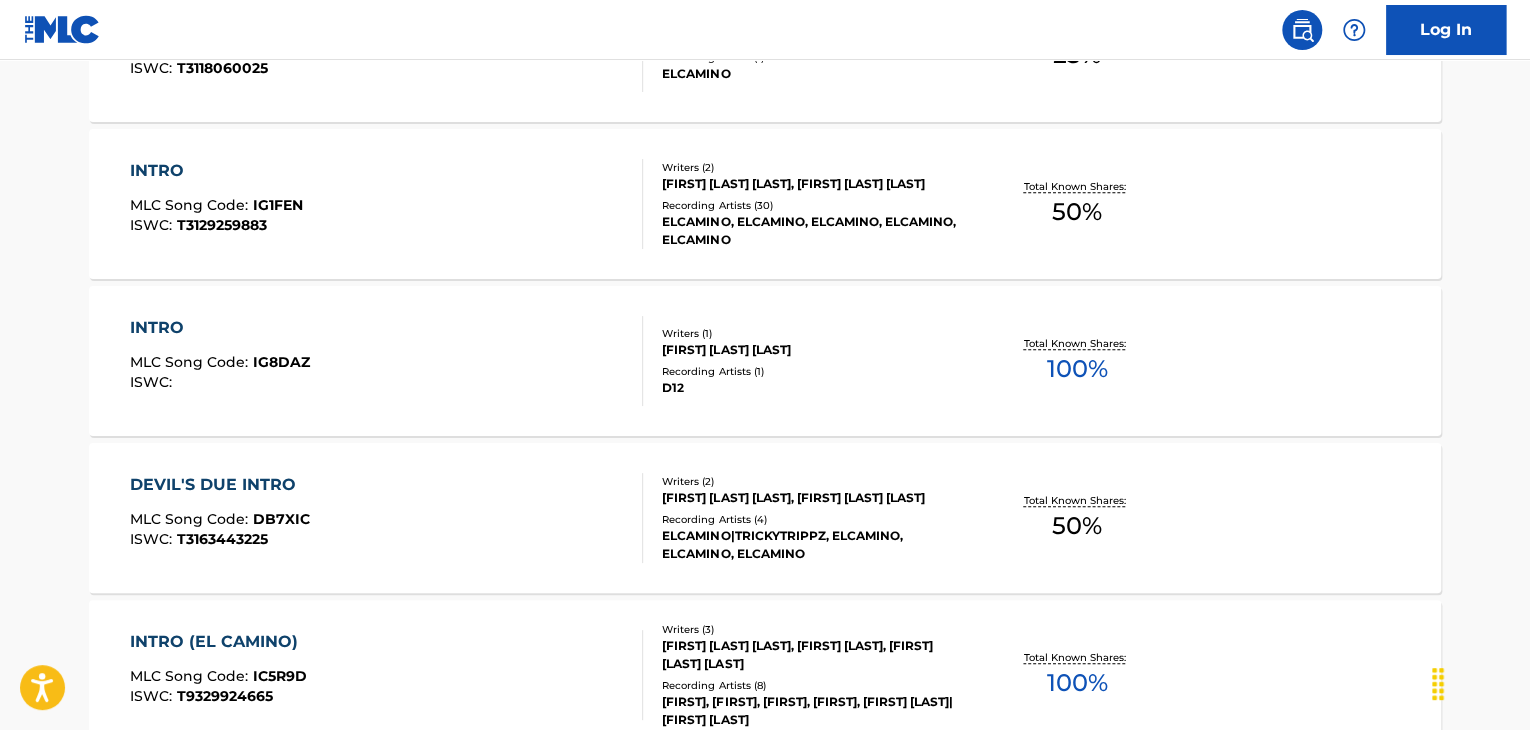 scroll, scrollTop: 566, scrollLeft: 0, axis: vertical 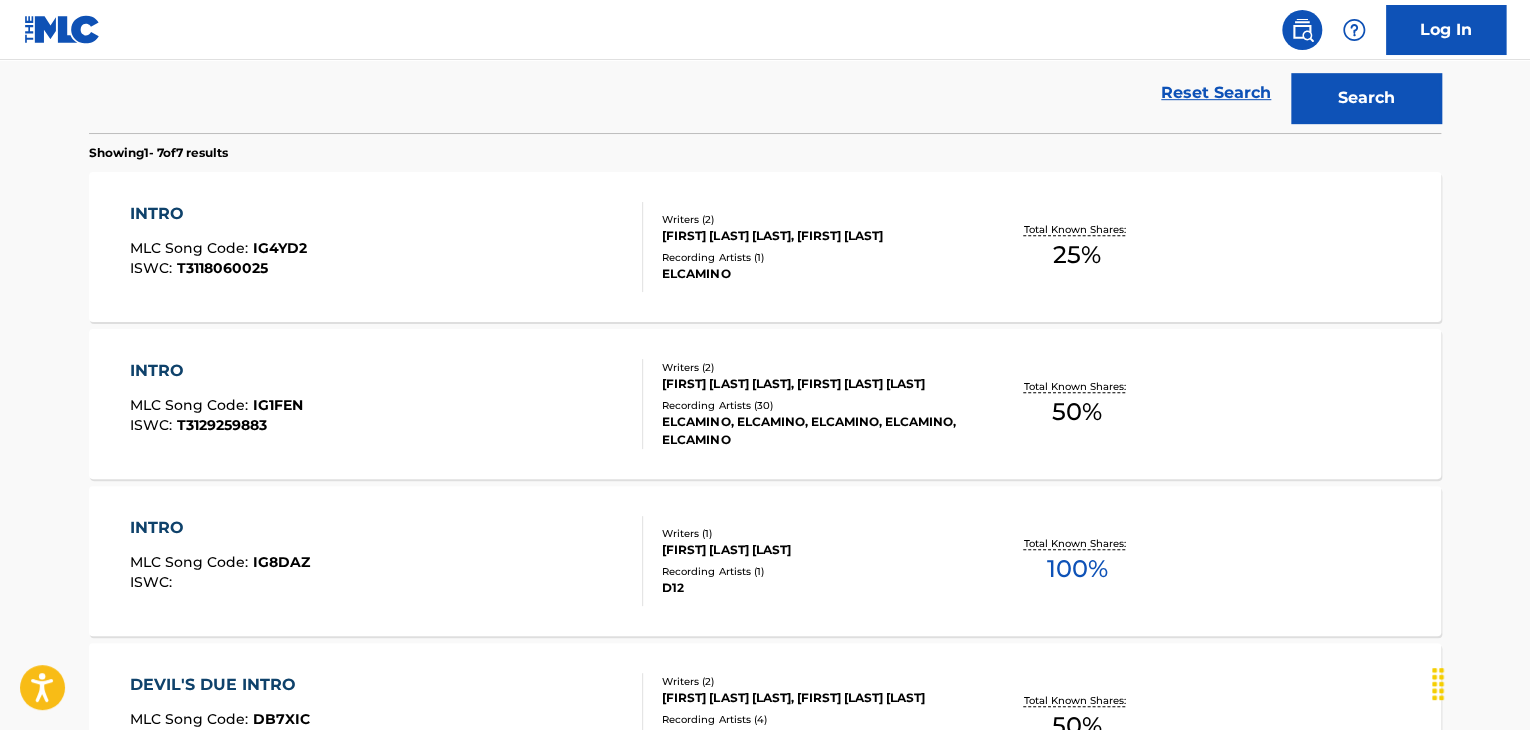 click on "IG4YD2" at bounding box center (280, 248) 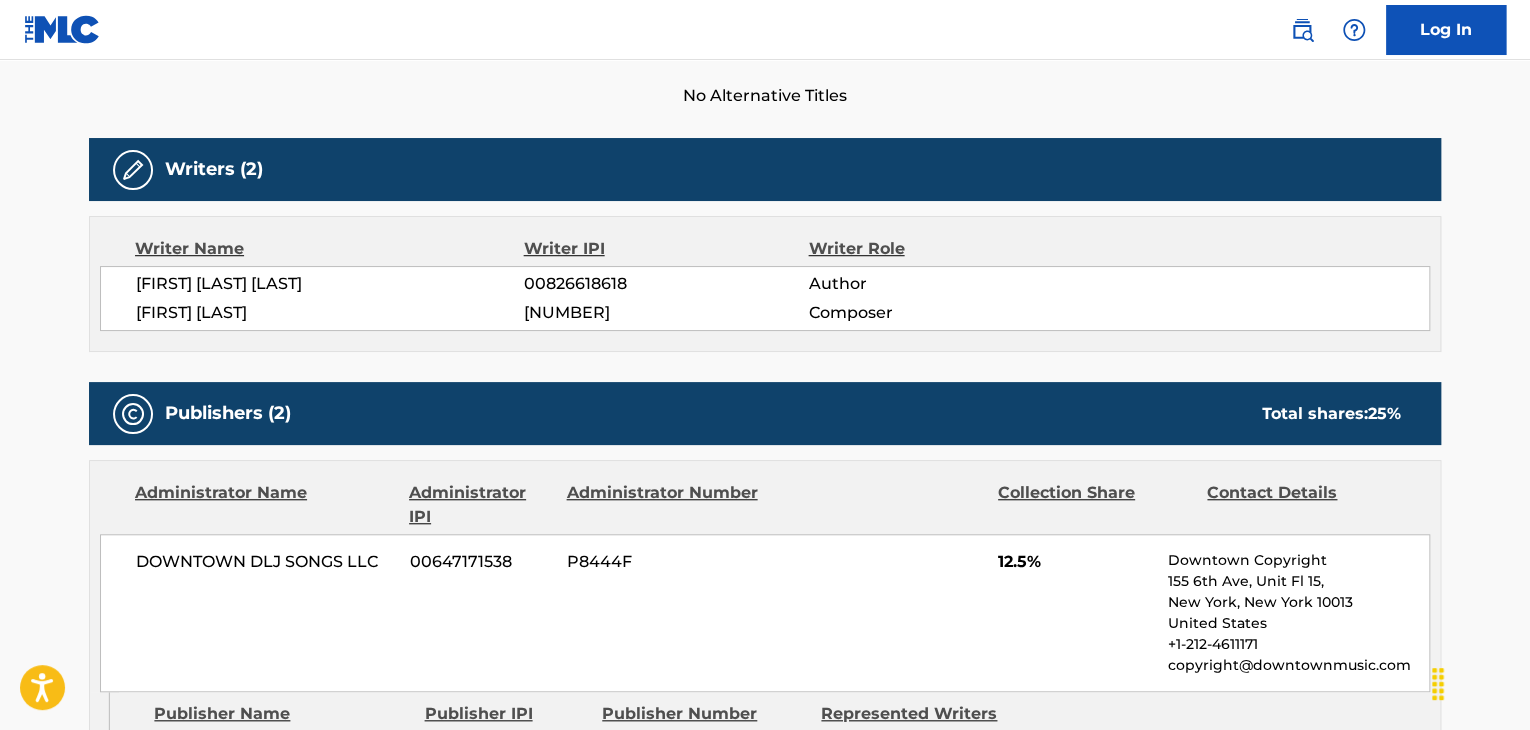 scroll, scrollTop: 0, scrollLeft: 0, axis: both 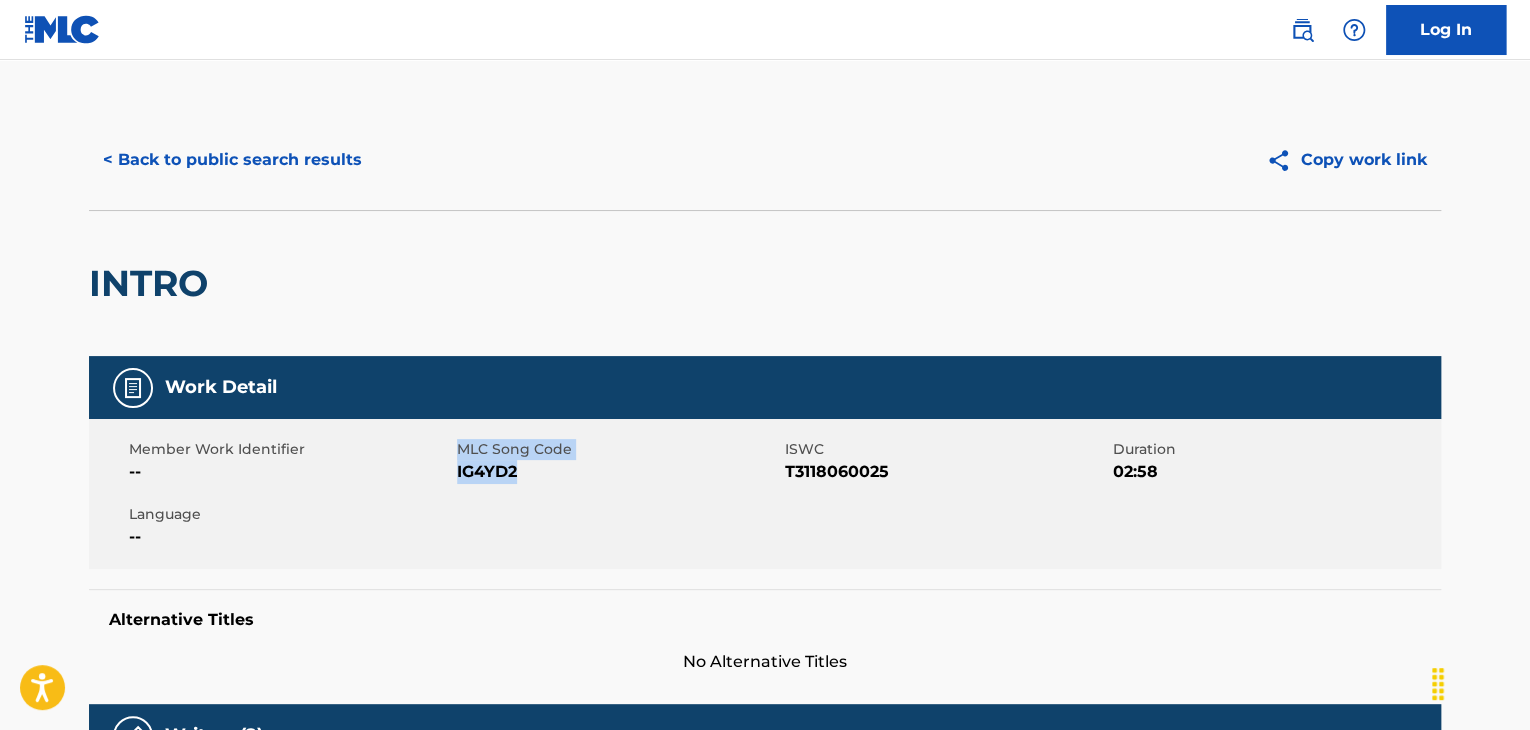 drag, startPoint x: 454, startPoint y: 470, endPoint x: 544, endPoint y: 477, distance: 90.27181 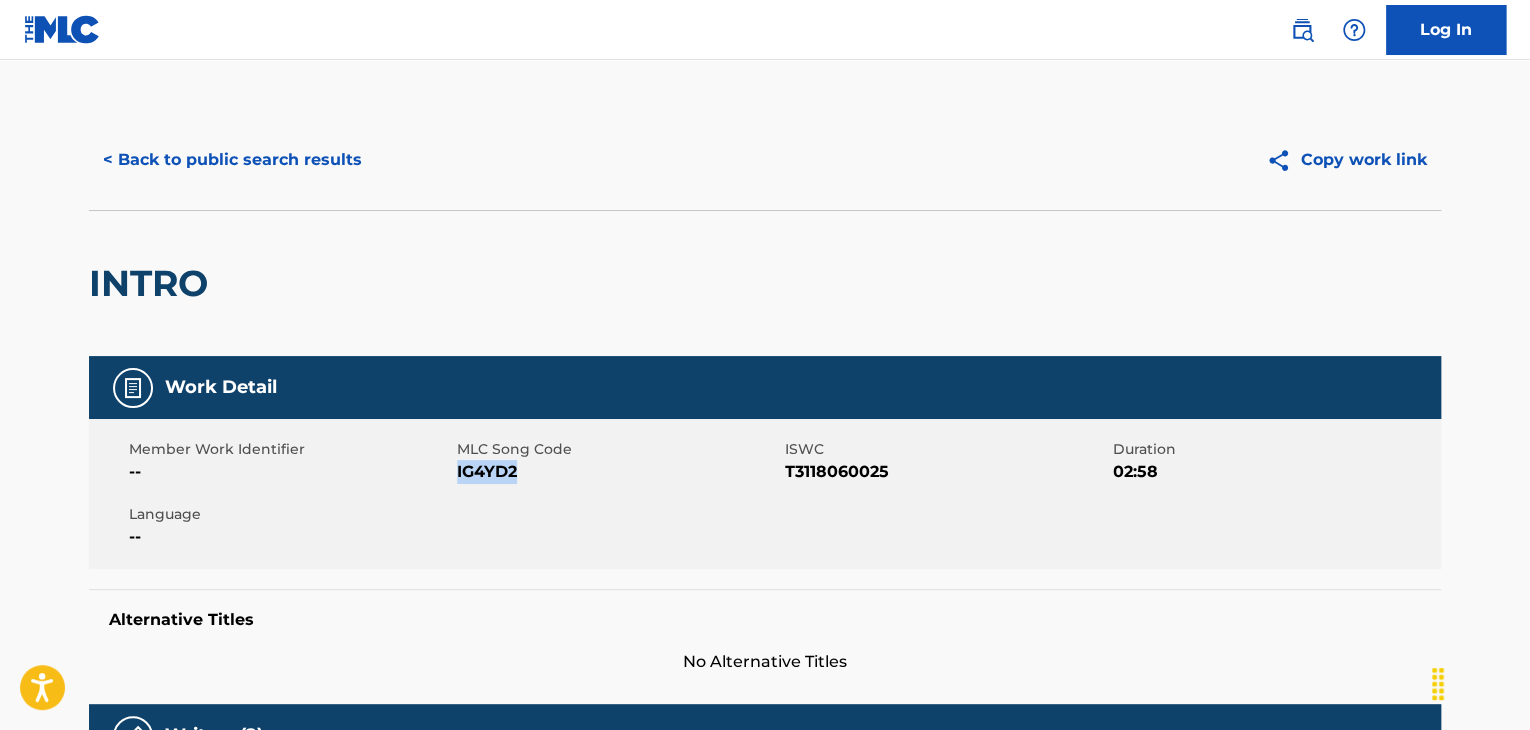 drag, startPoint x: 517, startPoint y: 477, endPoint x: 459, endPoint y: 473, distance: 58.137768 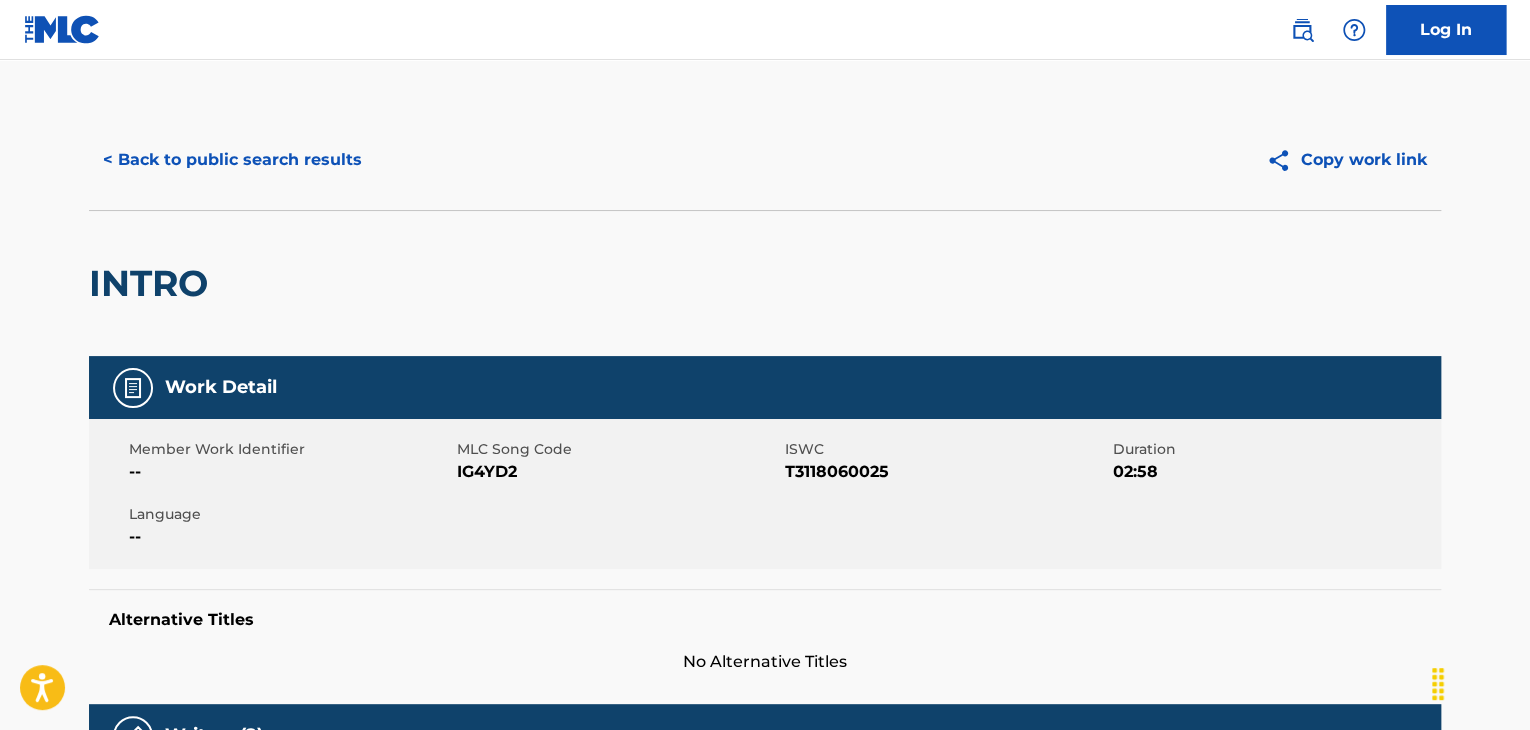 click on "IG4YD2" at bounding box center (618, 472) 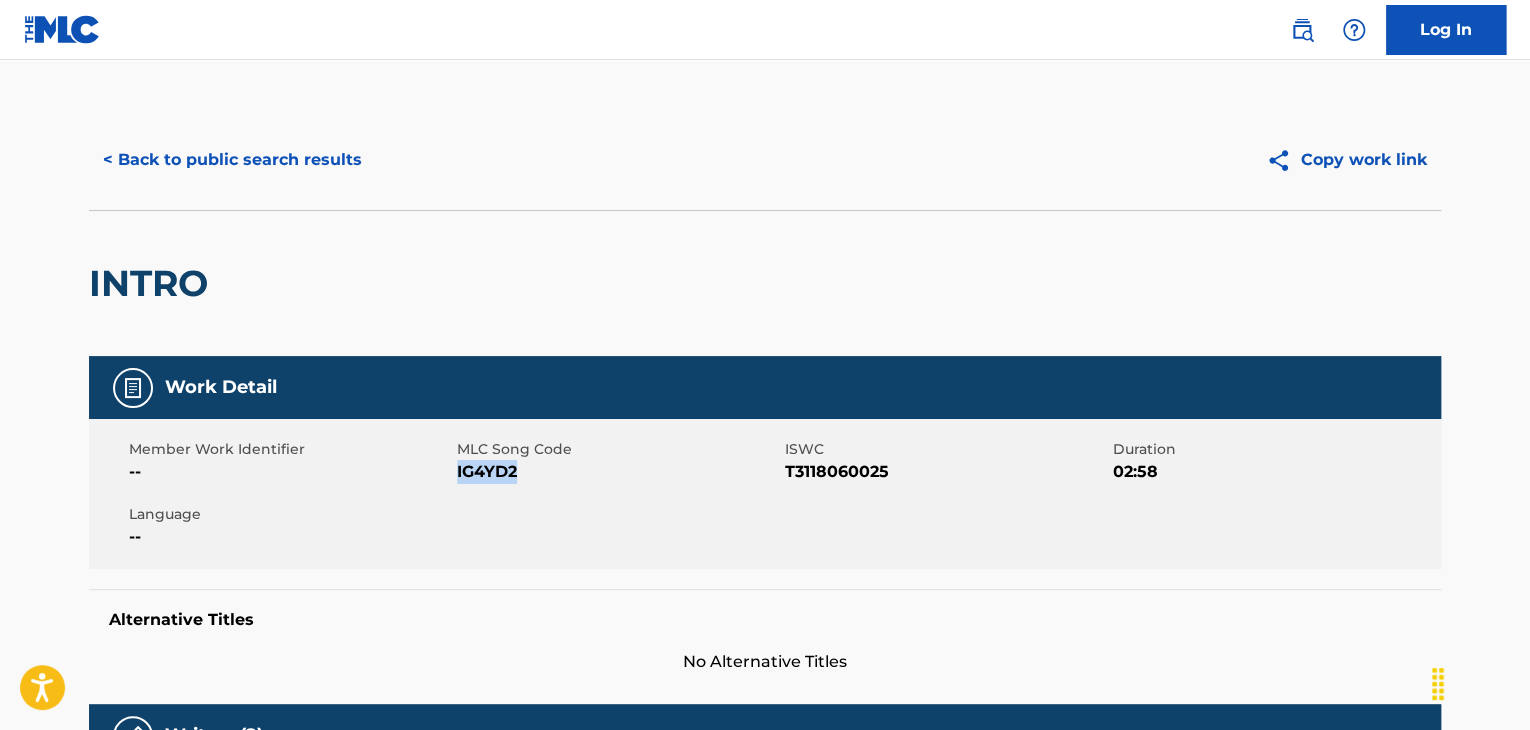 click on "IG4YD2" at bounding box center (618, 472) 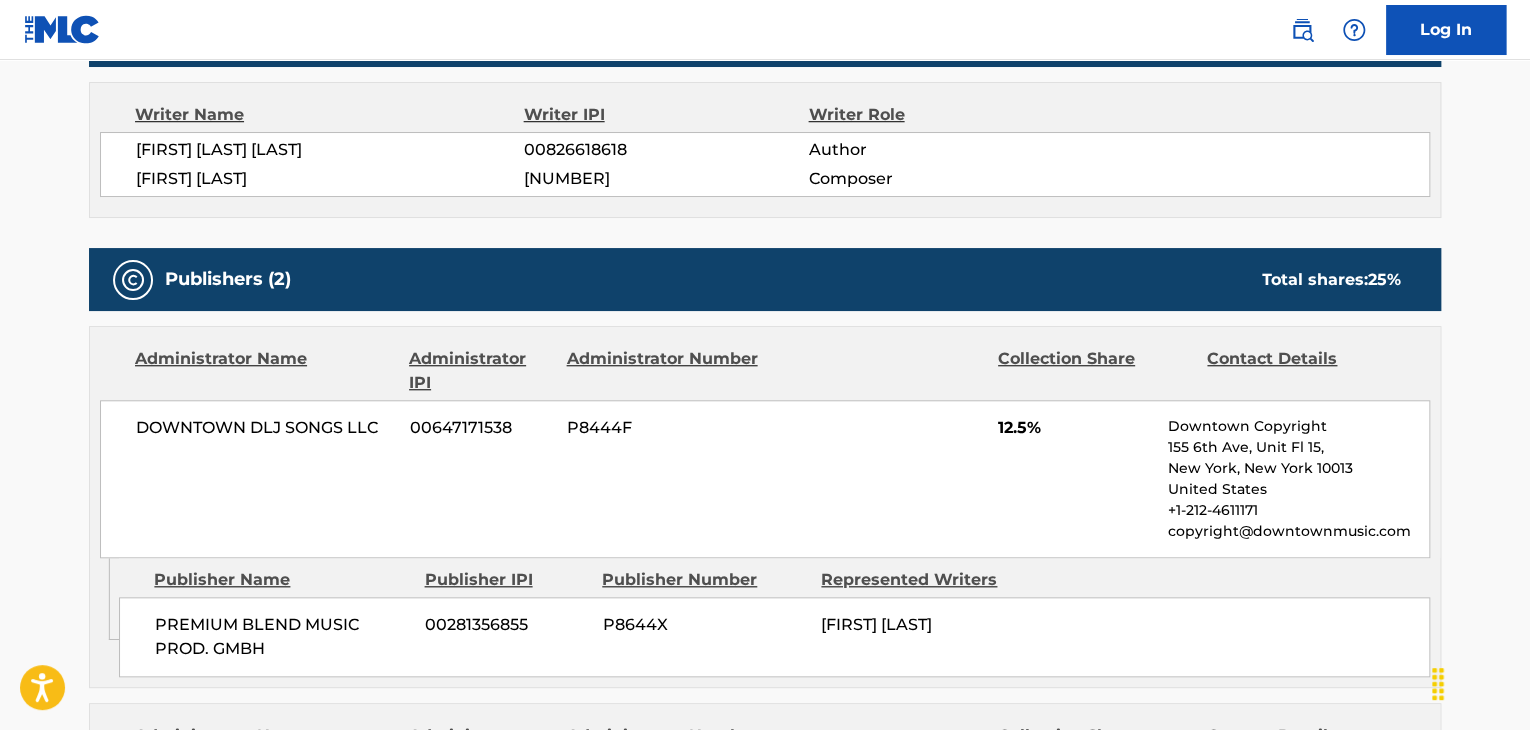 scroll, scrollTop: 900, scrollLeft: 0, axis: vertical 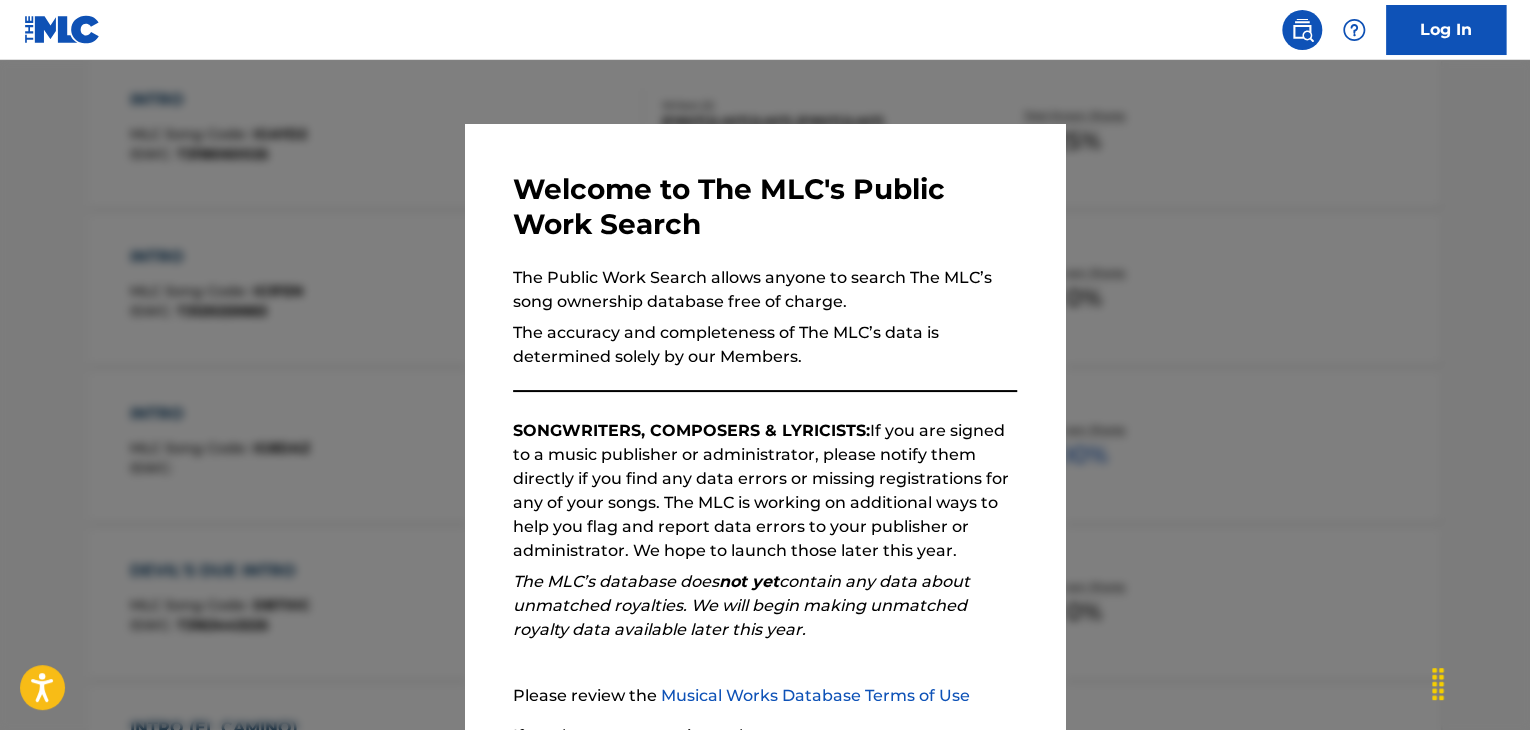 click at bounding box center [765, 425] 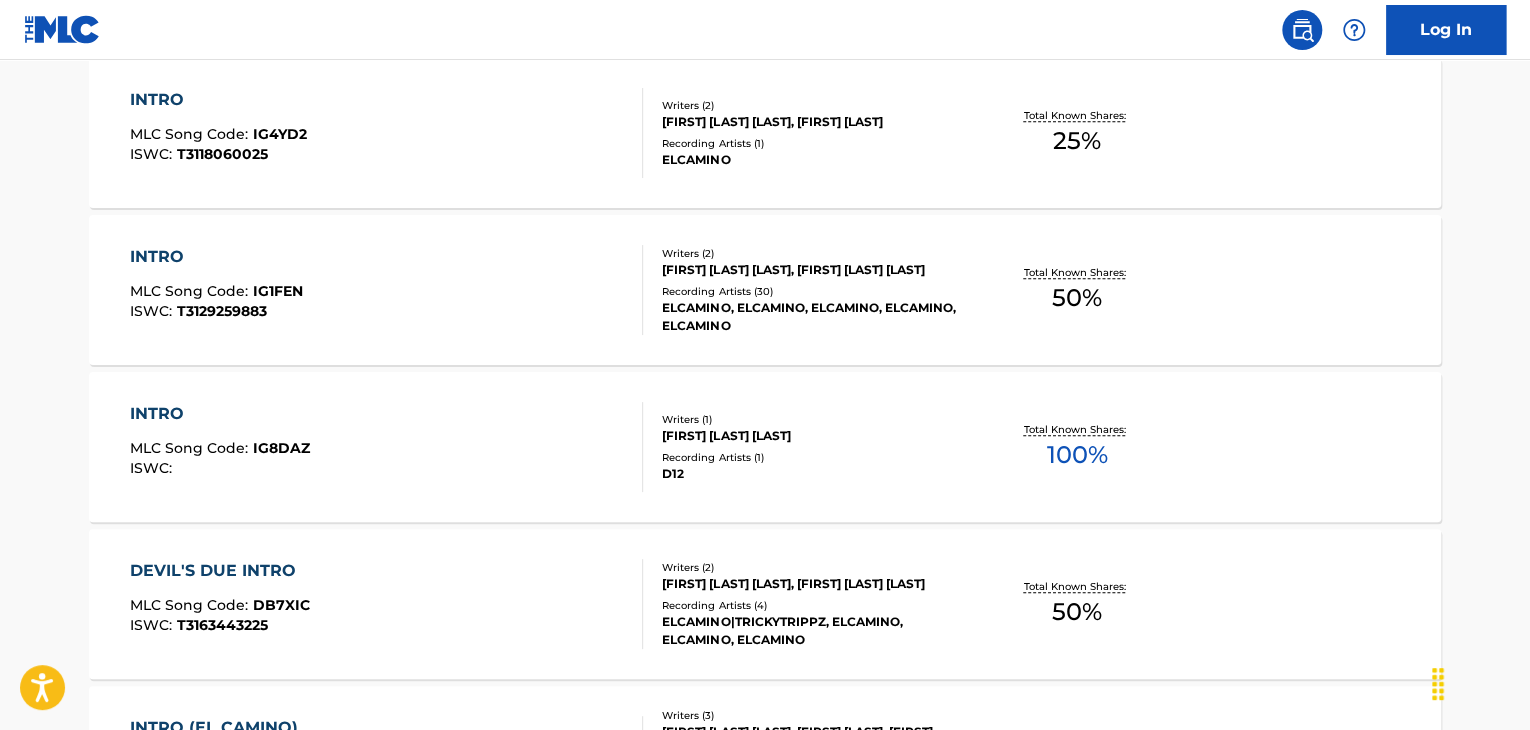 scroll, scrollTop: 580, scrollLeft: 0, axis: vertical 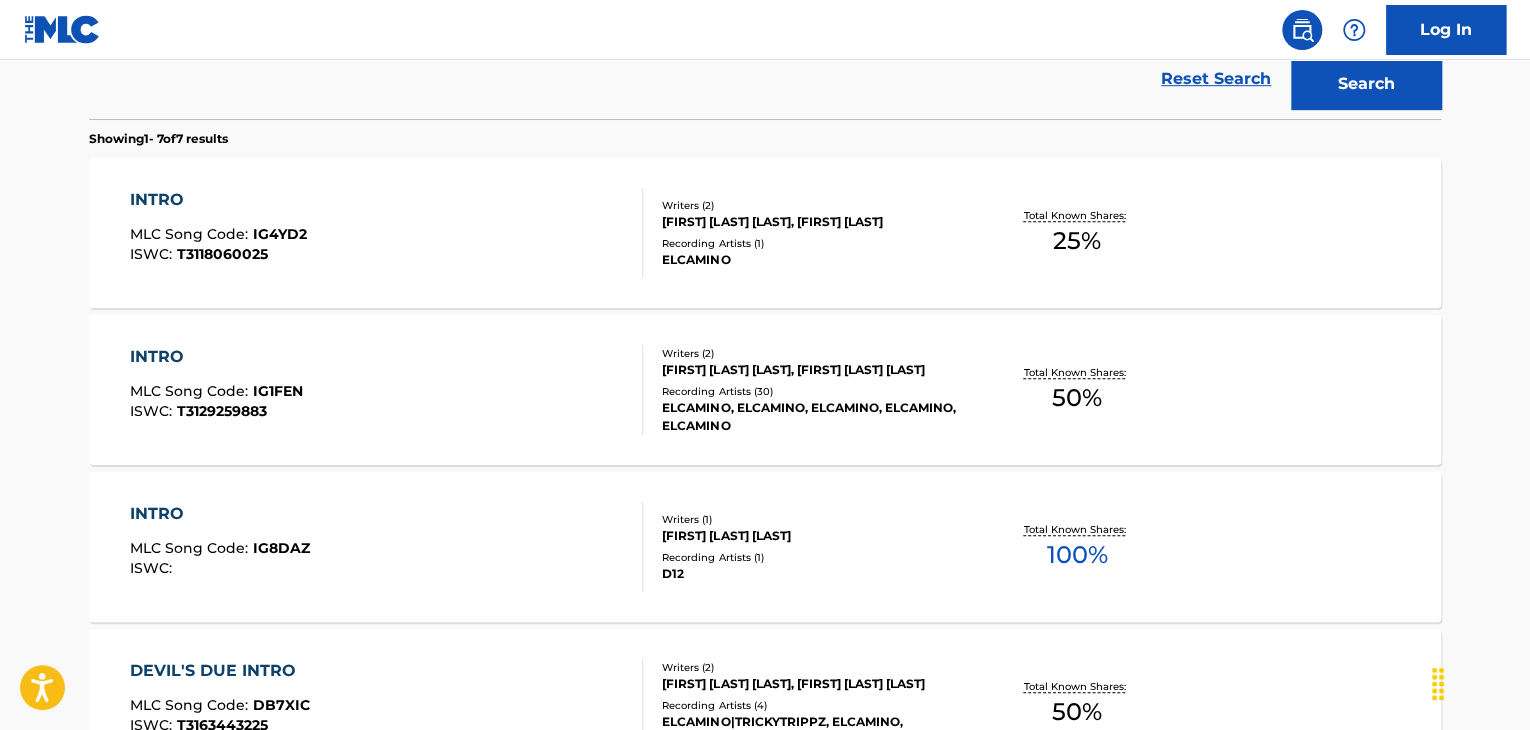 click on "INTRO" at bounding box center (216, 357) 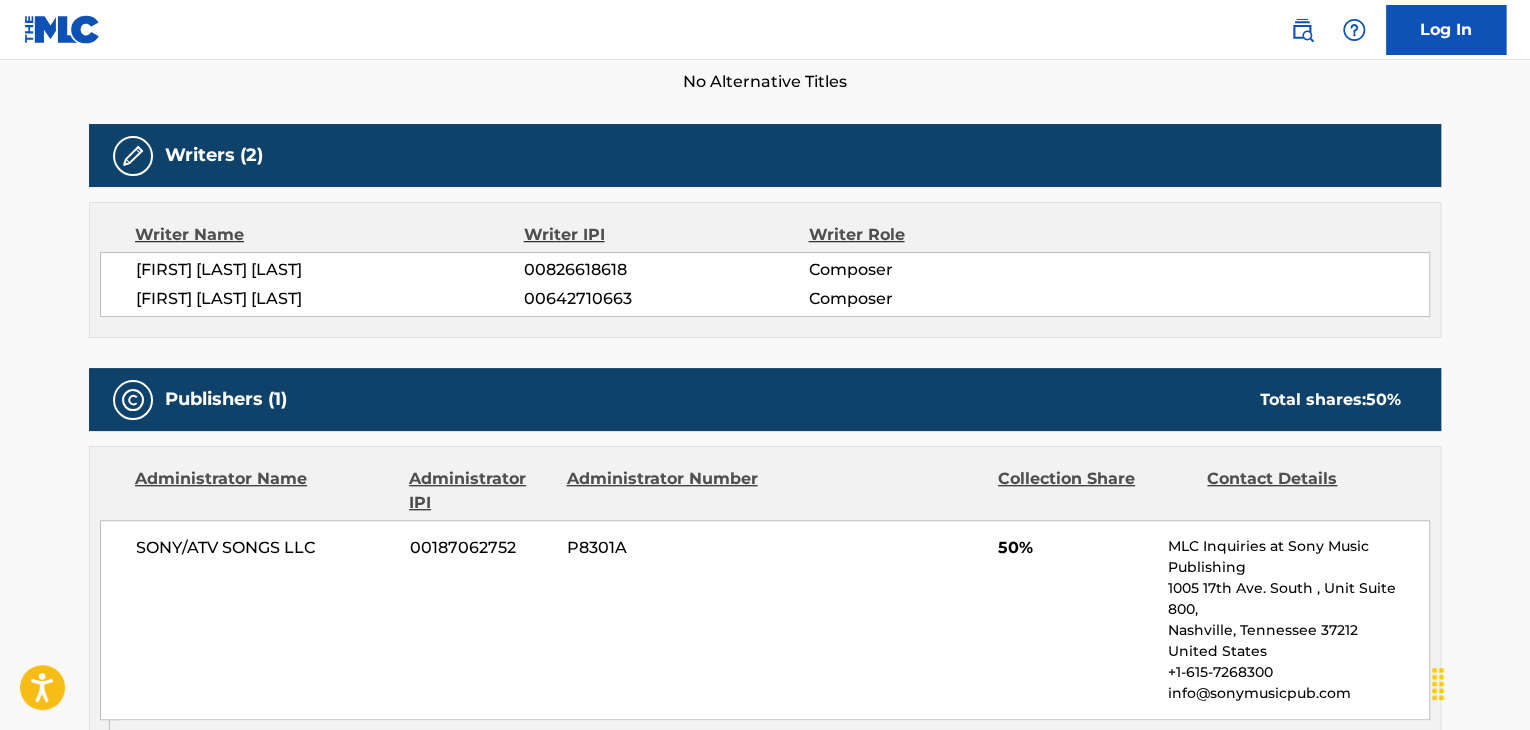 scroll, scrollTop: 0, scrollLeft: 0, axis: both 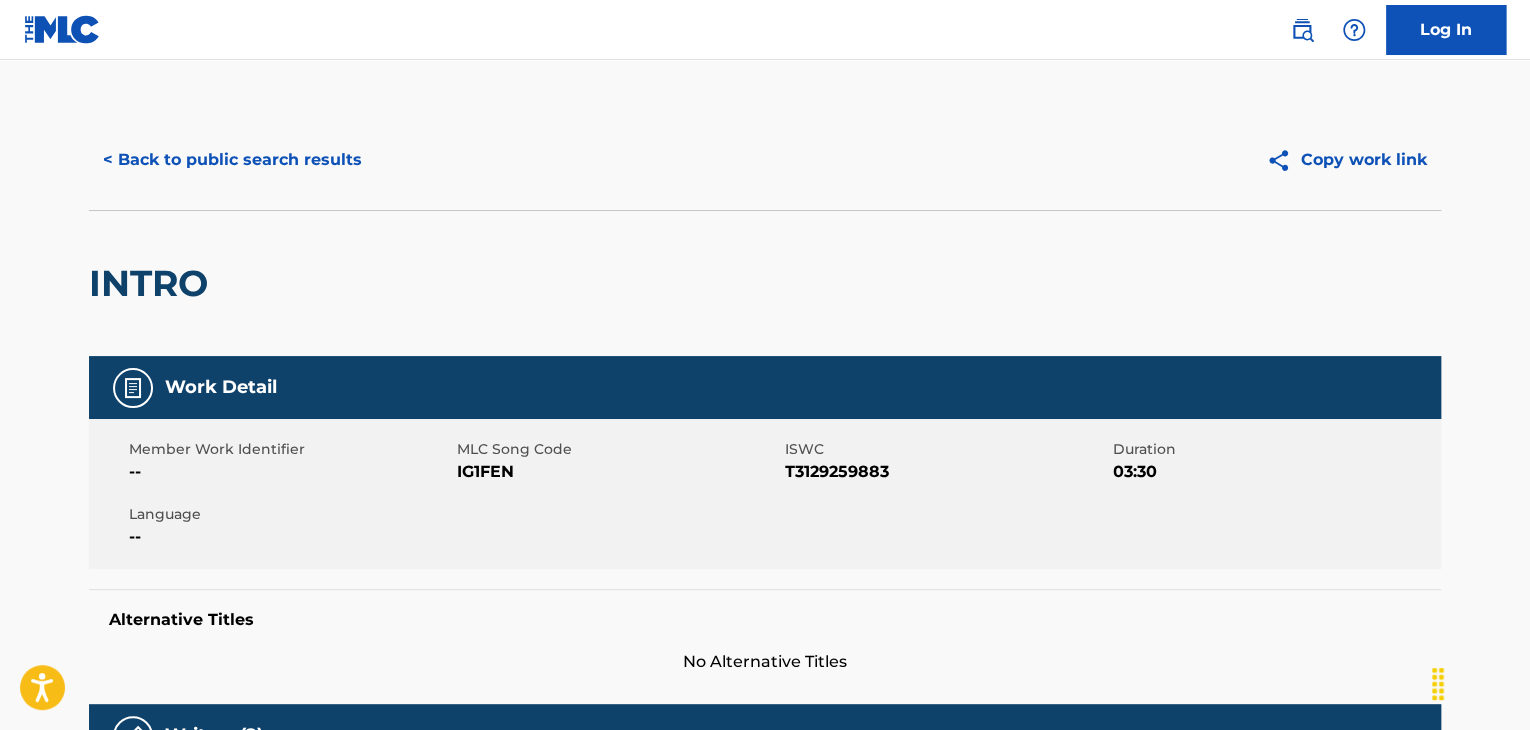 click on "IG1FEN" at bounding box center (618, 472) 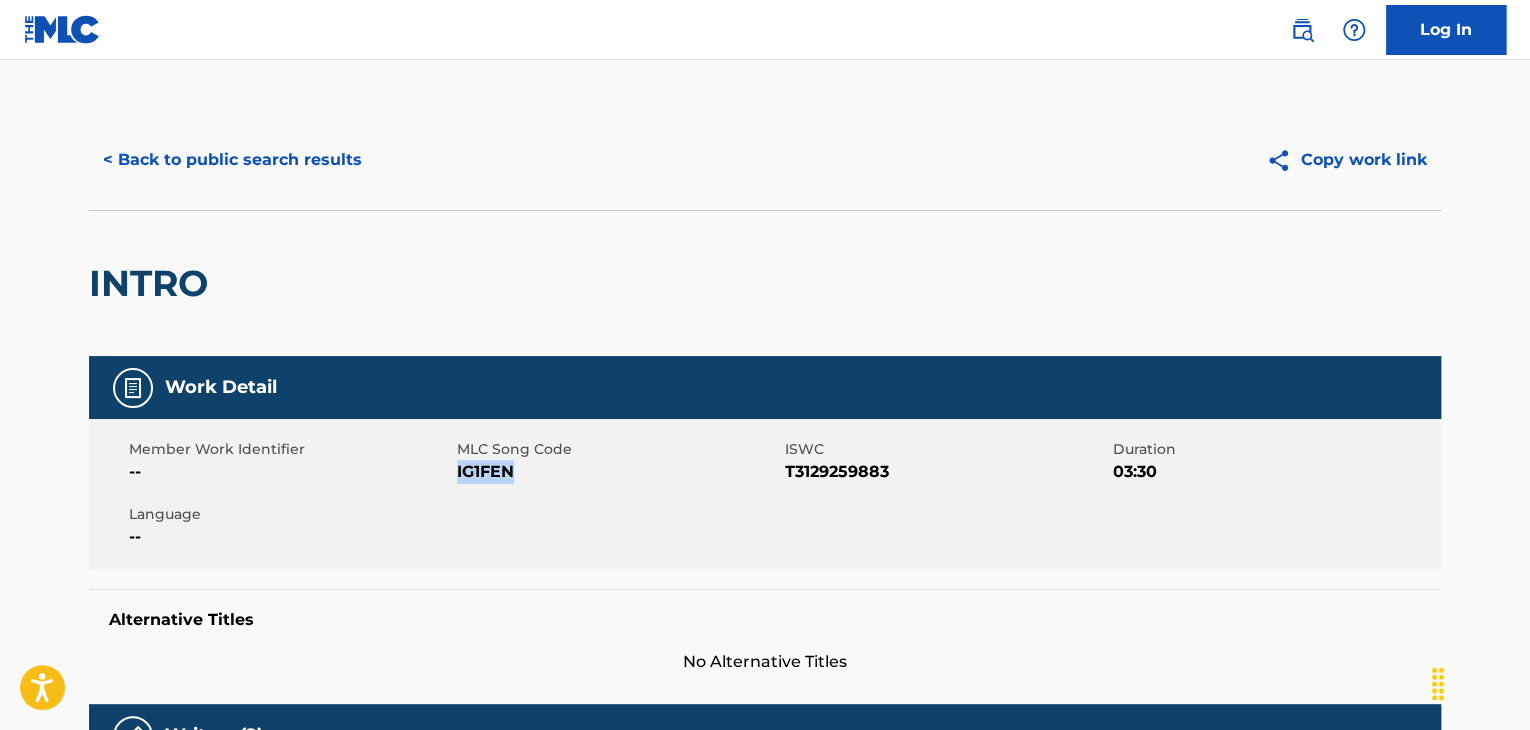 click on "IG1FEN" at bounding box center [618, 472] 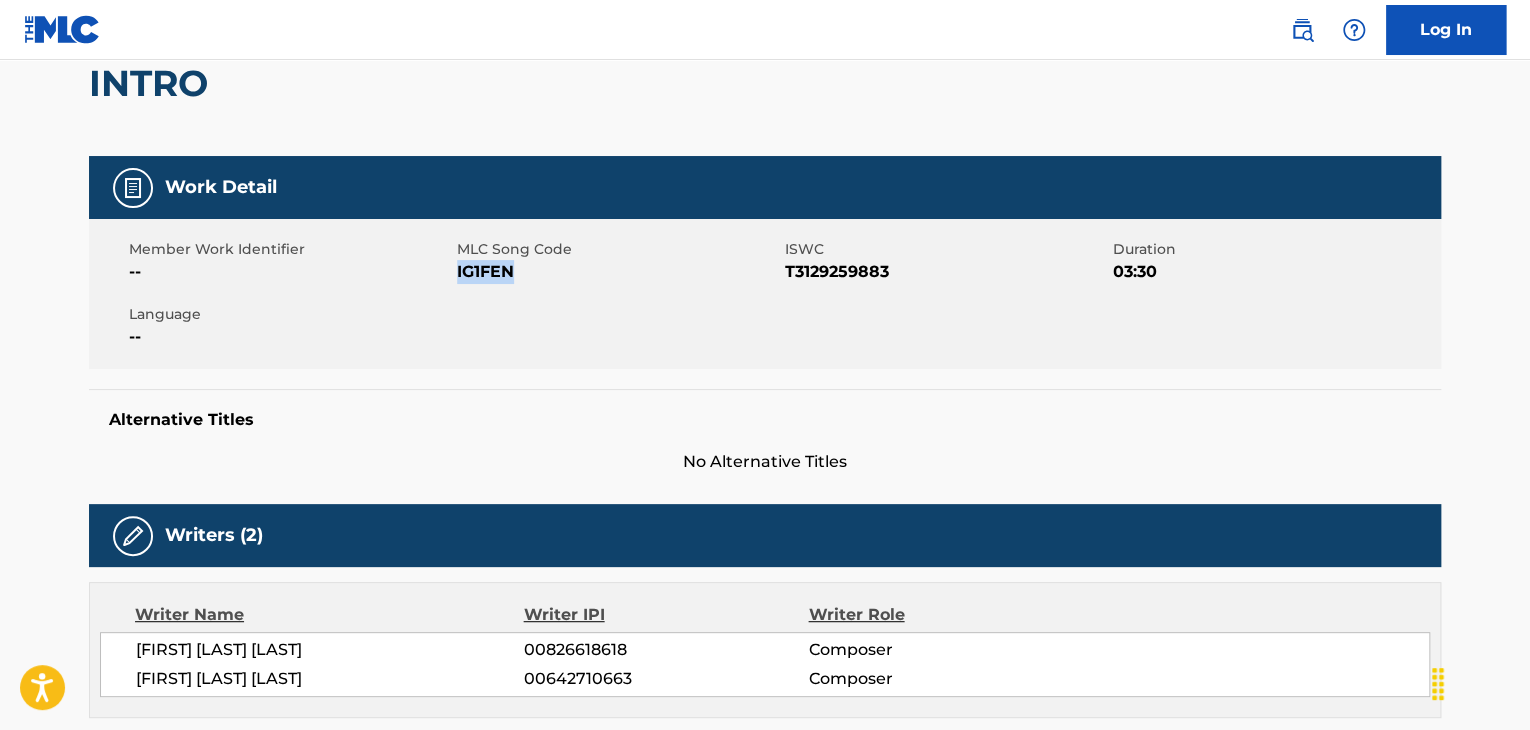 scroll, scrollTop: 600, scrollLeft: 0, axis: vertical 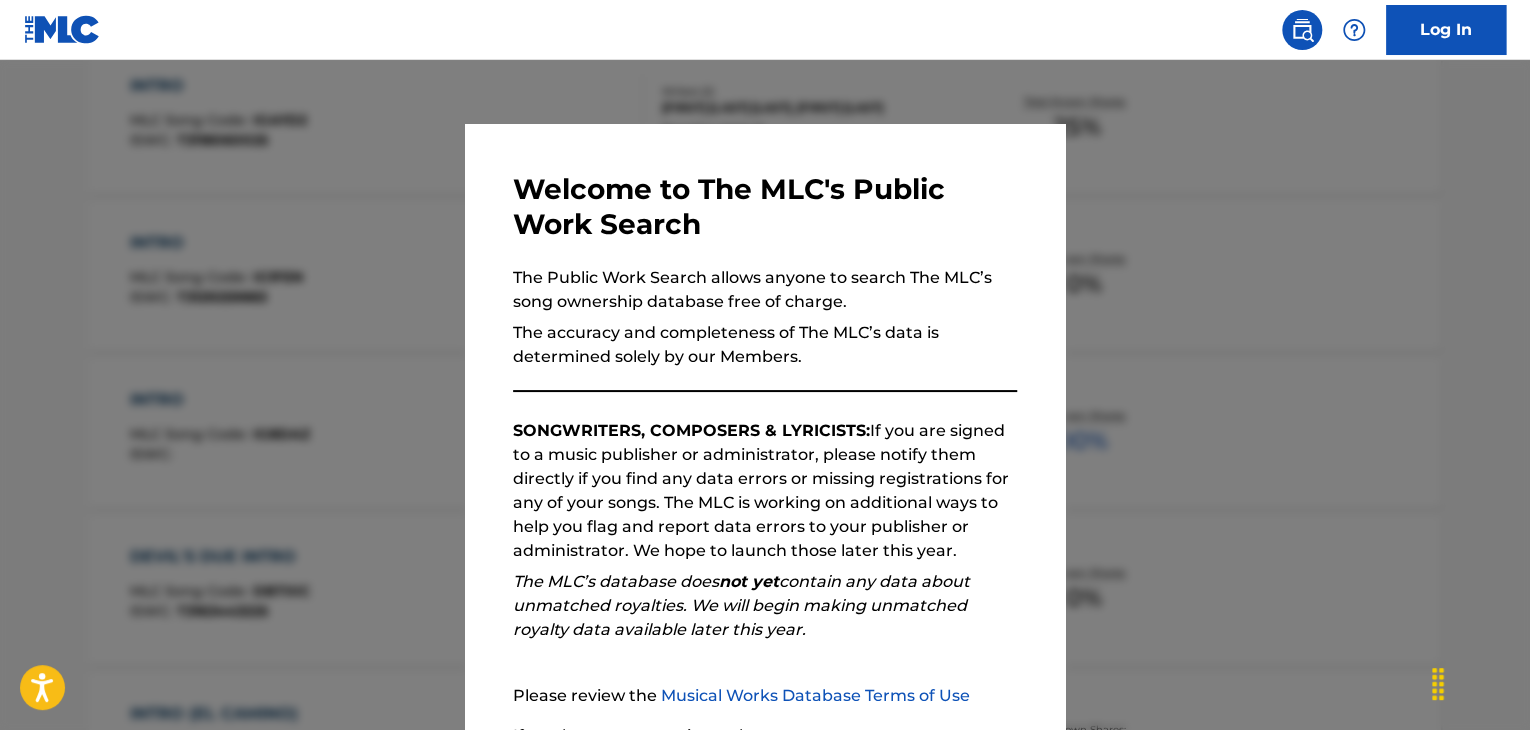 click at bounding box center (765, 425) 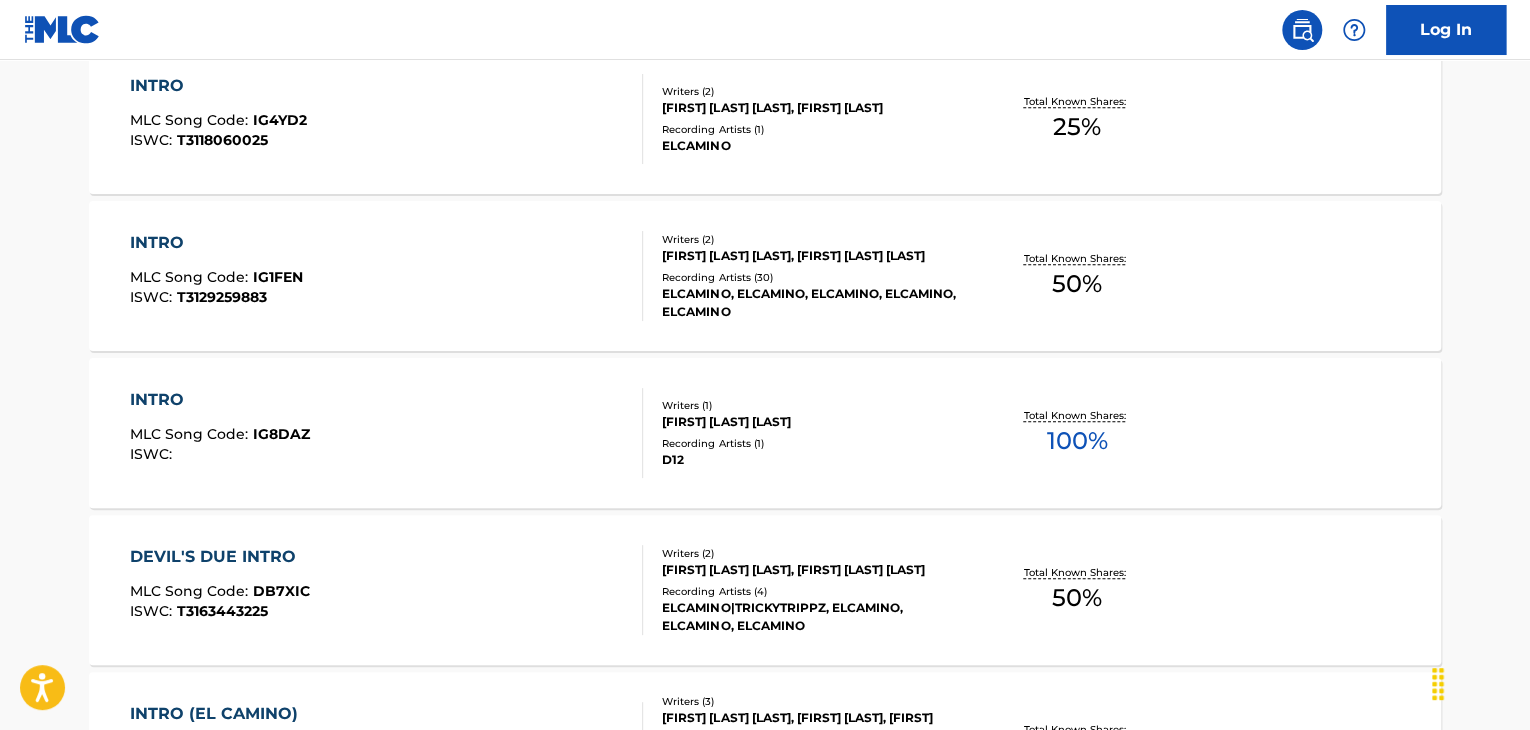 click on "INTRO" at bounding box center [220, 400] 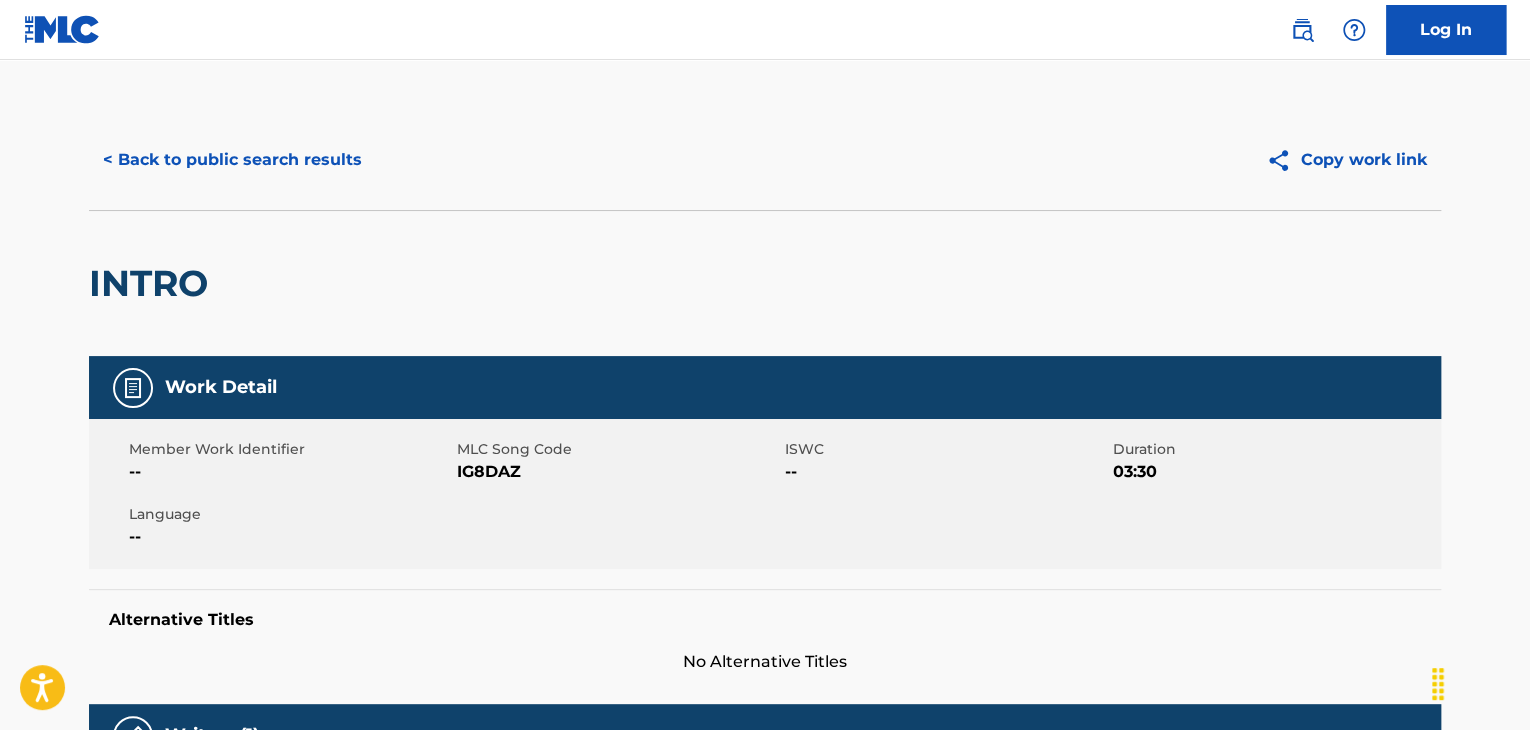 click on "IG8DAZ" at bounding box center [618, 472] 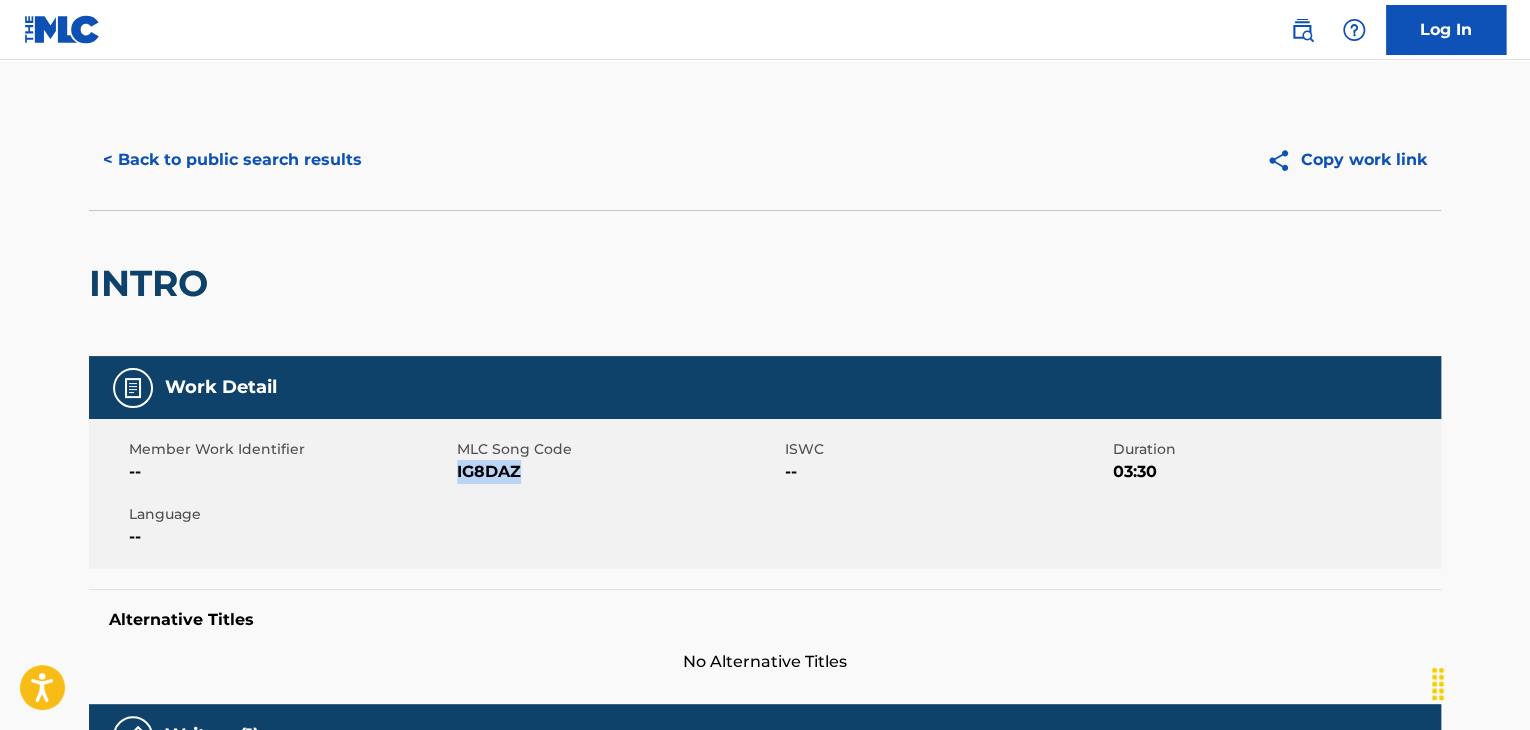 click on "IG8DAZ" at bounding box center [618, 472] 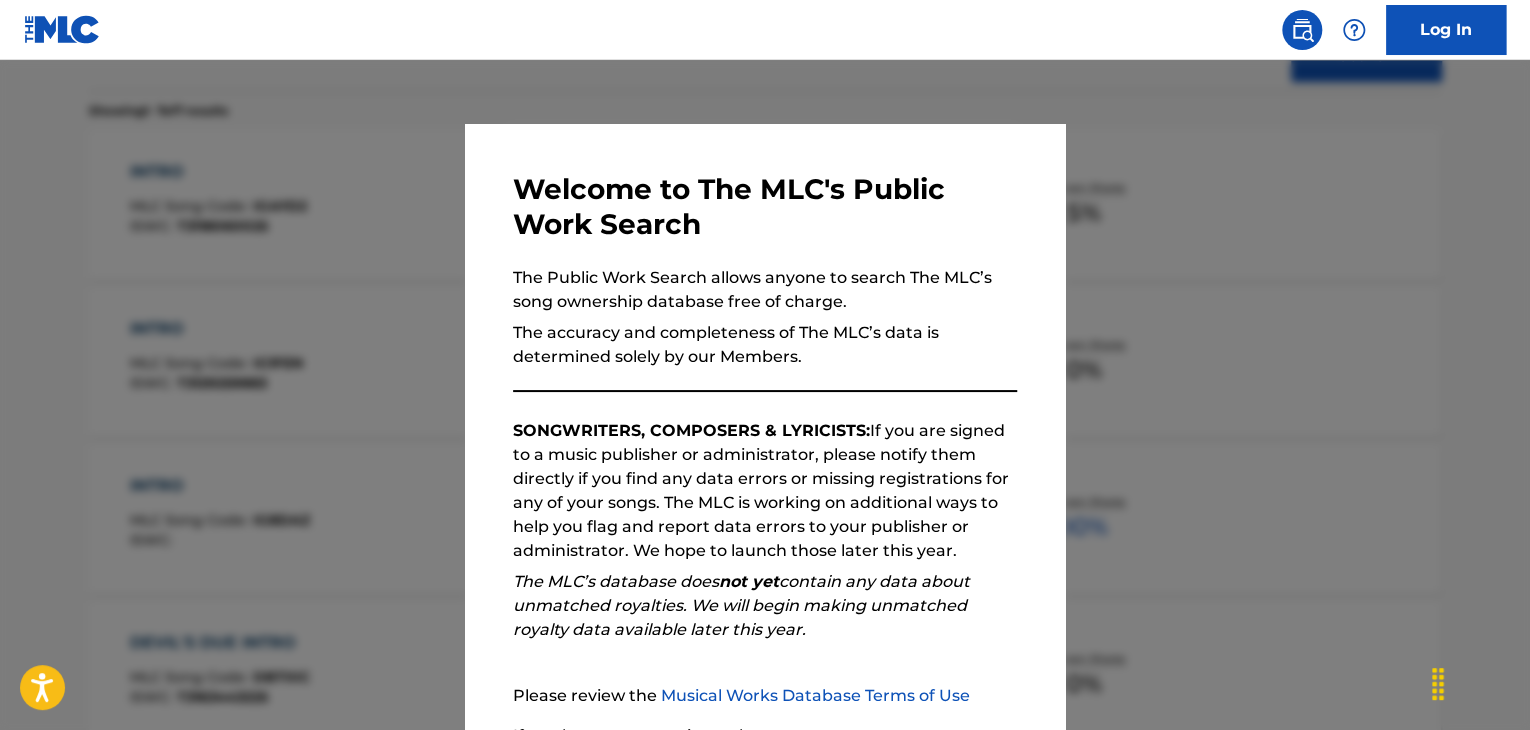 scroll, scrollTop: 208, scrollLeft: 0, axis: vertical 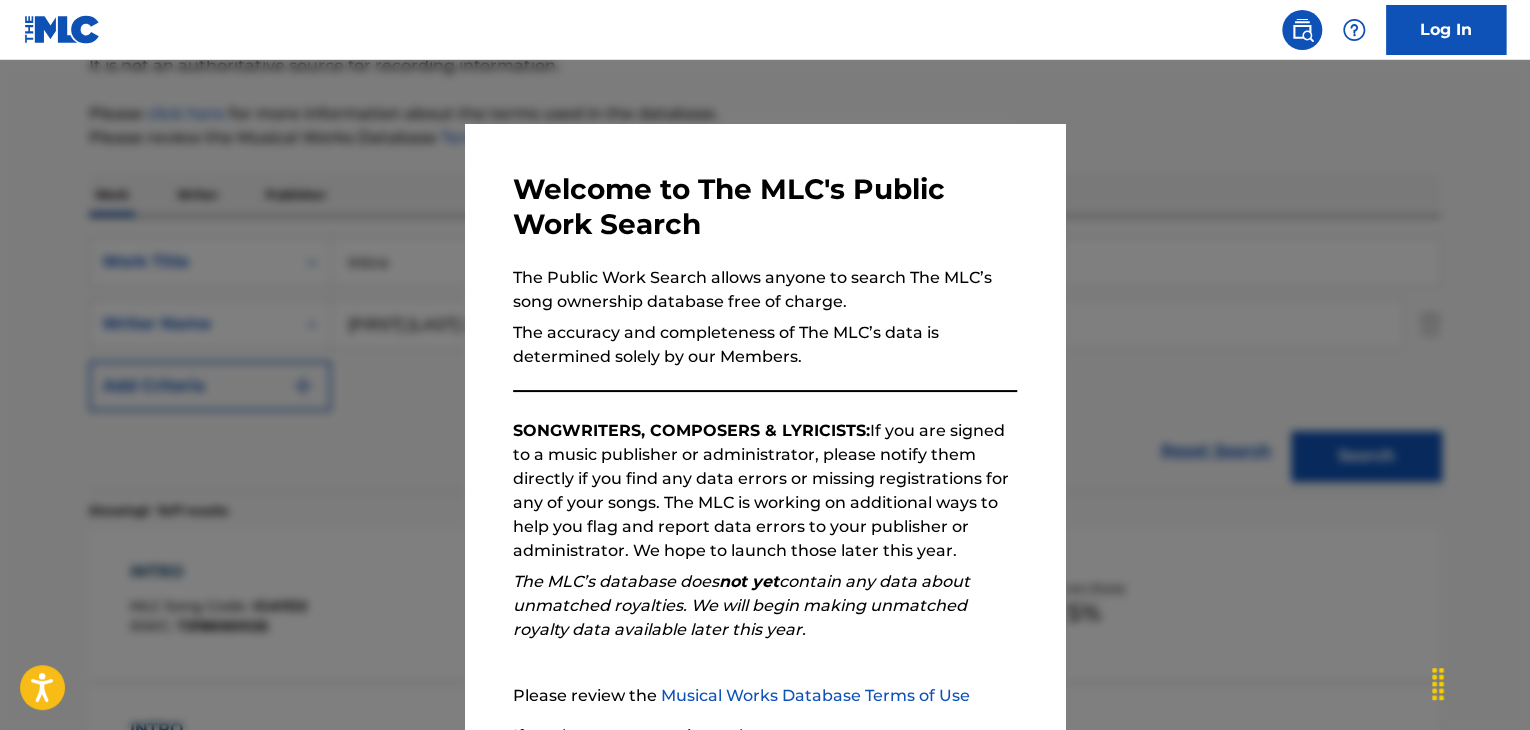 click at bounding box center (765, 425) 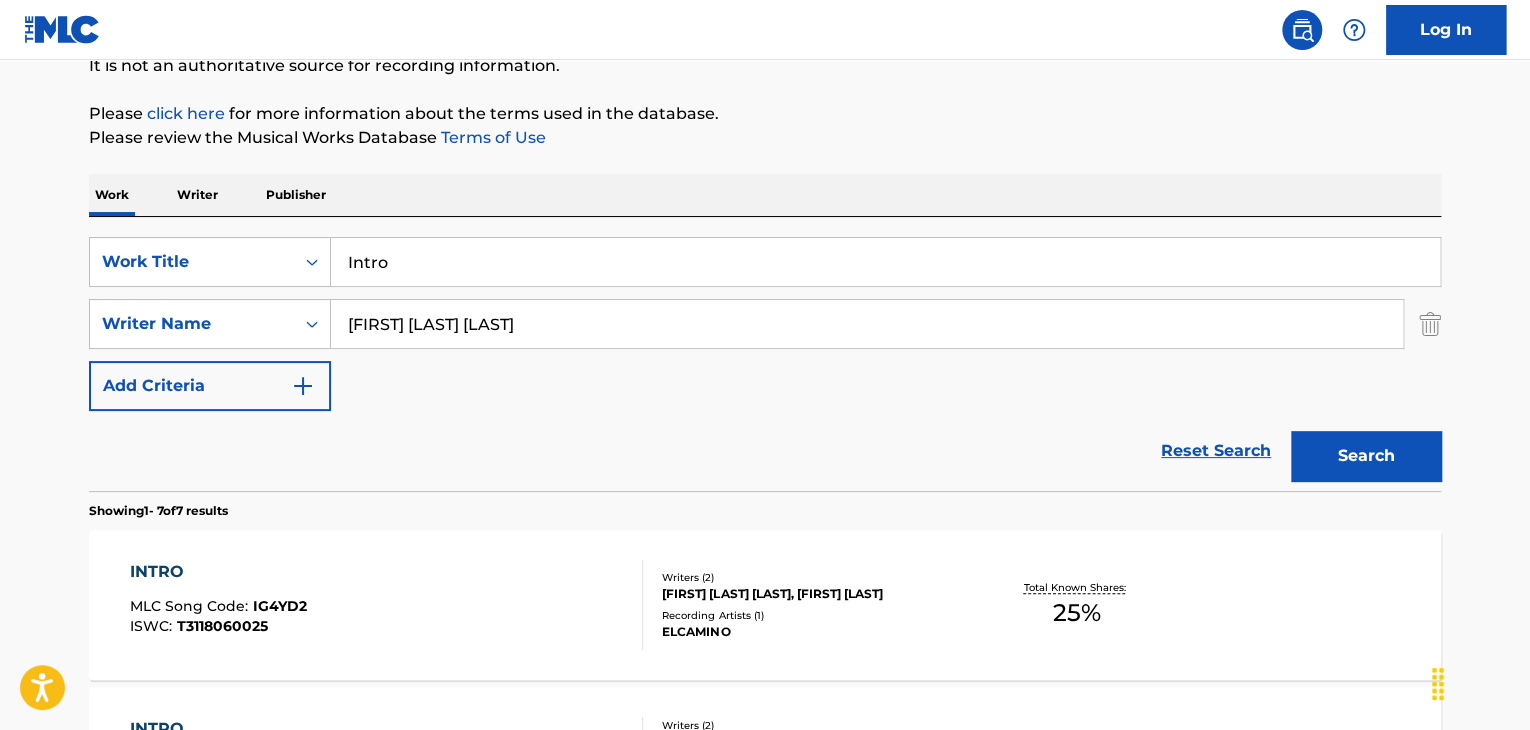 drag, startPoint x: 603, startPoint y: 255, endPoint x: 0, endPoint y: 201, distance: 605.4131 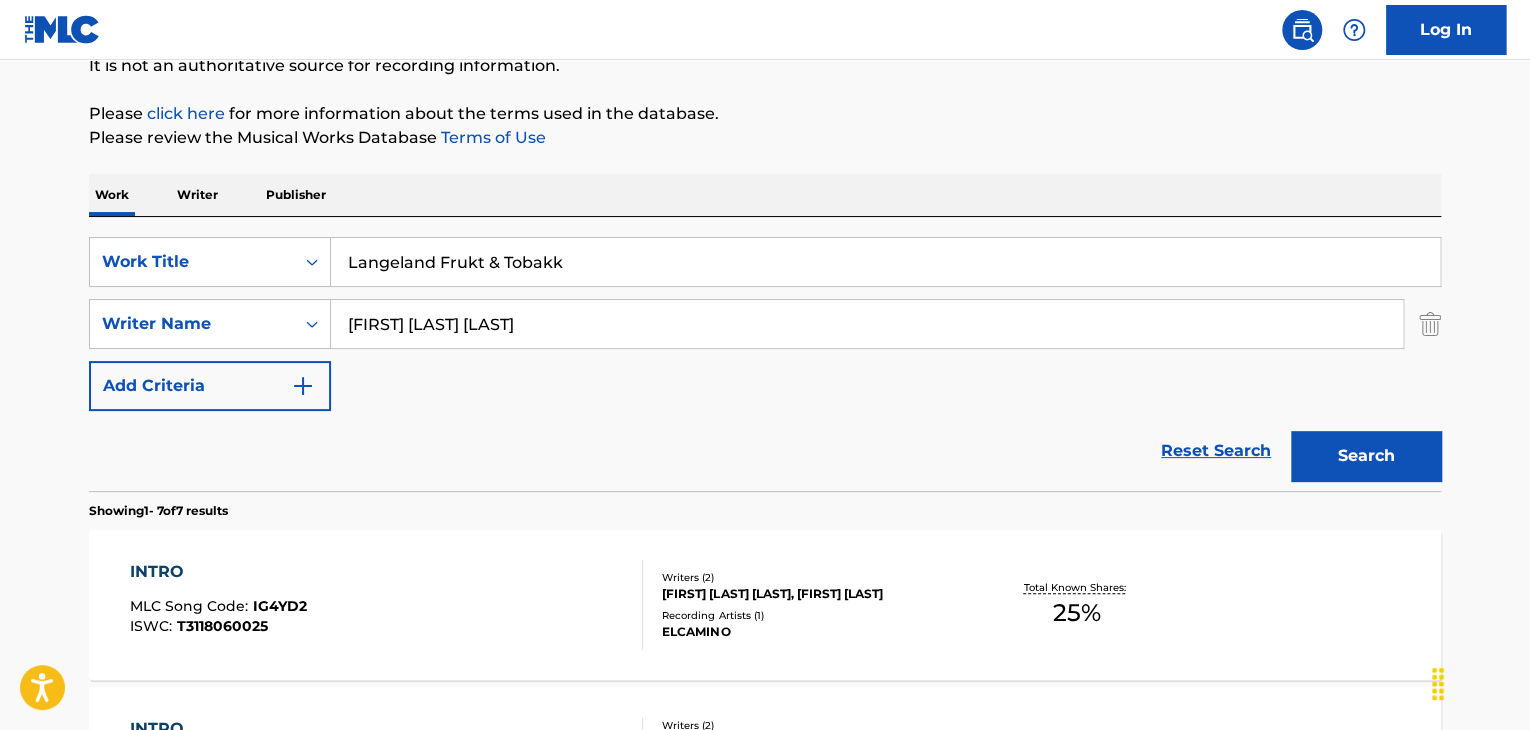 type on "Langeland Frukt & Tobakk" 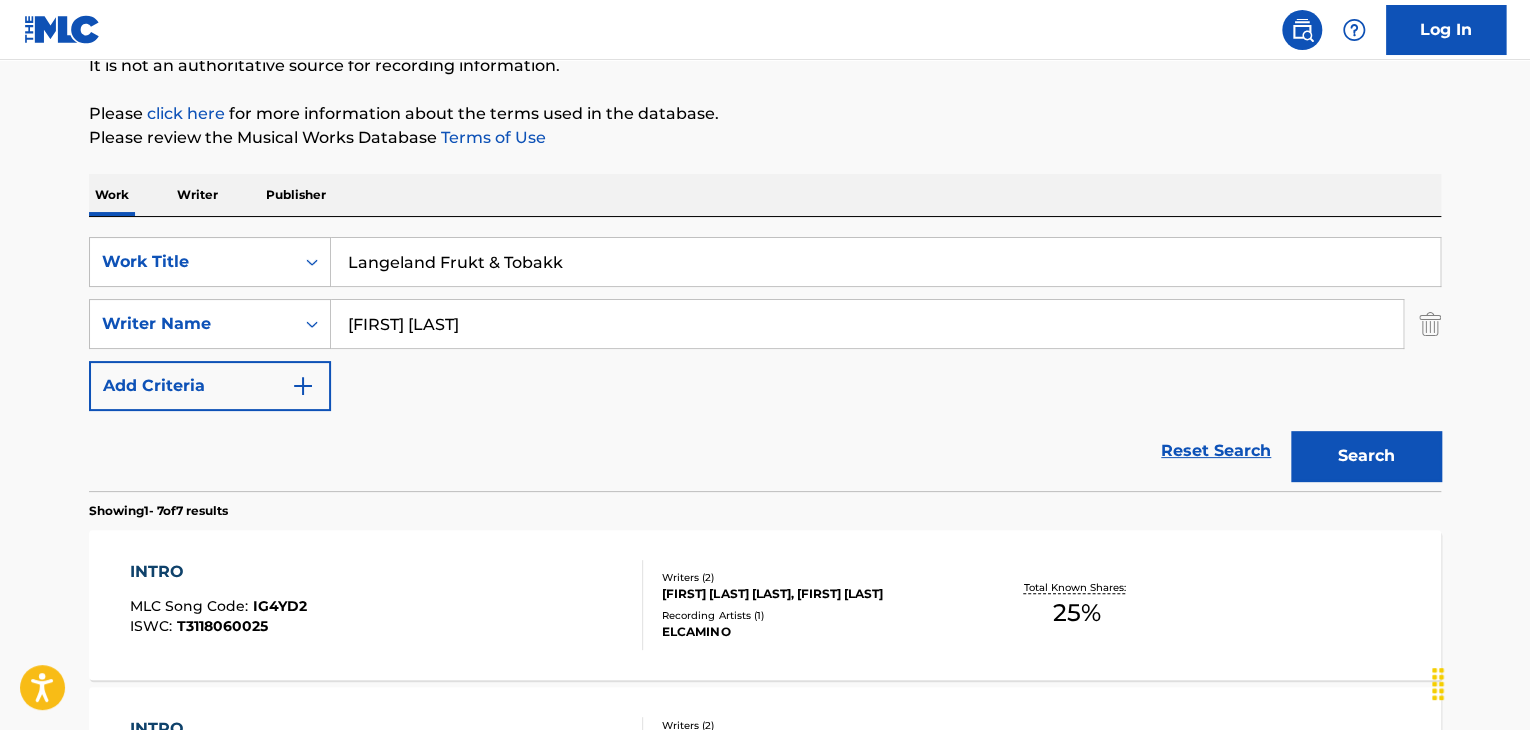 click on "Search" at bounding box center [1366, 456] 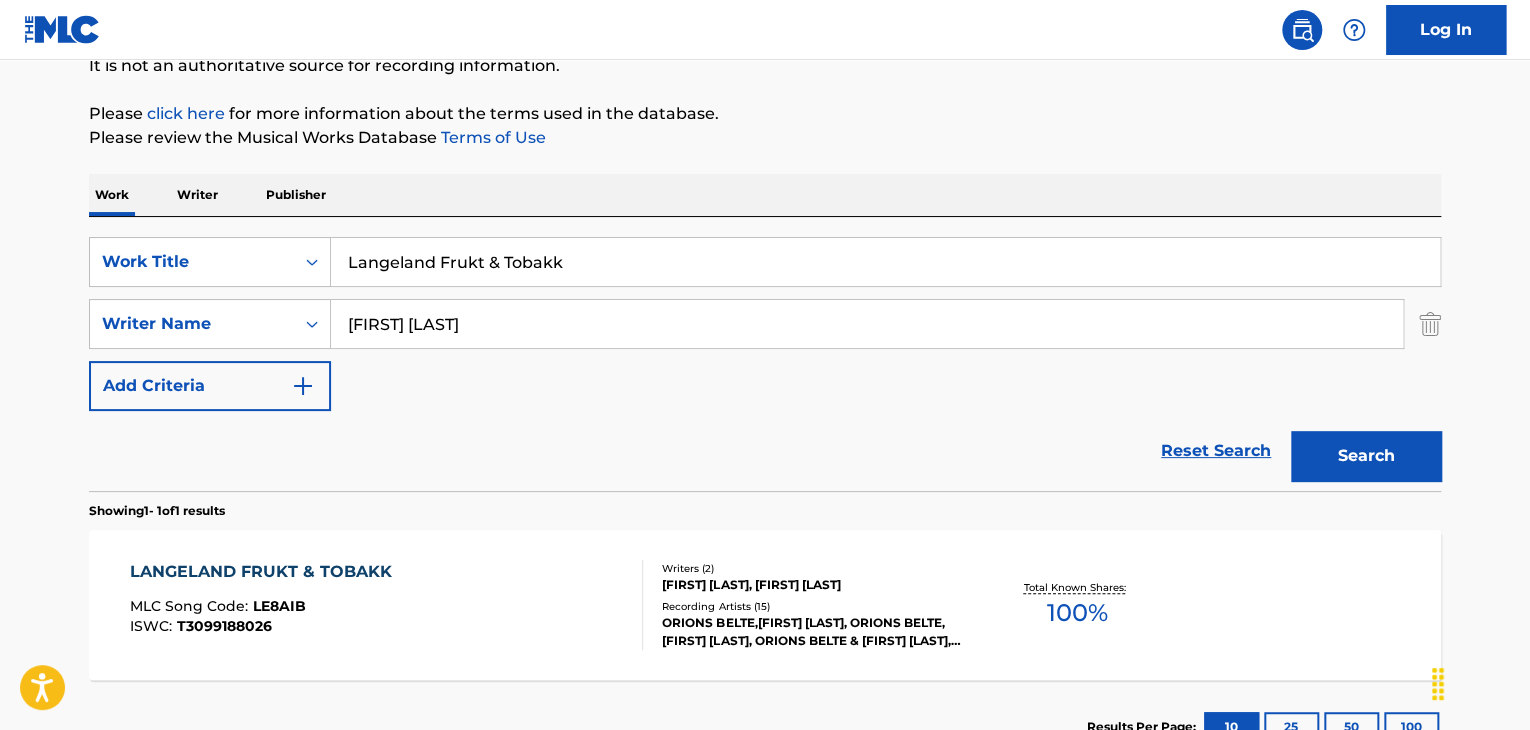scroll, scrollTop: 358, scrollLeft: 0, axis: vertical 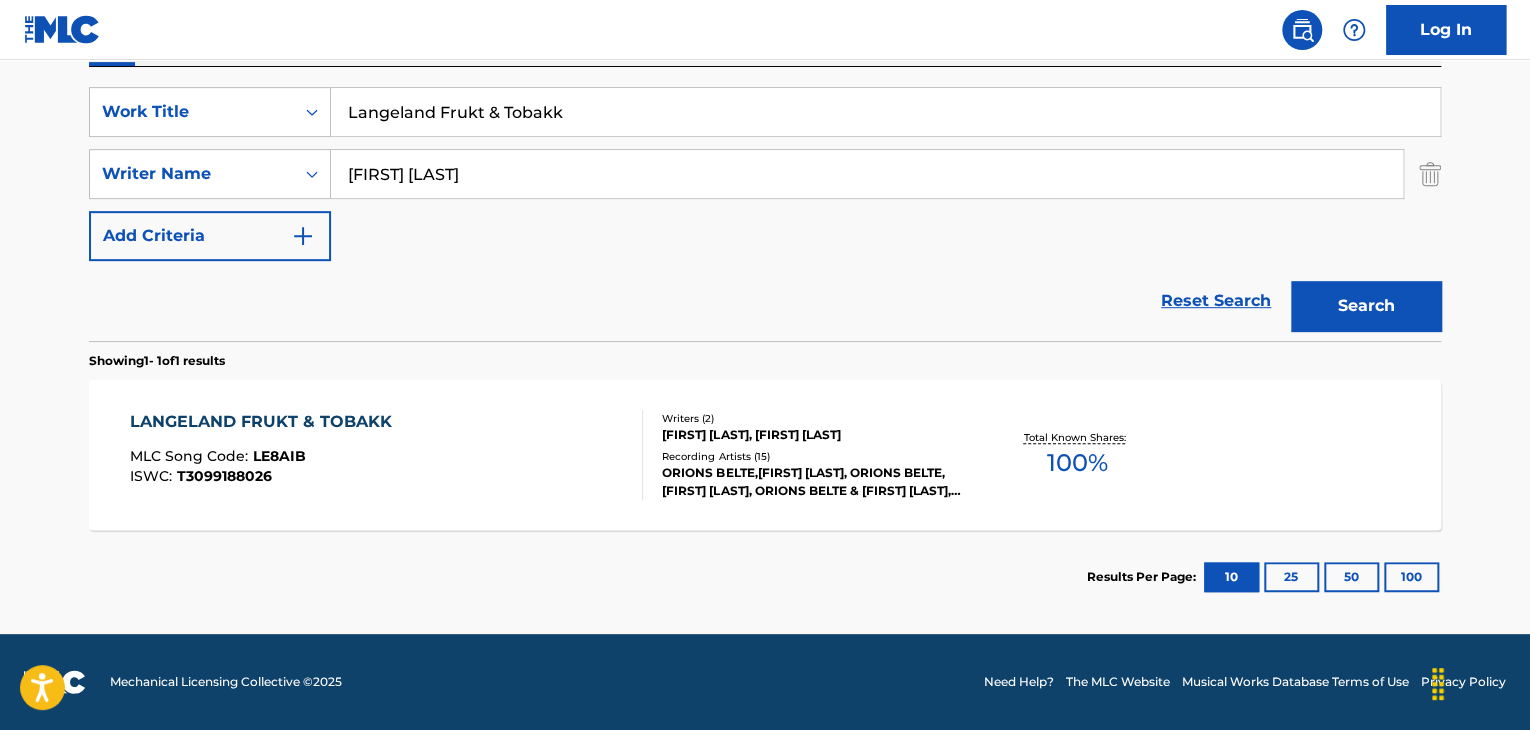 drag, startPoint x: 498, startPoint y: 181, endPoint x: 21, endPoint y: 150, distance: 478.0063 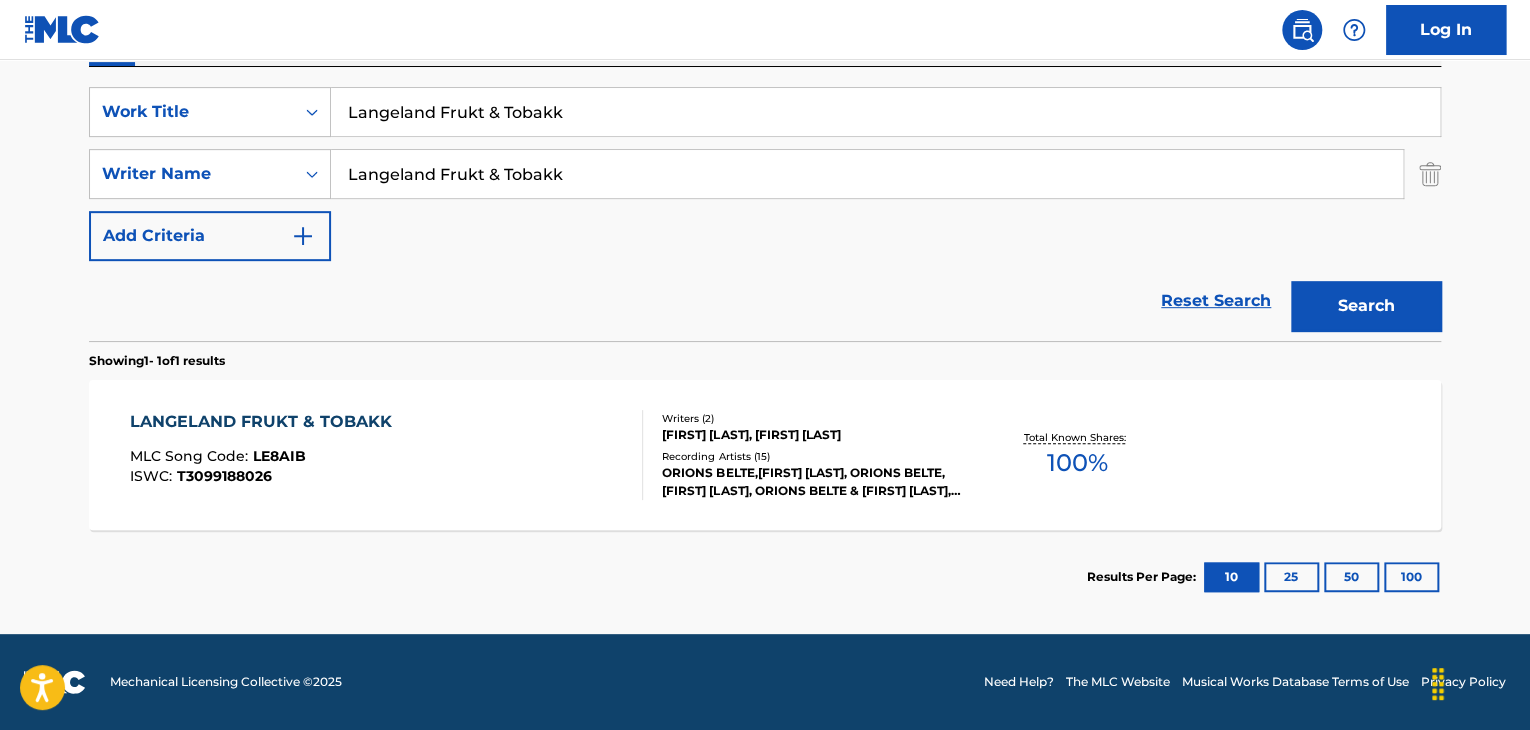 drag, startPoint x: 684, startPoint y: 183, endPoint x: 0, endPoint y: 190, distance: 684.0358 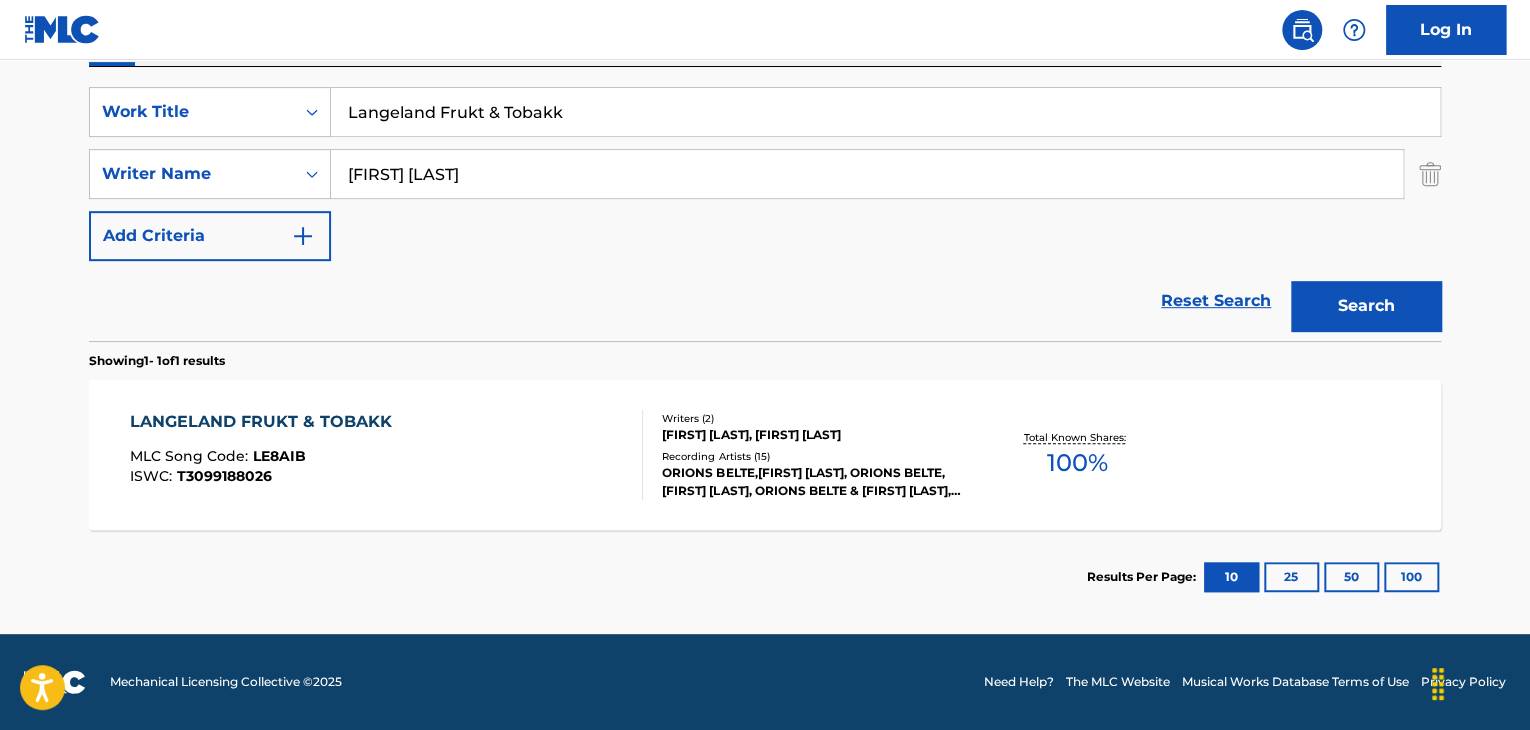 click on "Search" at bounding box center [1366, 306] 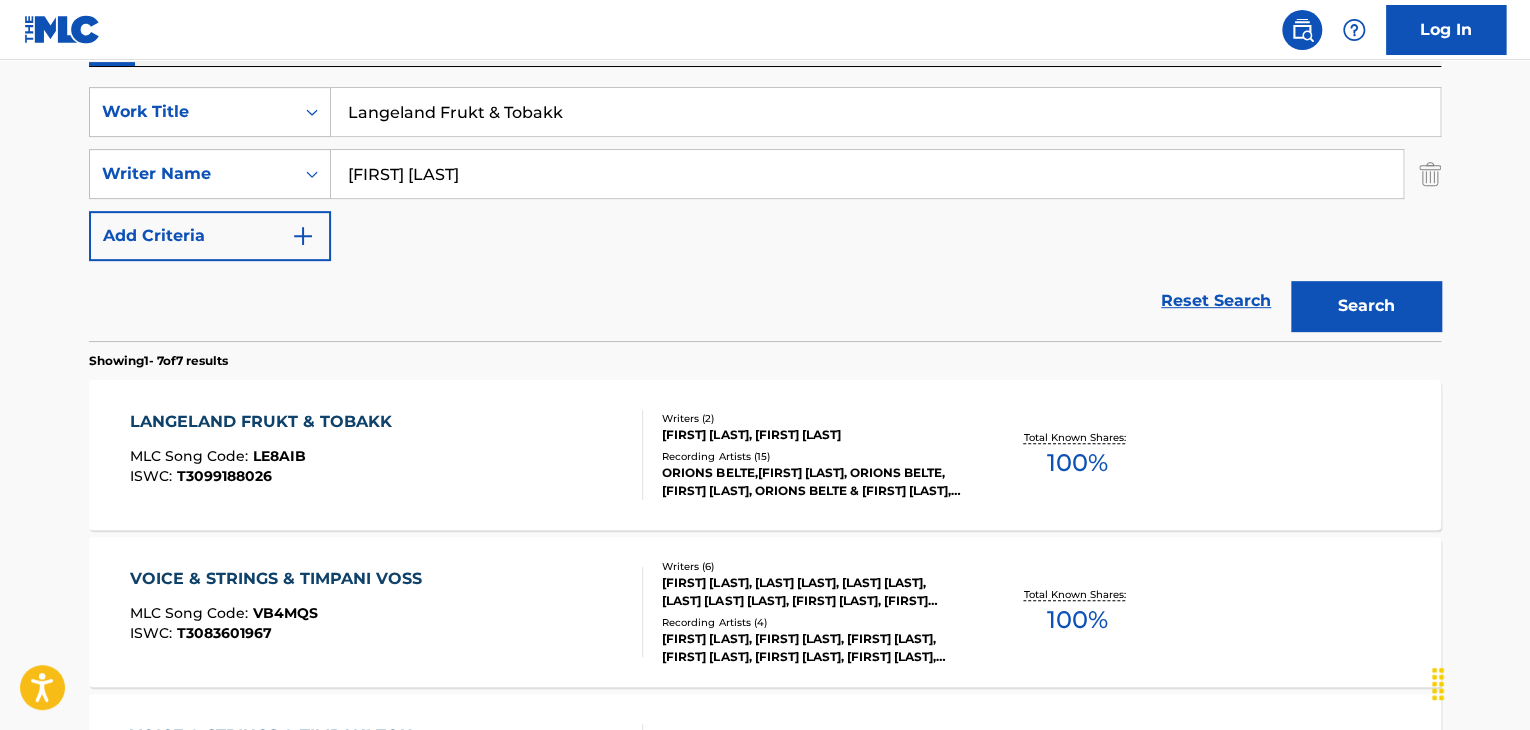 scroll, scrollTop: 458, scrollLeft: 0, axis: vertical 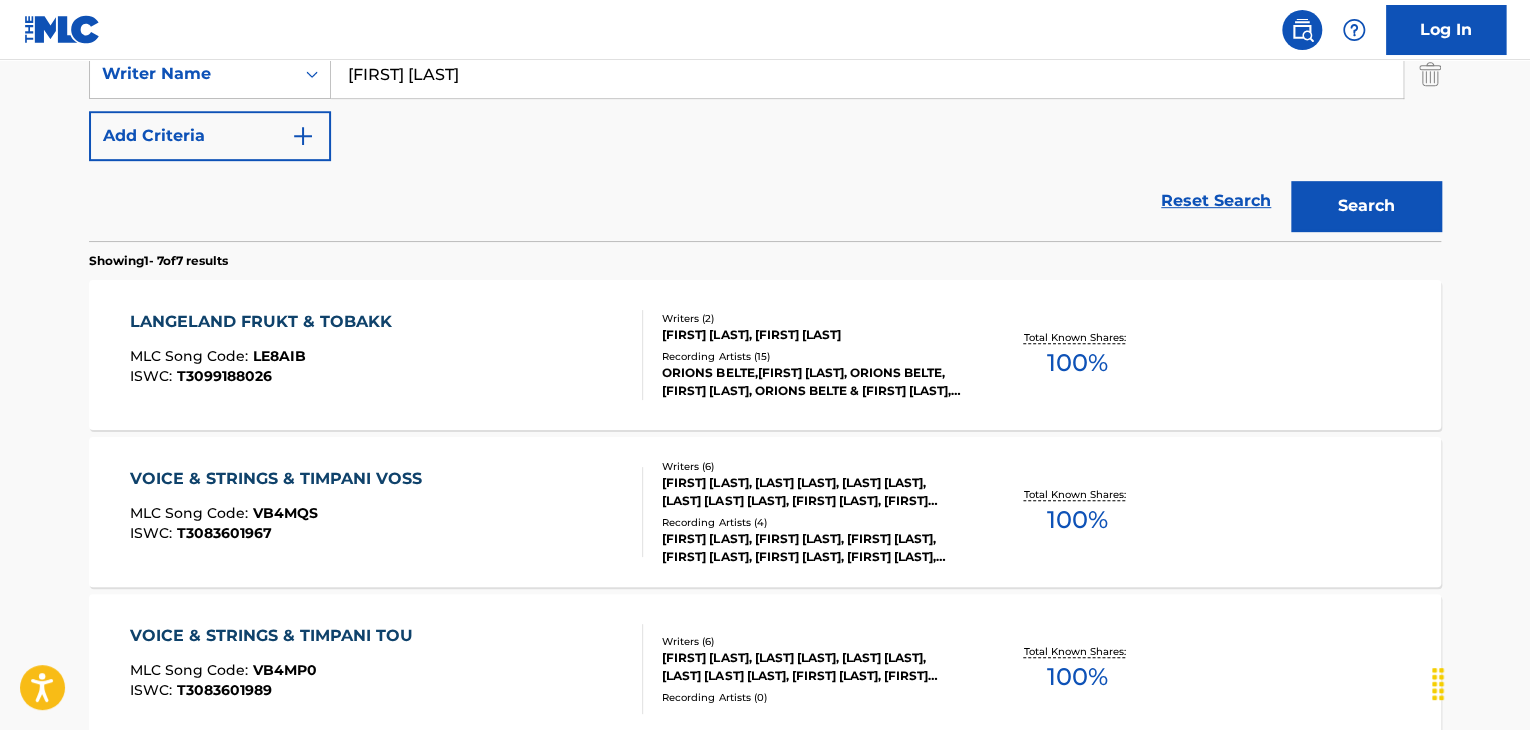 drag, startPoint x: 574, startPoint y: 77, endPoint x: 0, endPoint y: 79, distance: 574.0035 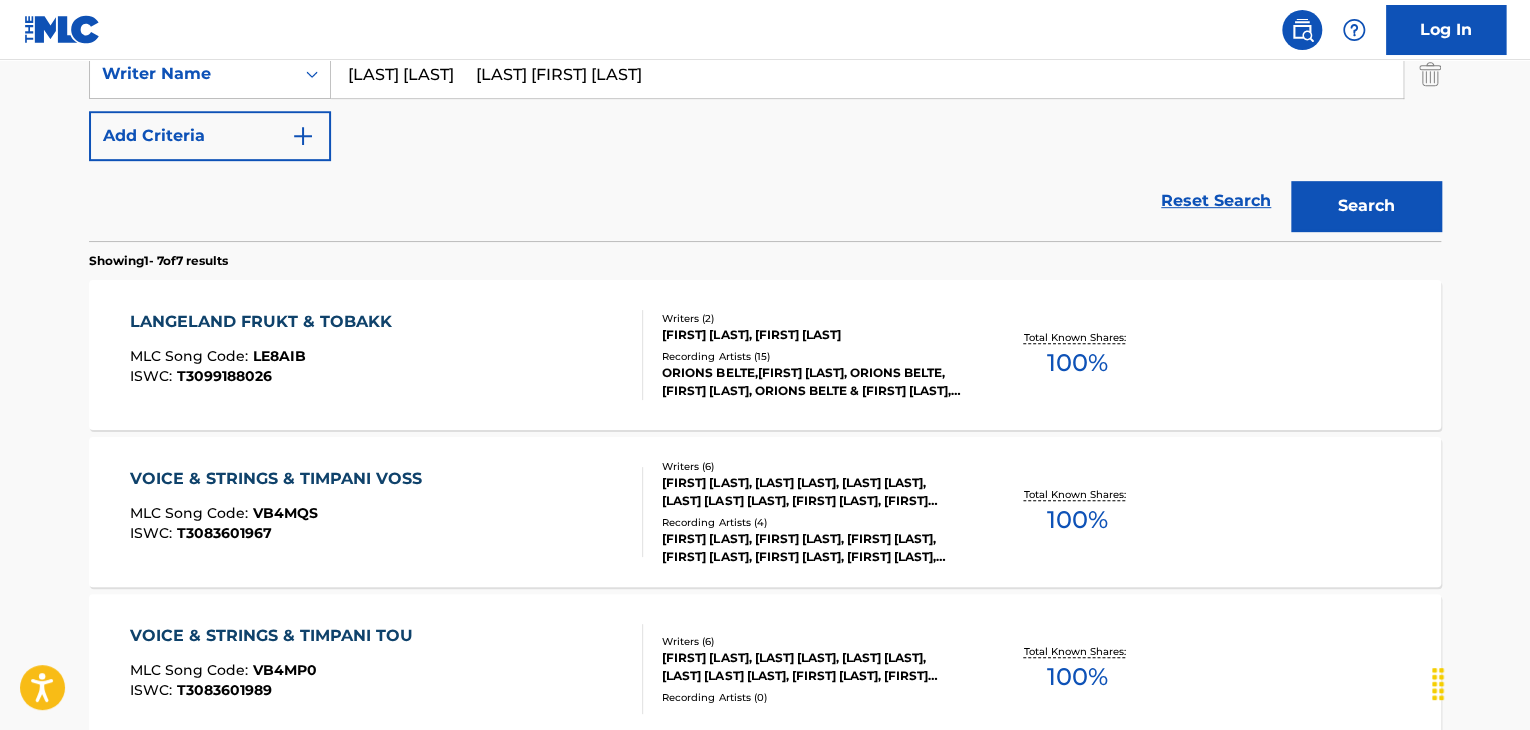 drag, startPoint x: 517, startPoint y: 76, endPoint x: 1454, endPoint y: 76, distance: 937 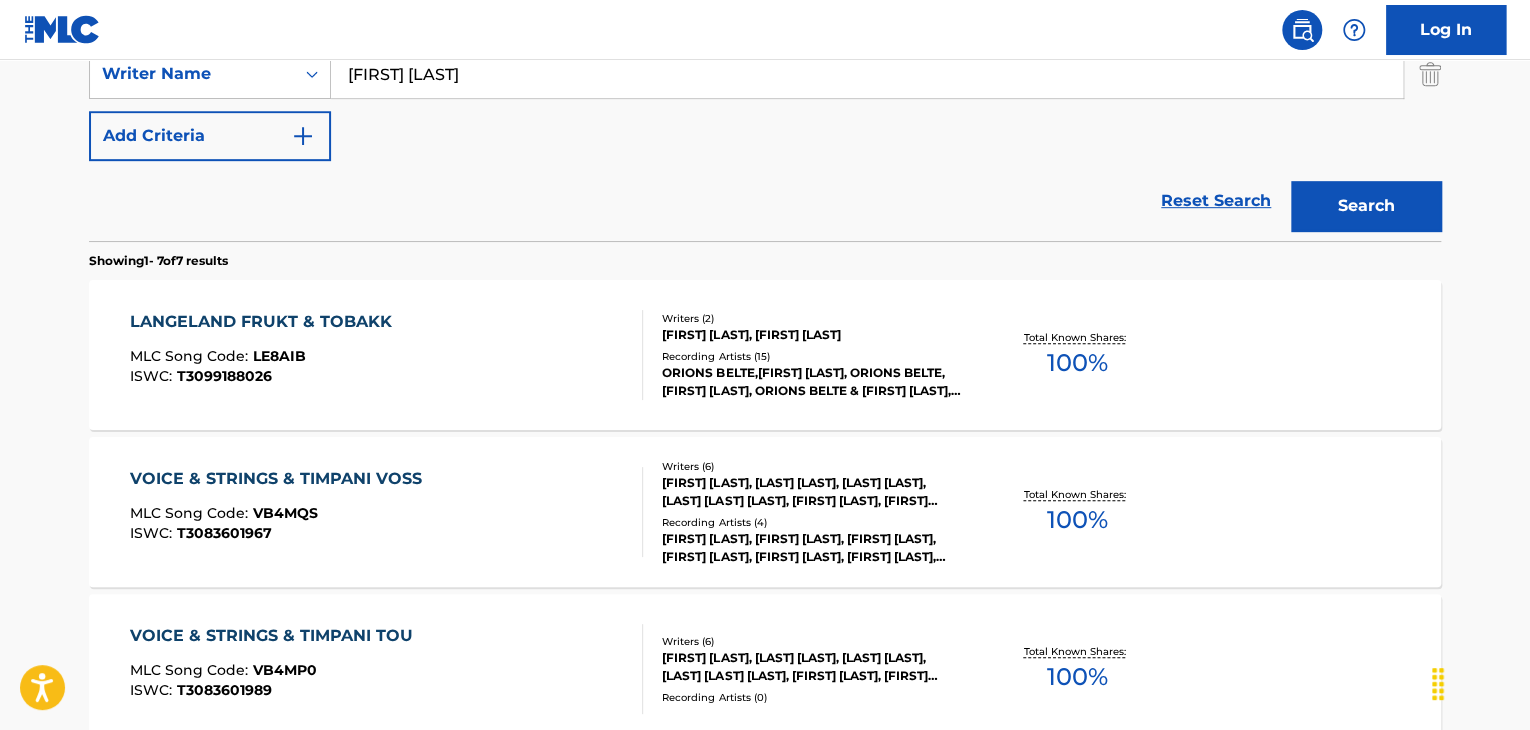 click on "Search" at bounding box center [1366, 206] 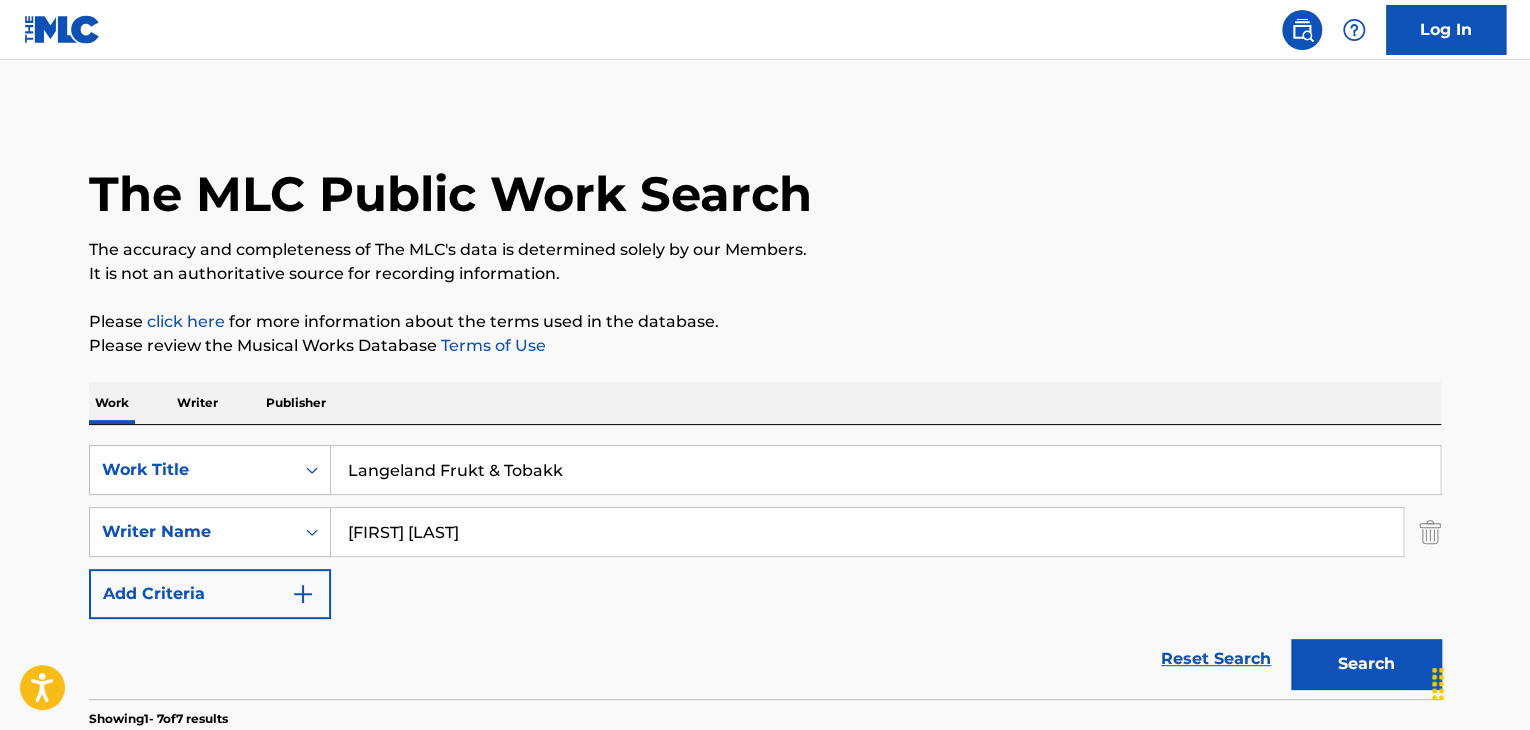 scroll, scrollTop: 200, scrollLeft: 0, axis: vertical 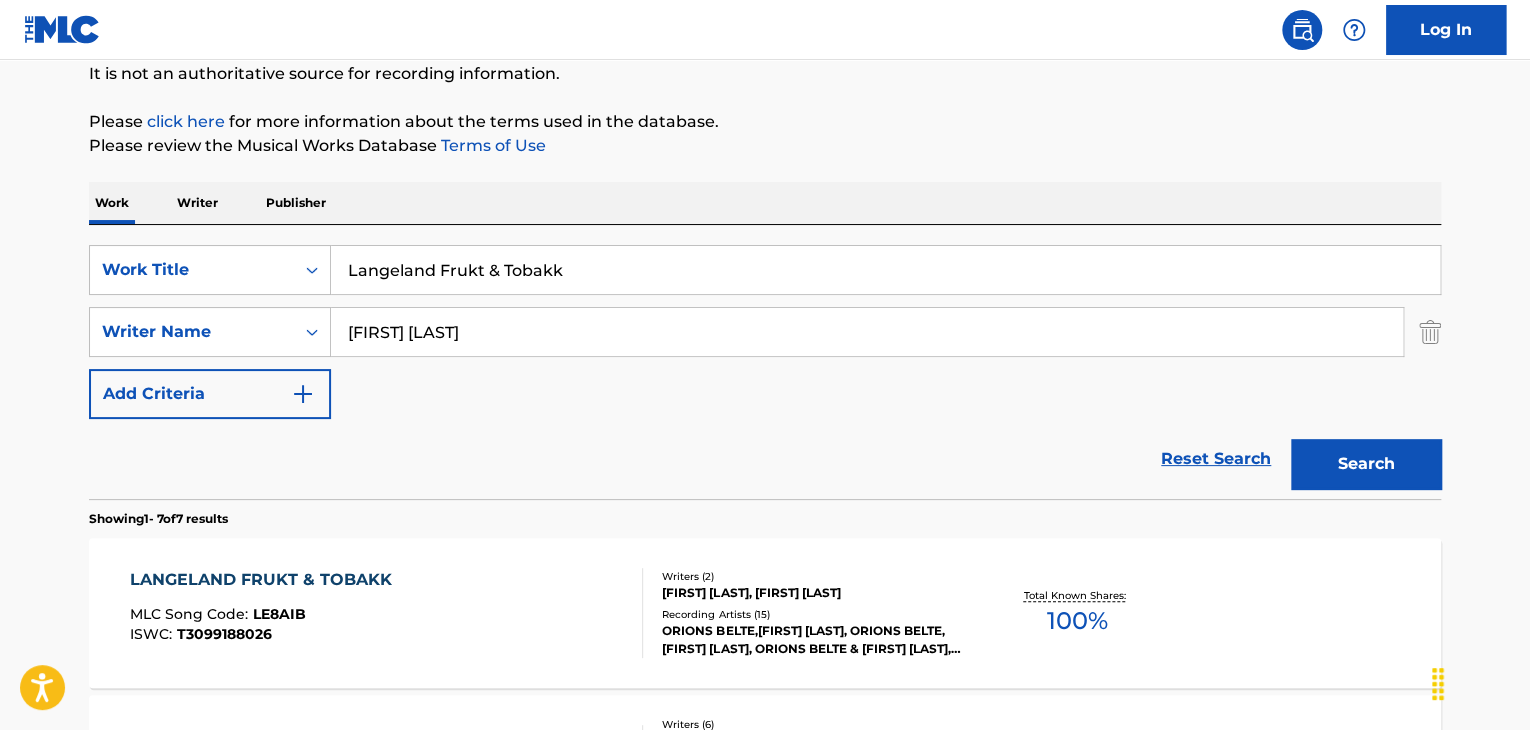 drag, startPoint x: 584, startPoint y: 336, endPoint x: 0, endPoint y: 335, distance: 584.00085 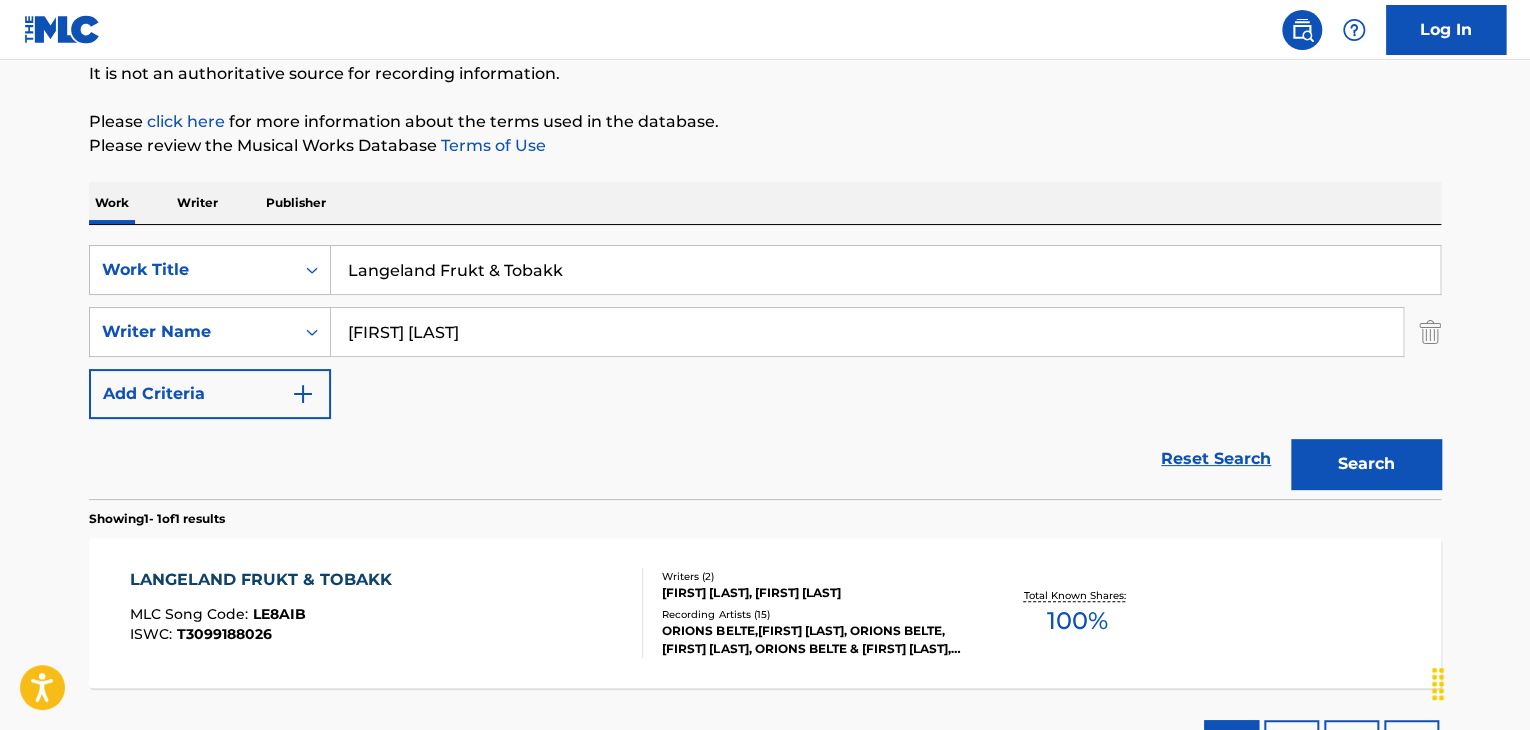 drag, startPoint x: 529, startPoint y: 339, endPoint x: 0, endPoint y: 339, distance: 529 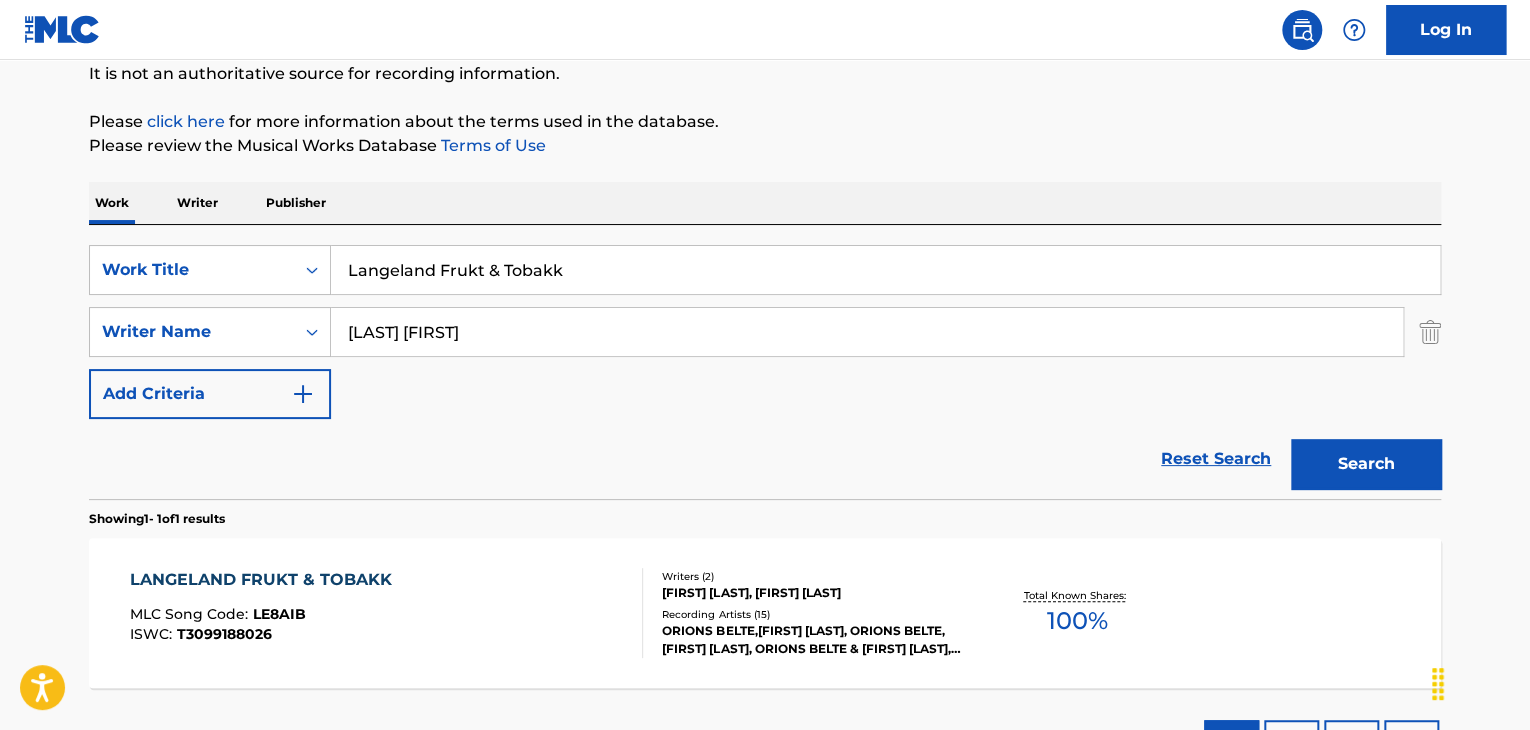 click on "Search" at bounding box center (1366, 464) 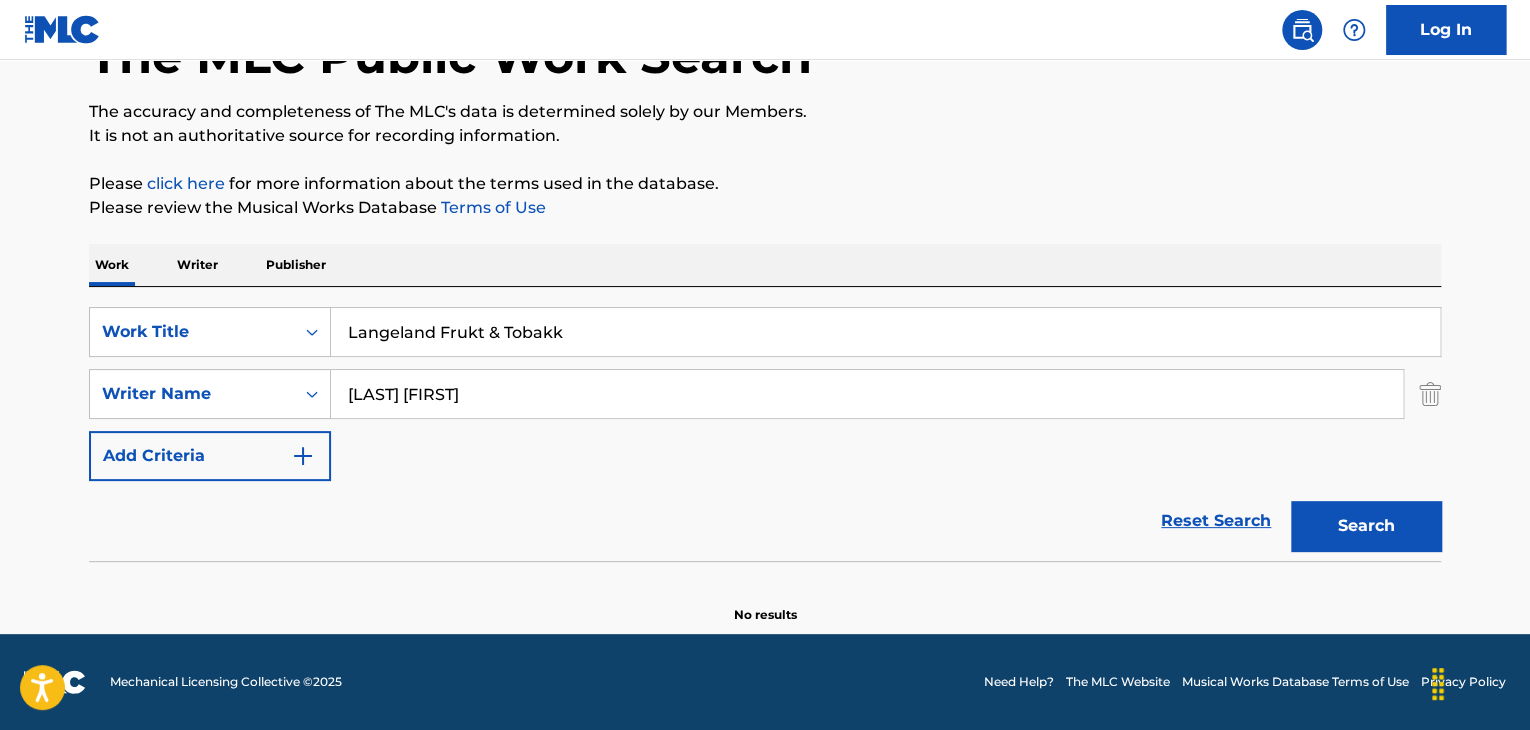 scroll, scrollTop: 138, scrollLeft: 0, axis: vertical 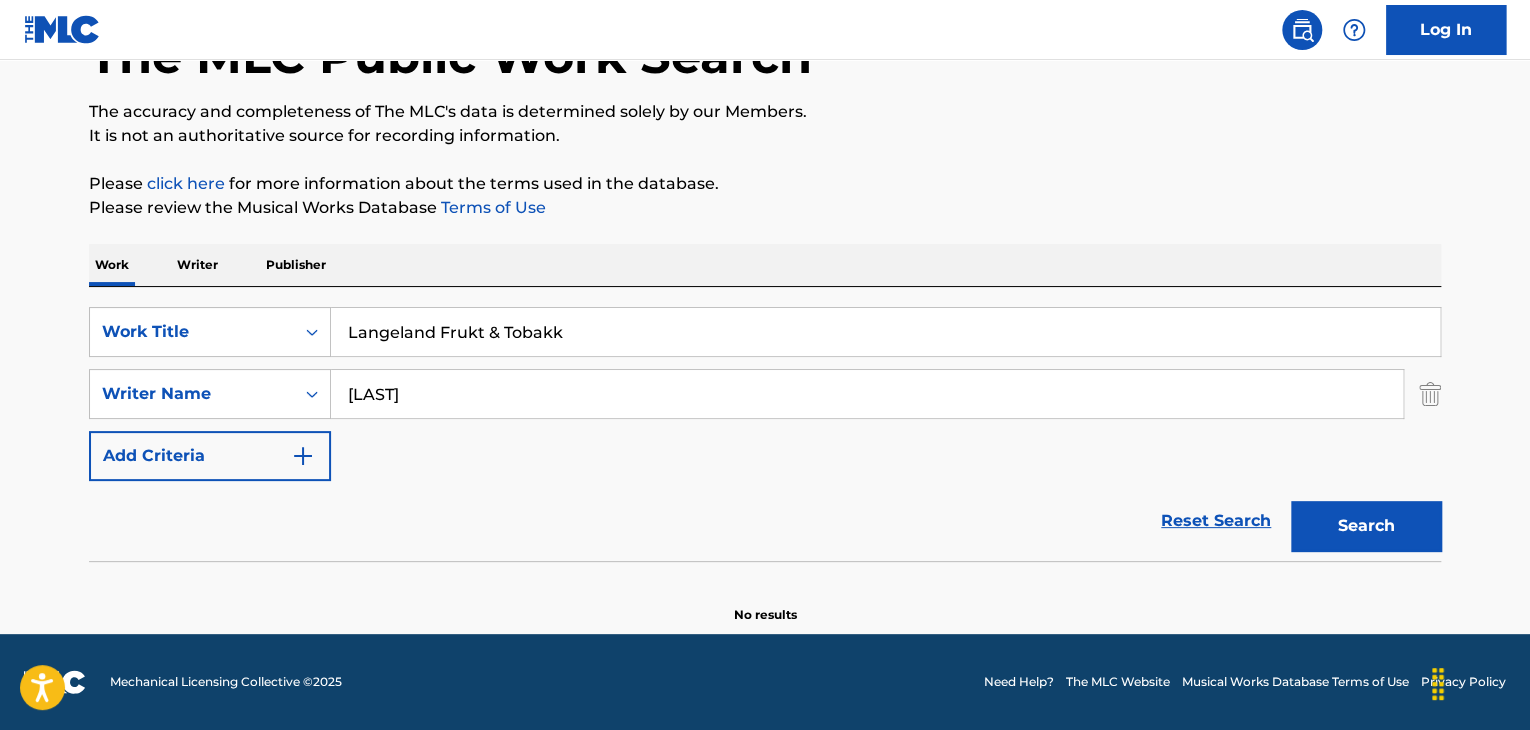 type on "[LAST]" 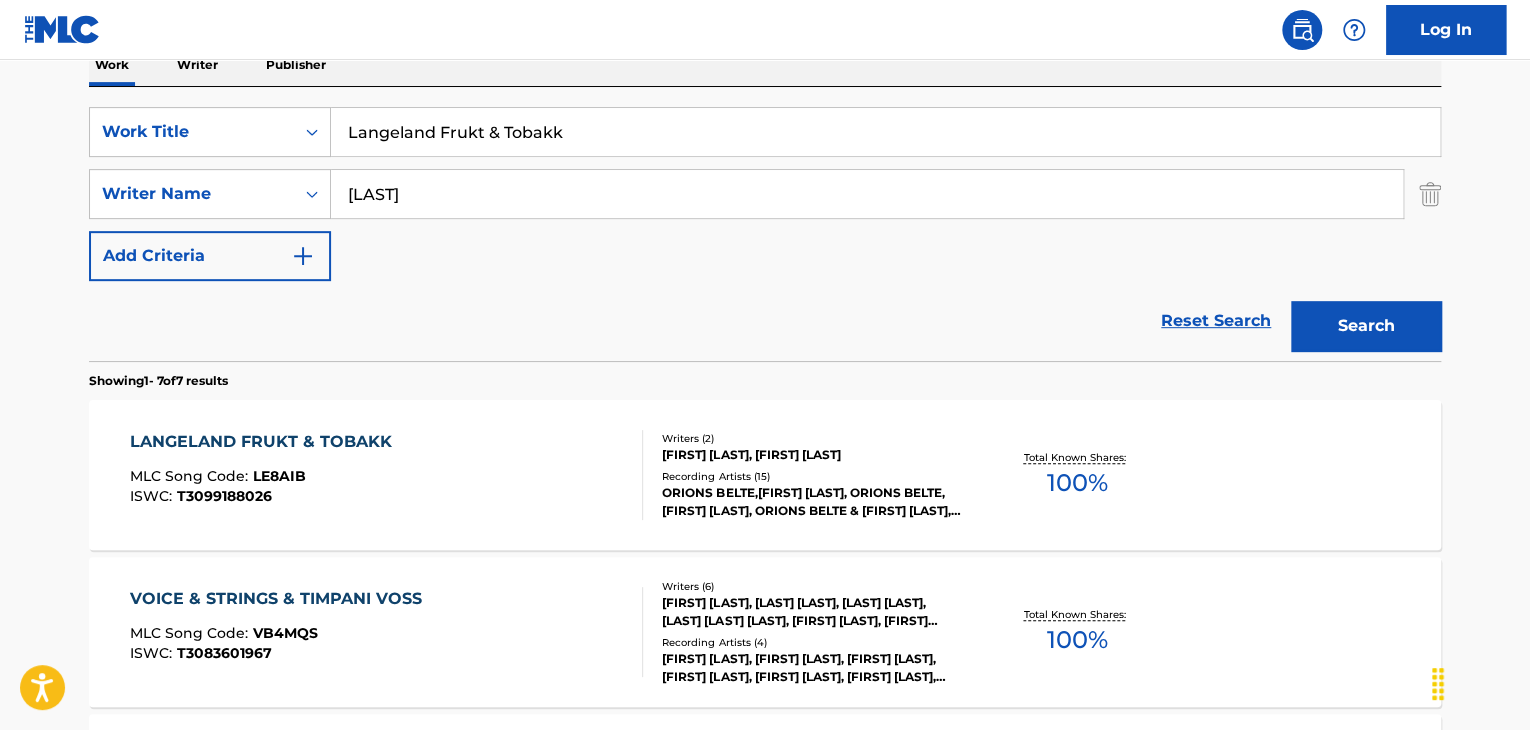 scroll, scrollTop: 838, scrollLeft: 0, axis: vertical 